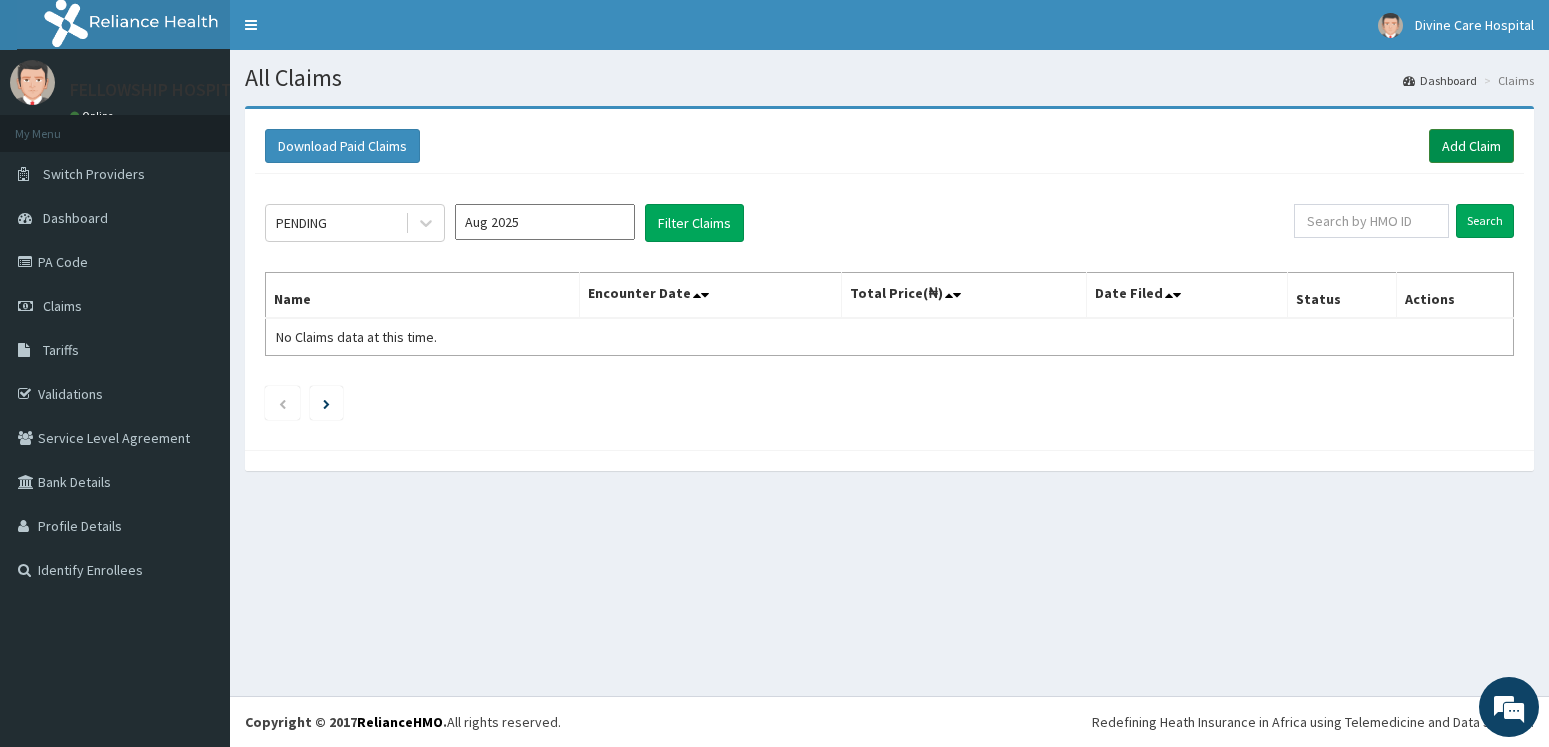 scroll, scrollTop: 0, scrollLeft: 0, axis: both 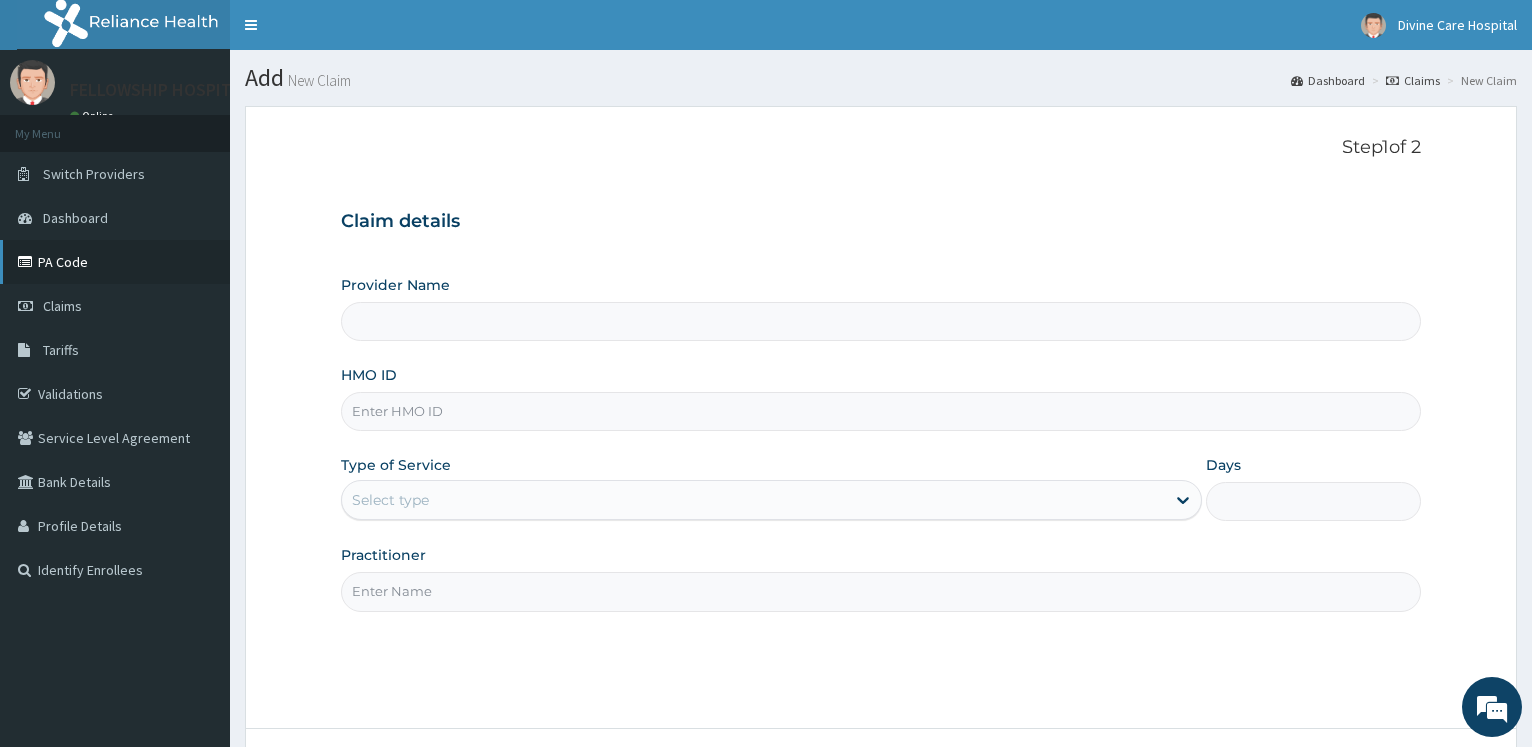 type on "FELLOWSHIP HOSPITAL" 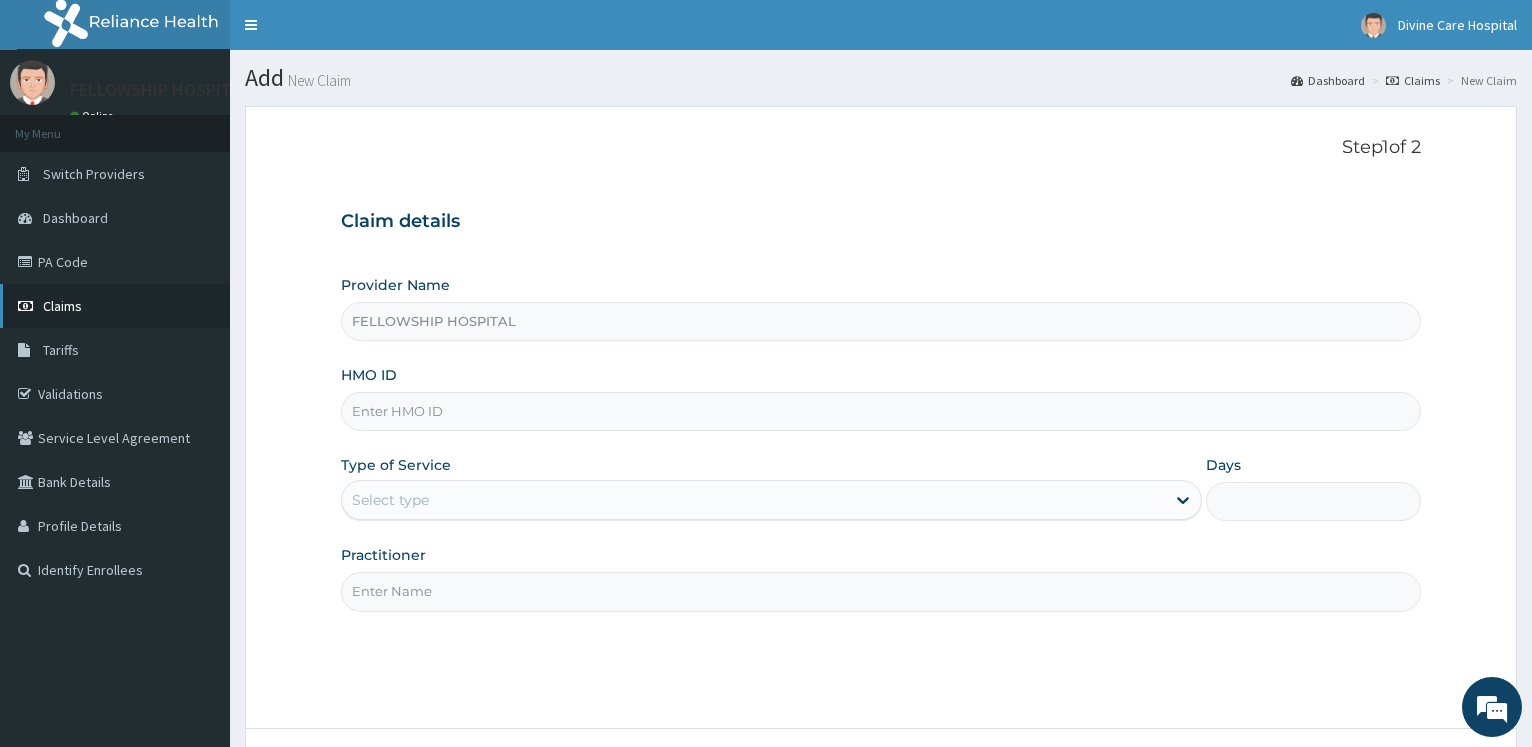 click on "Claims" at bounding box center [62, 306] 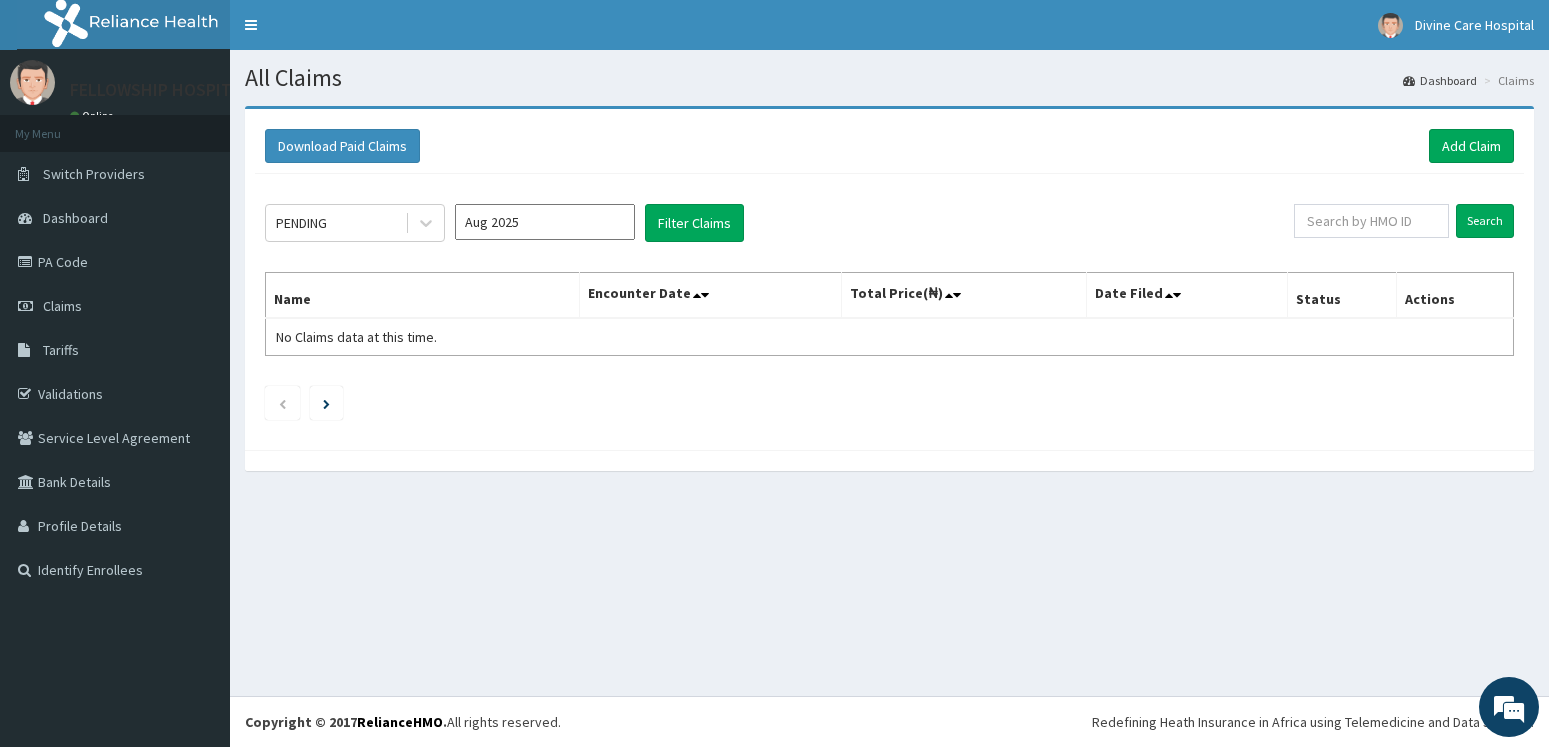 scroll, scrollTop: 0, scrollLeft: 0, axis: both 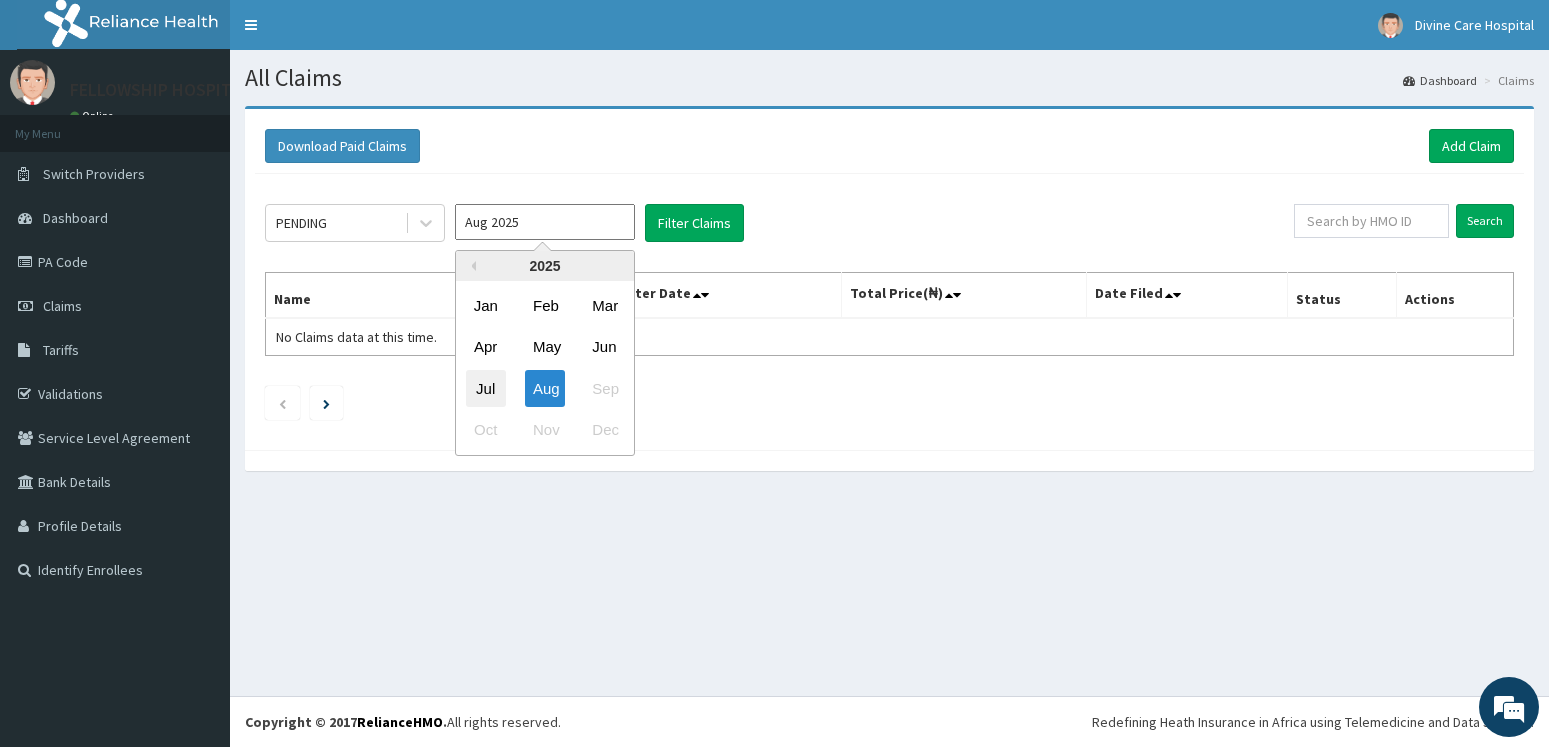 click on "Jul" at bounding box center (486, 388) 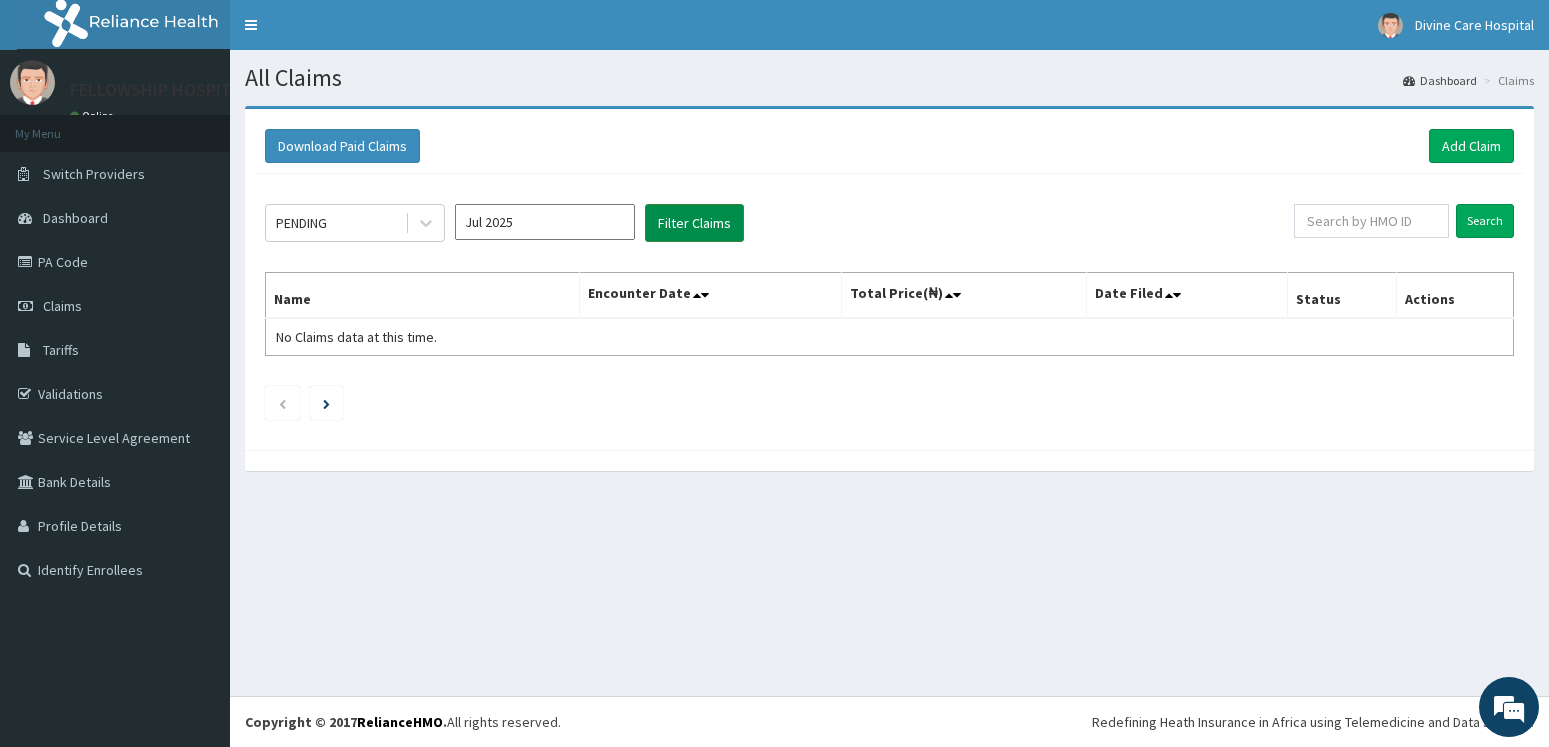 click on "Filter Claims" at bounding box center [694, 223] 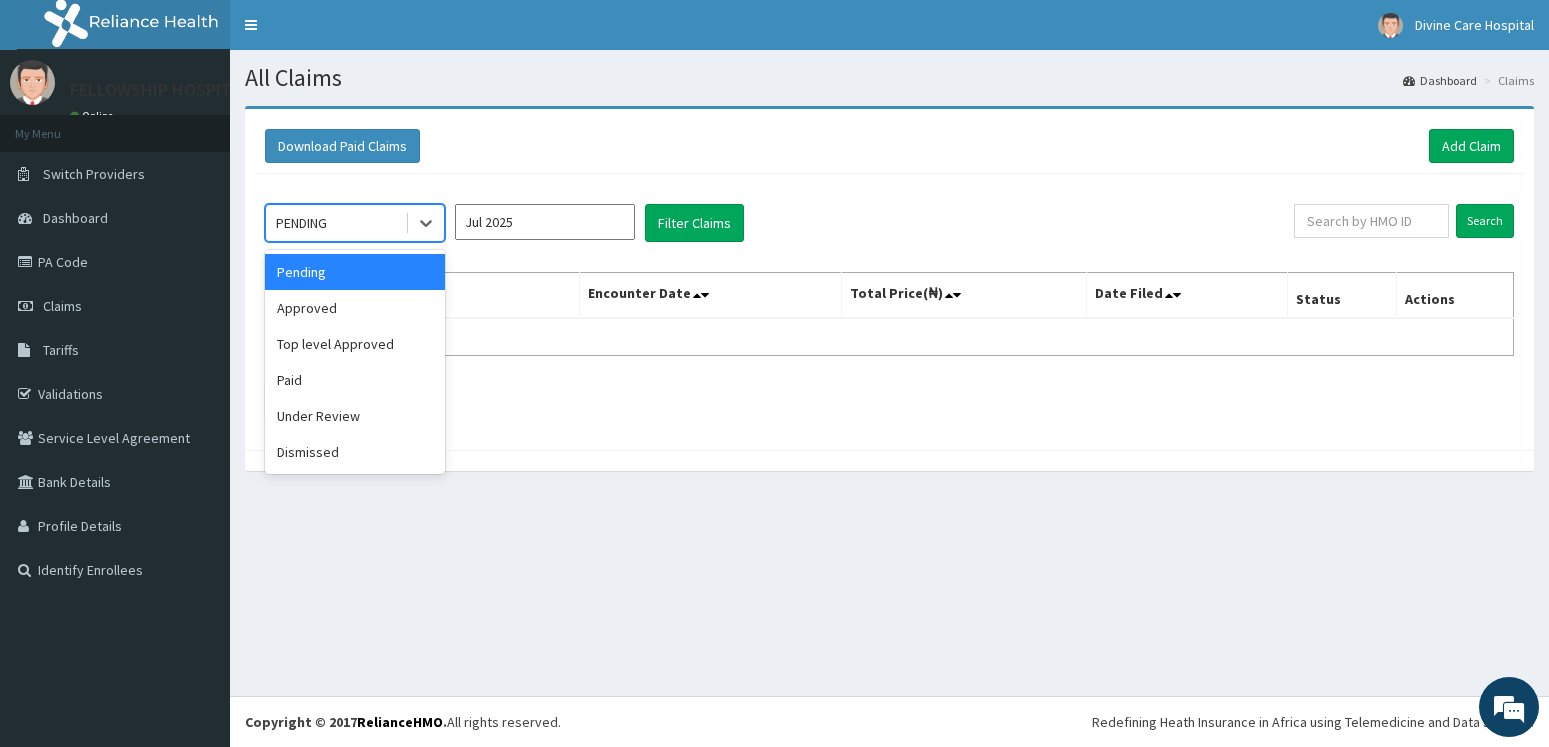click on "PENDING" at bounding box center (335, 223) 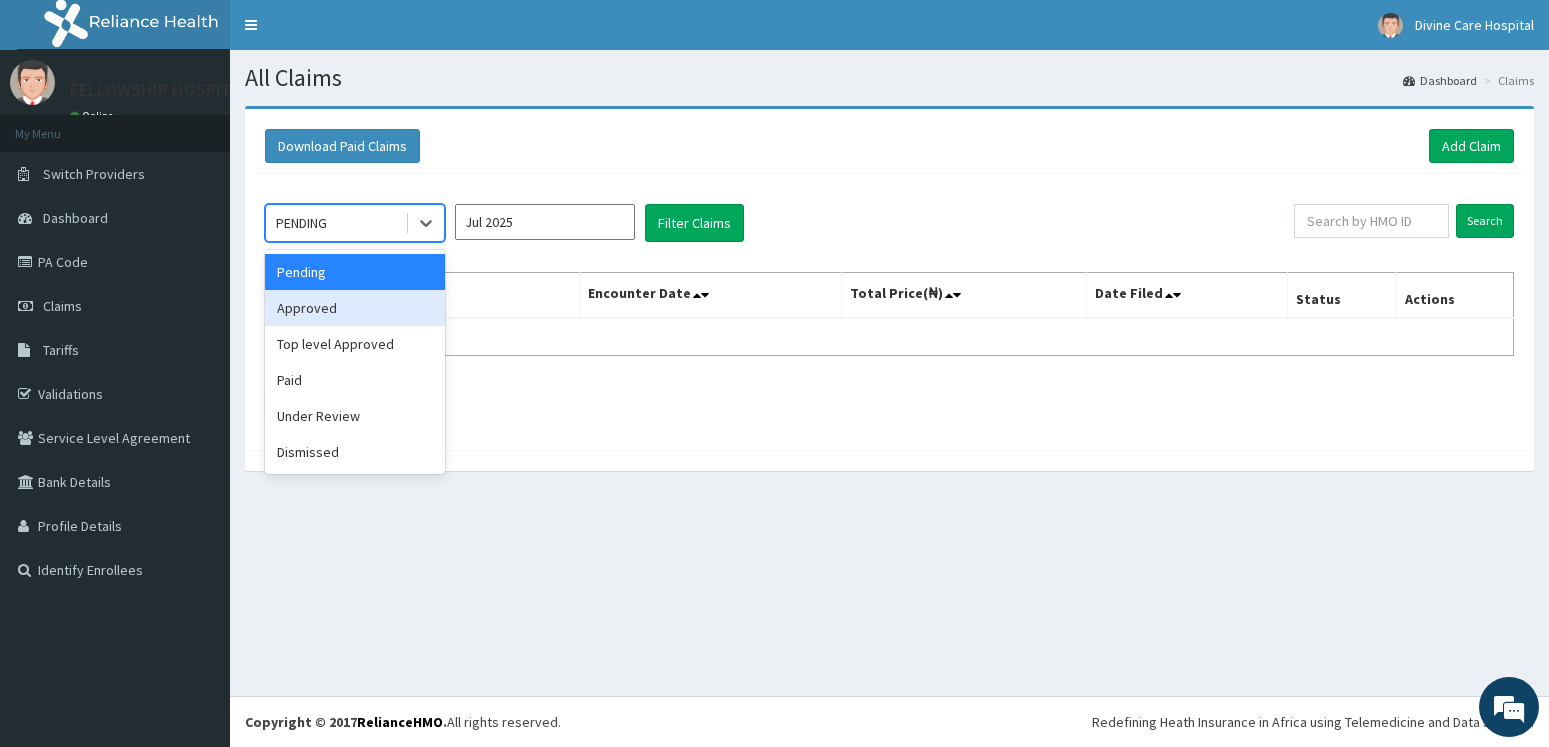 click on "Approved" at bounding box center [355, 308] 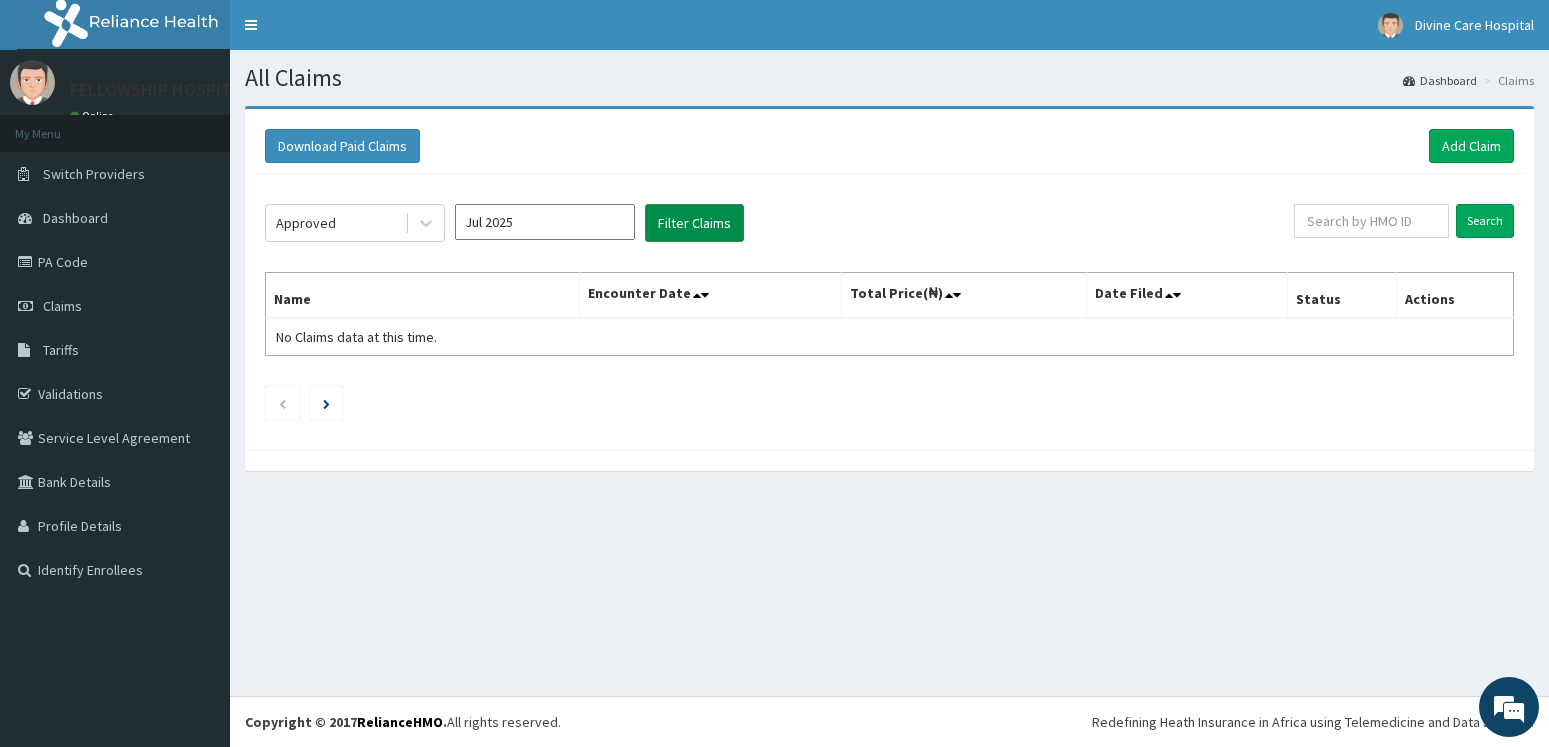 click on "Filter Claims" at bounding box center [694, 223] 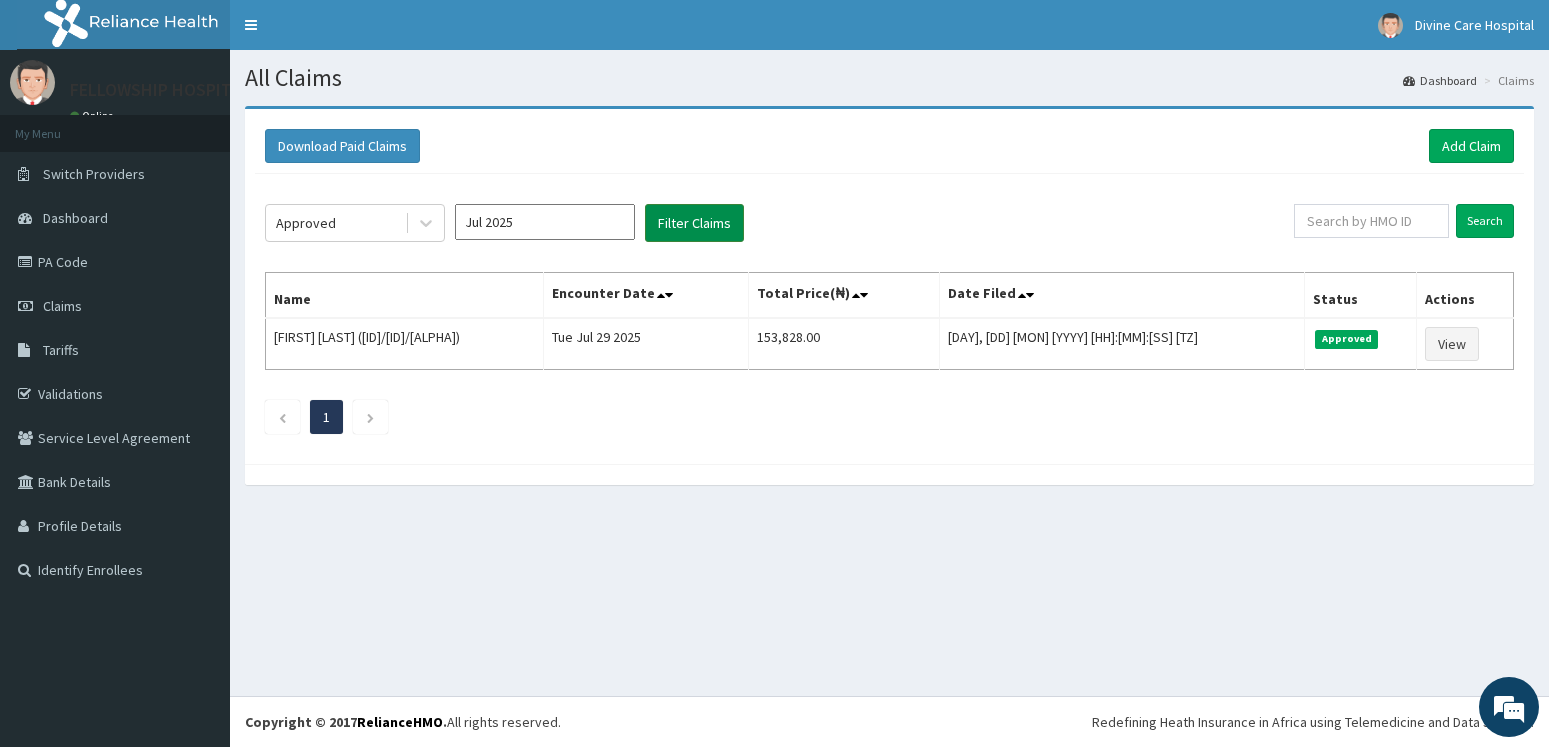 click on "Filter Claims" at bounding box center (694, 223) 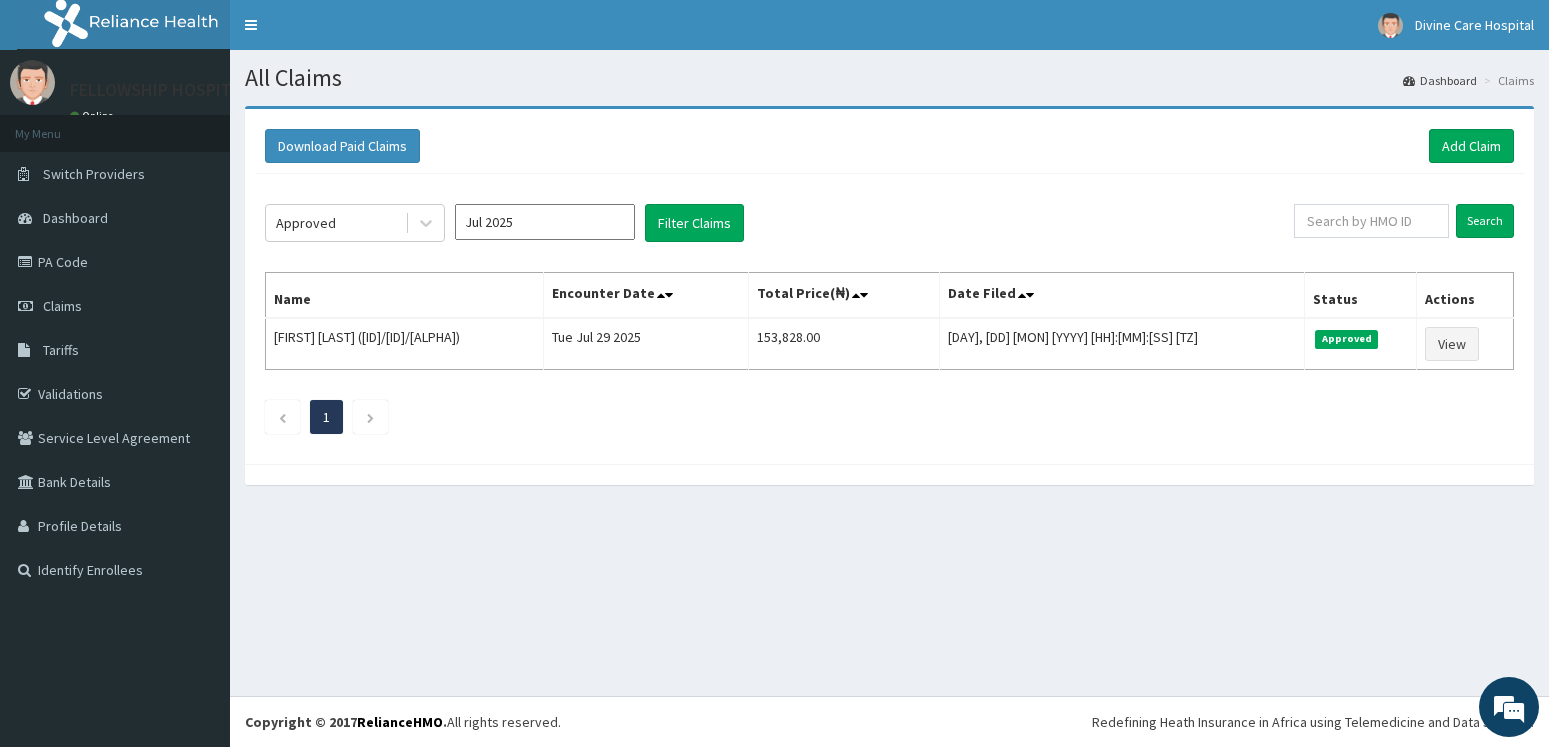 click on "Approved Jul 2025 Filter Claims Search Name Encounter Date Total Price(₦) Date Filed Status Actions Oyewale  Ogunnowo (tae/10083/a) Tue Jul 29 2025 153,828.00 Wed, 30 Jul 2025 10:04:20 GMT Approved View 1" 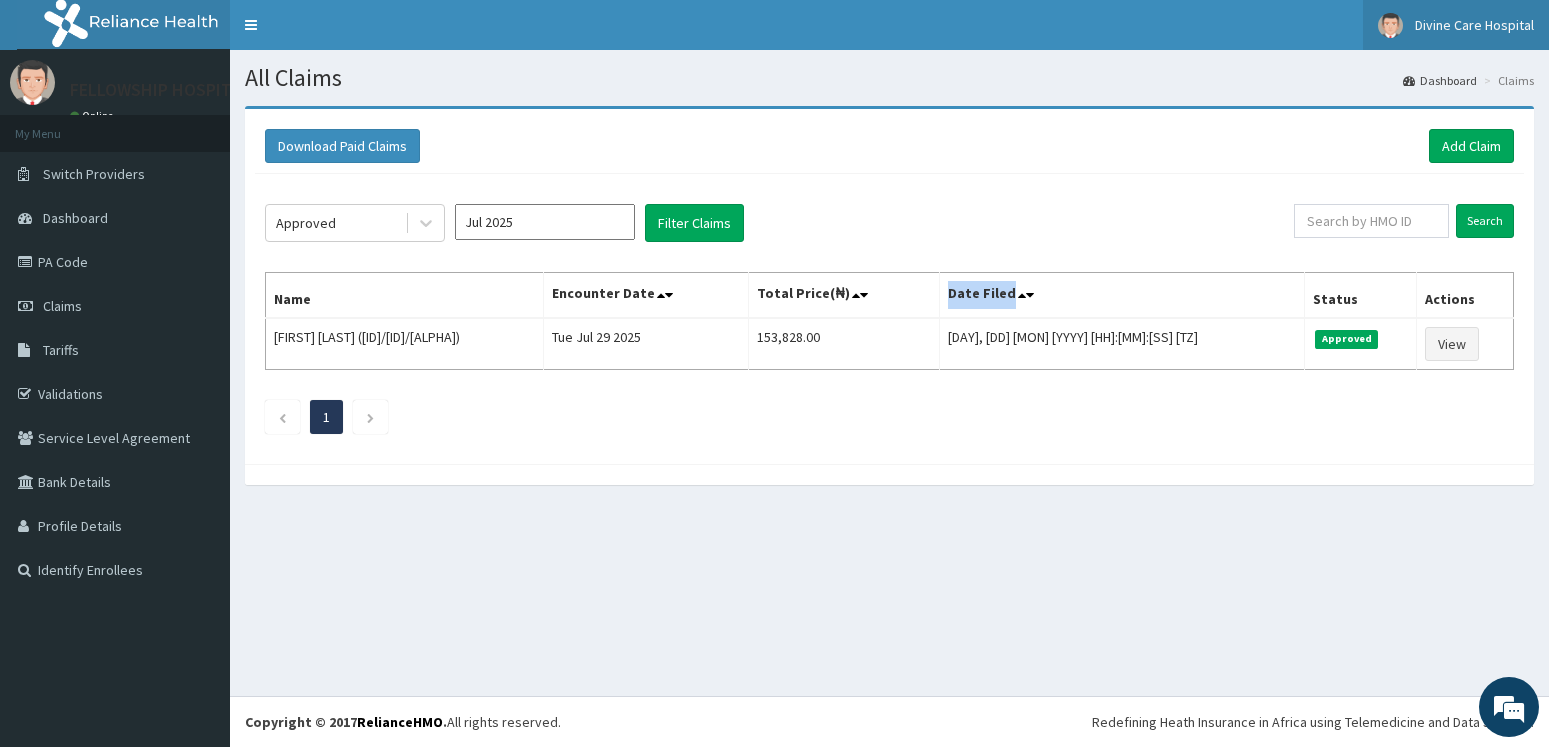click on "Divine Care Hospital" at bounding box center (1456, 25) 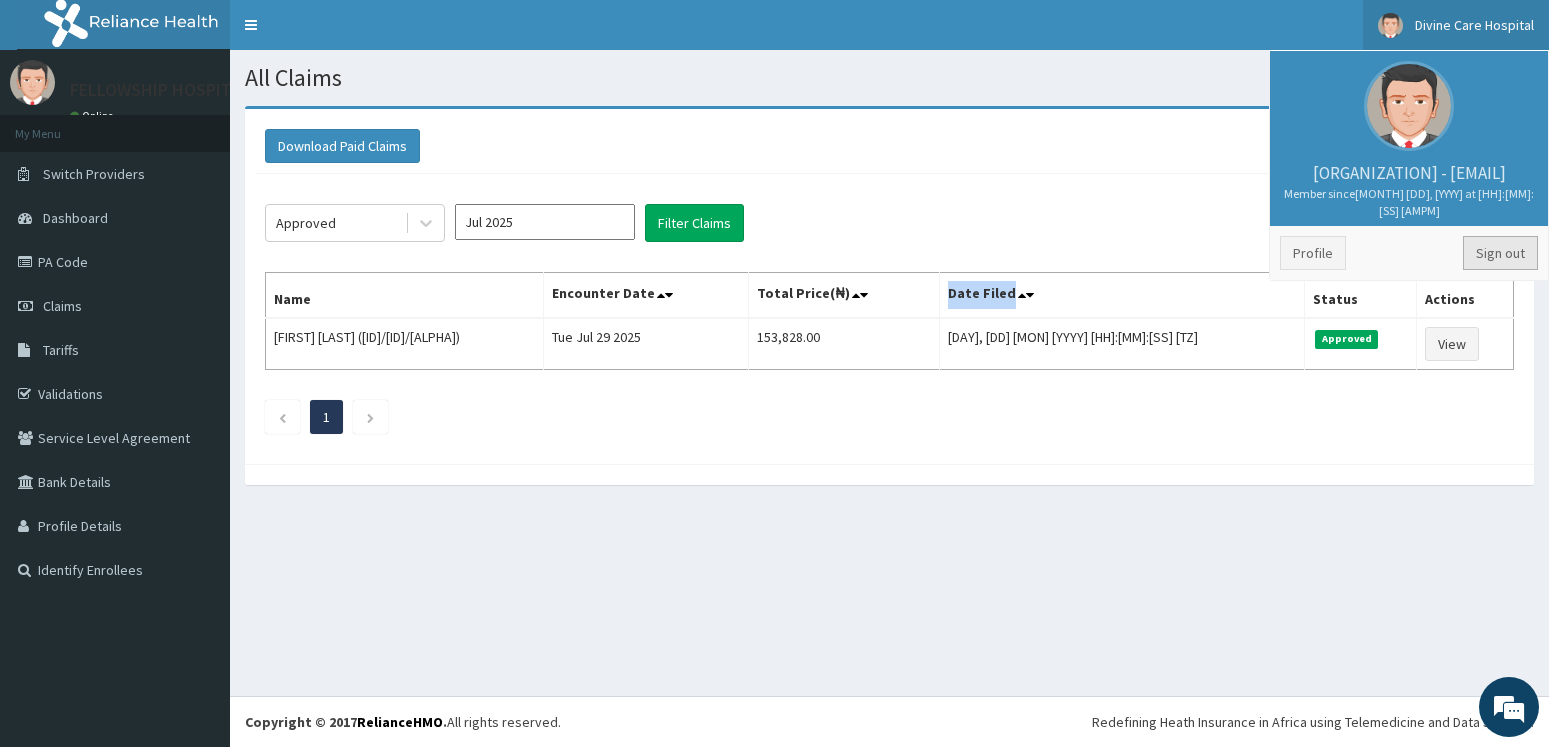 click on "Sign out" at bounding box center (1500, 253) 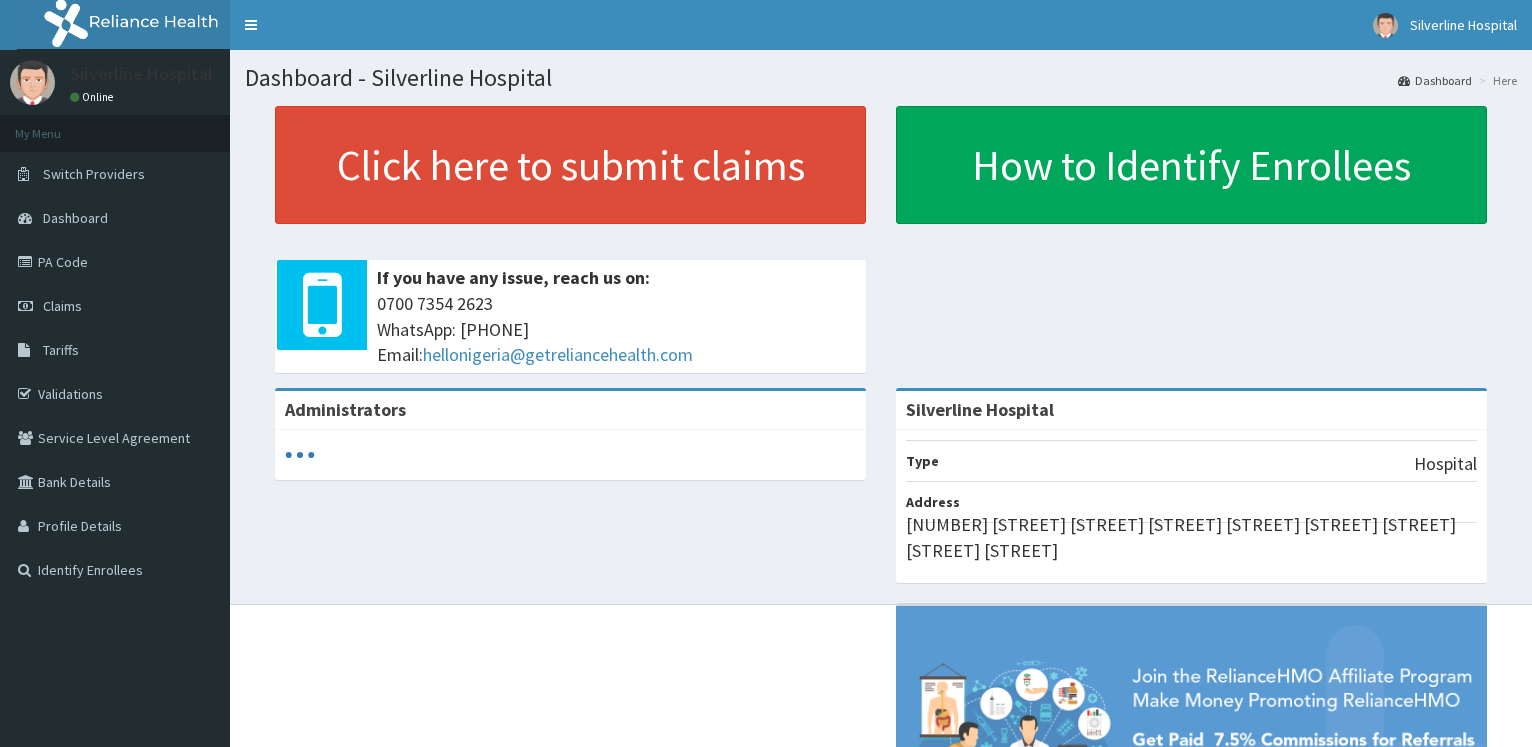 scroll, scrollTop: 0, scrollLeft: 0, axis: both 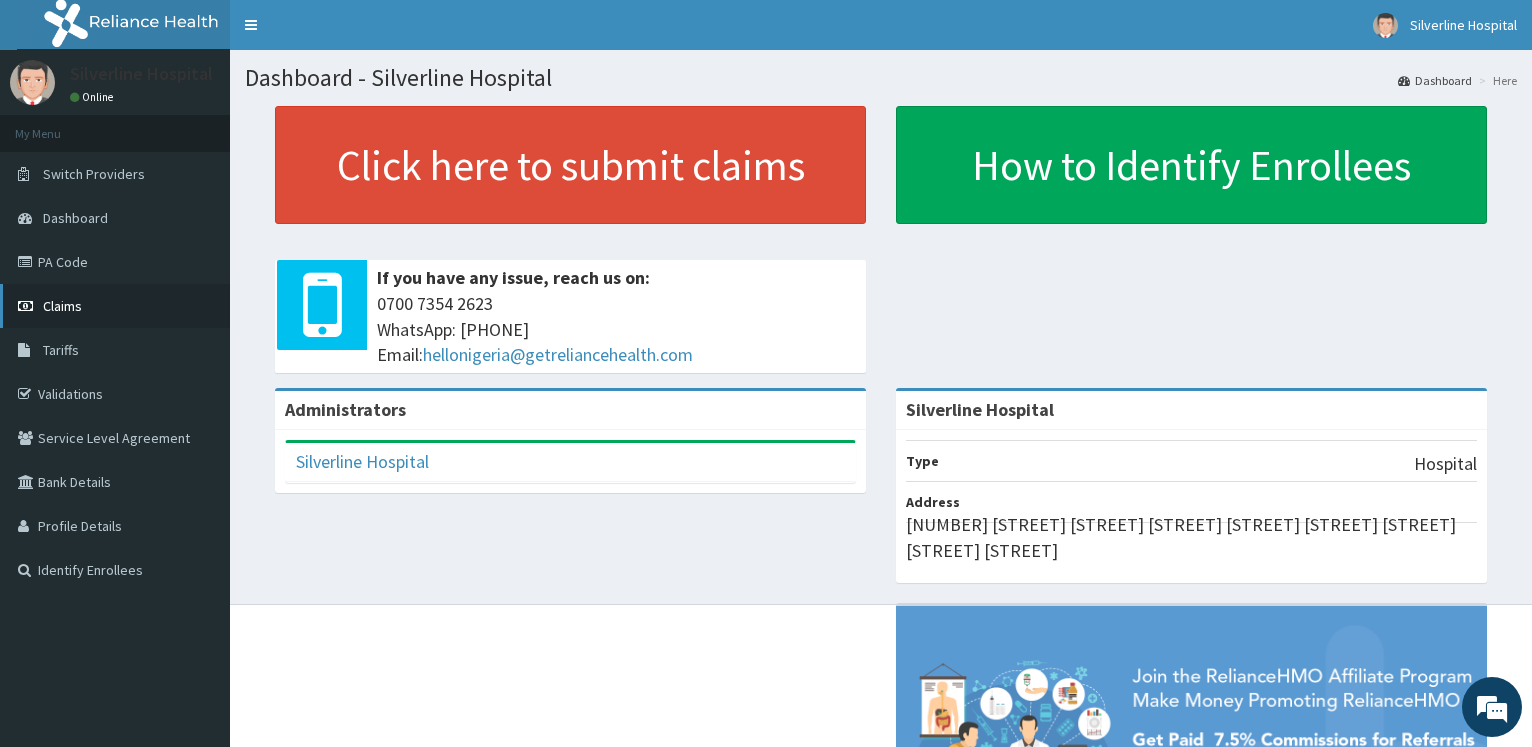 click on "Claims" at bounding box center (62, 306) 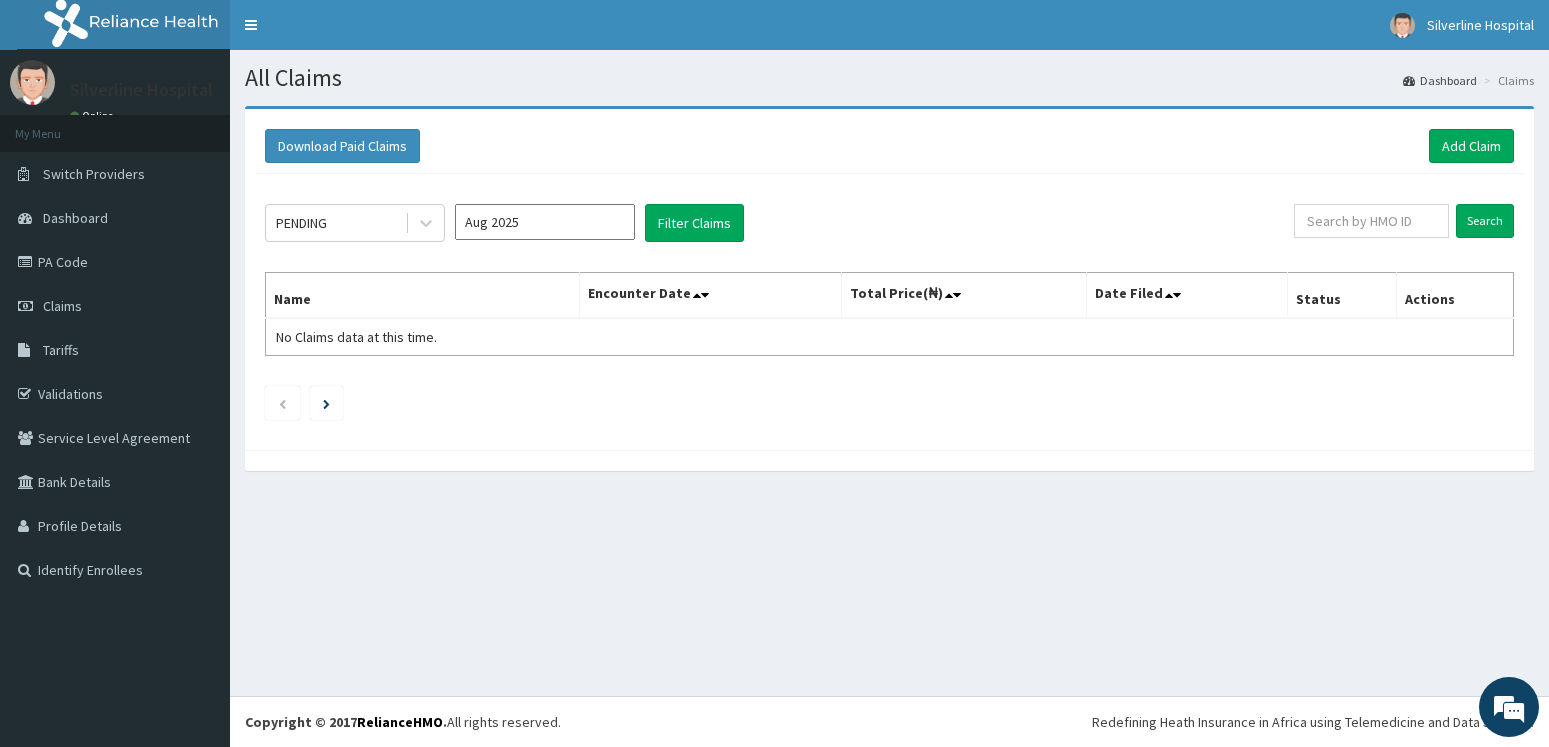 scroll, scrollTop: 0, scrollLeft: 0, axis: both 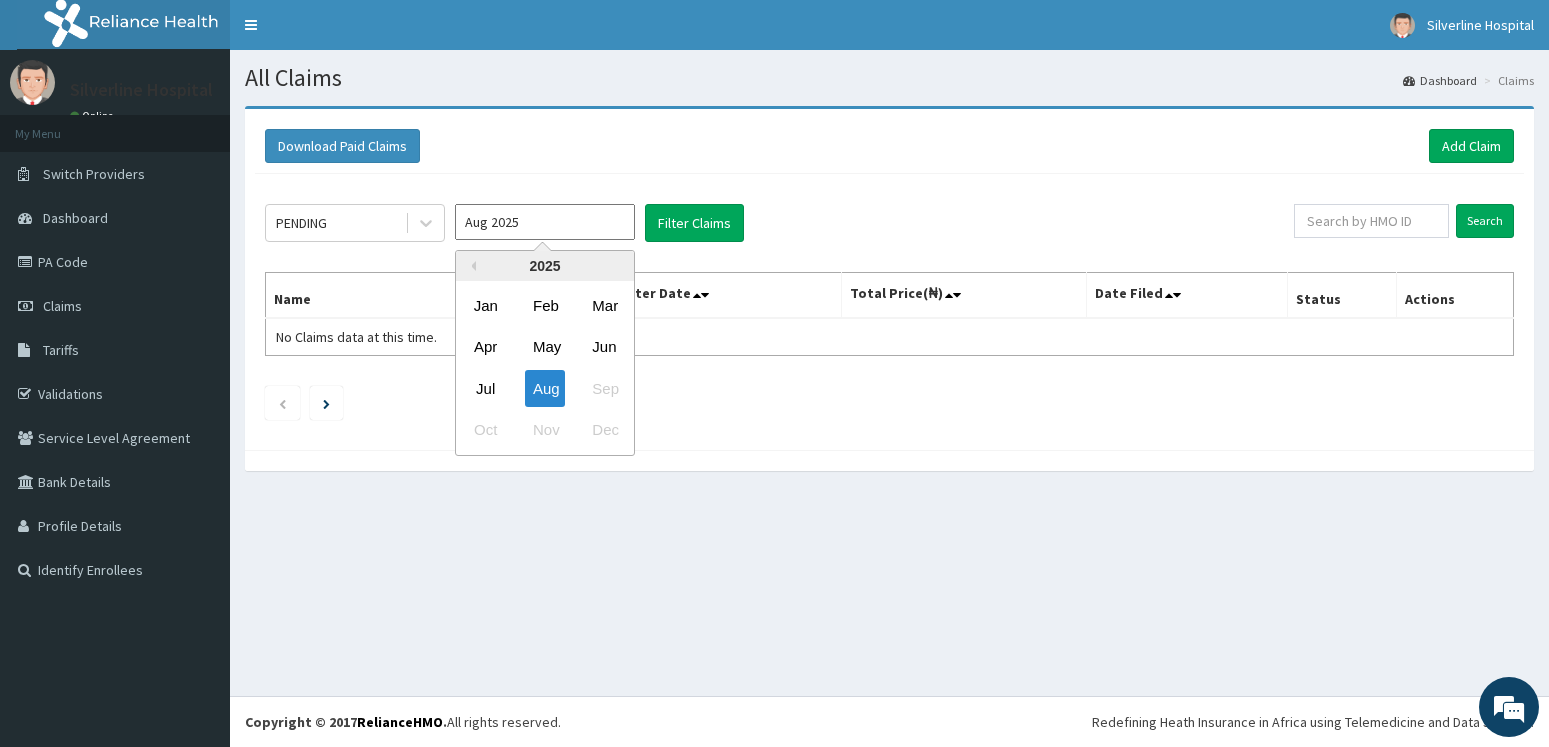 click on "Aug 2025" at bounding box center [545, 222] 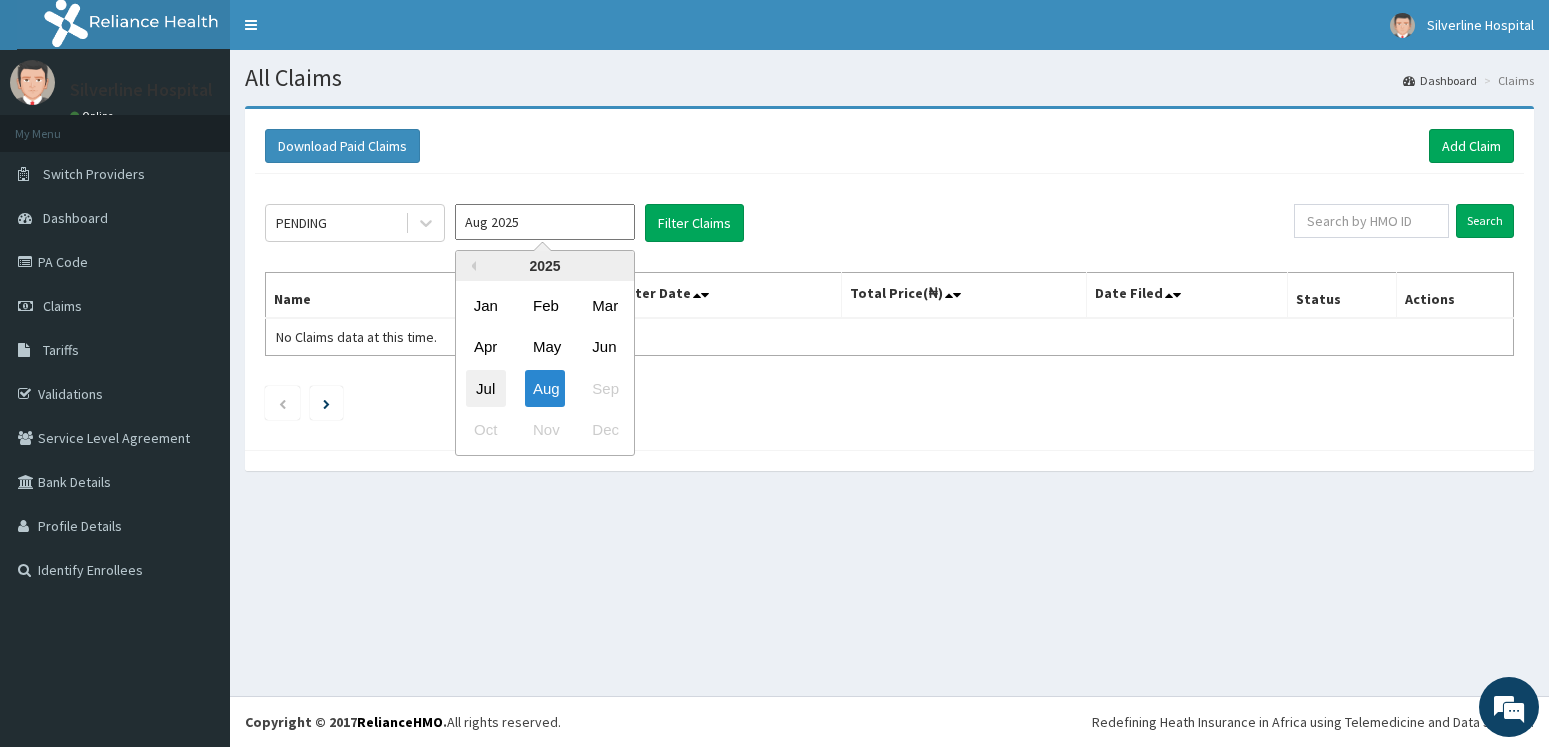 click on "Jul" at bounding box center [486, 388] 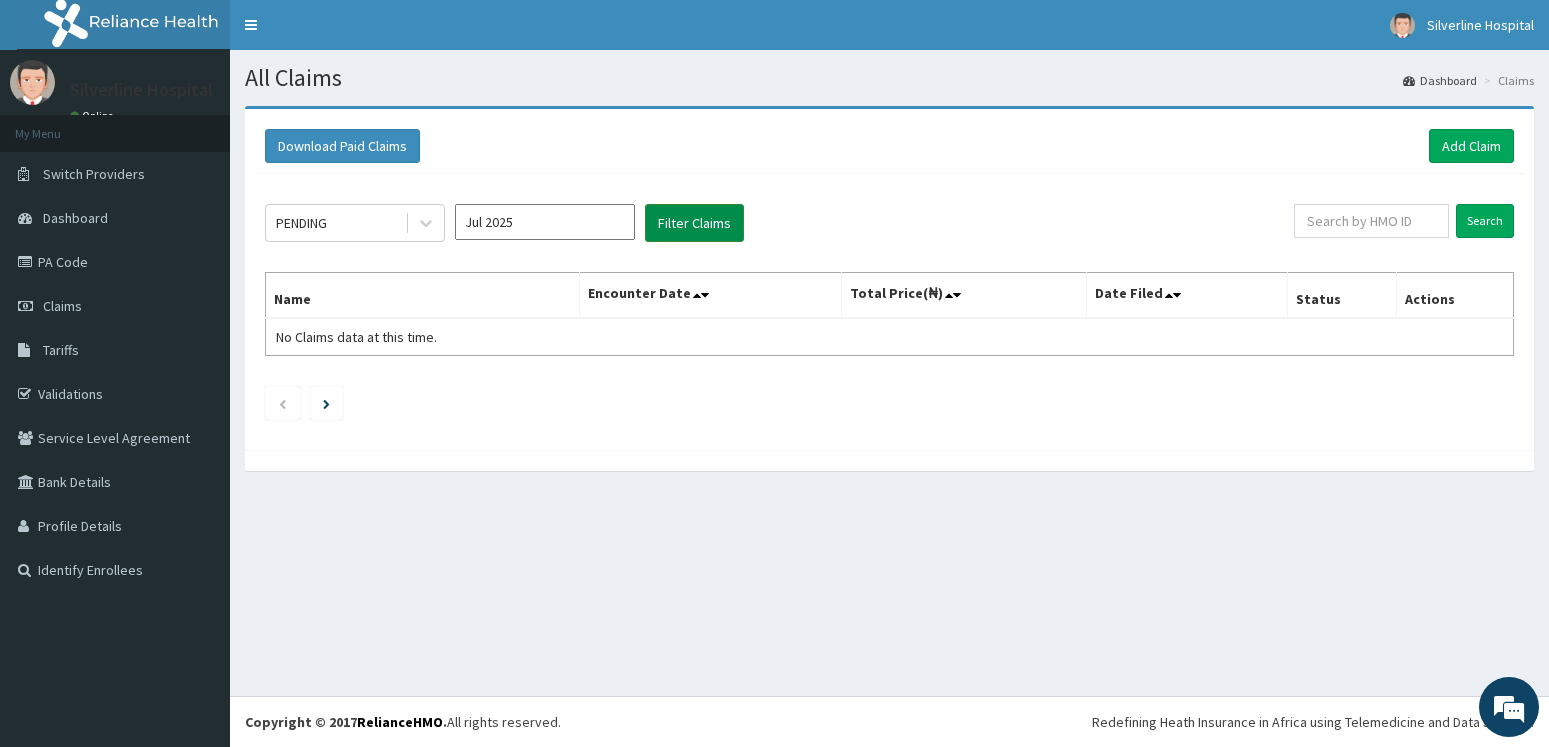 click on "Filter Claims" at bounding box center (694, 223) 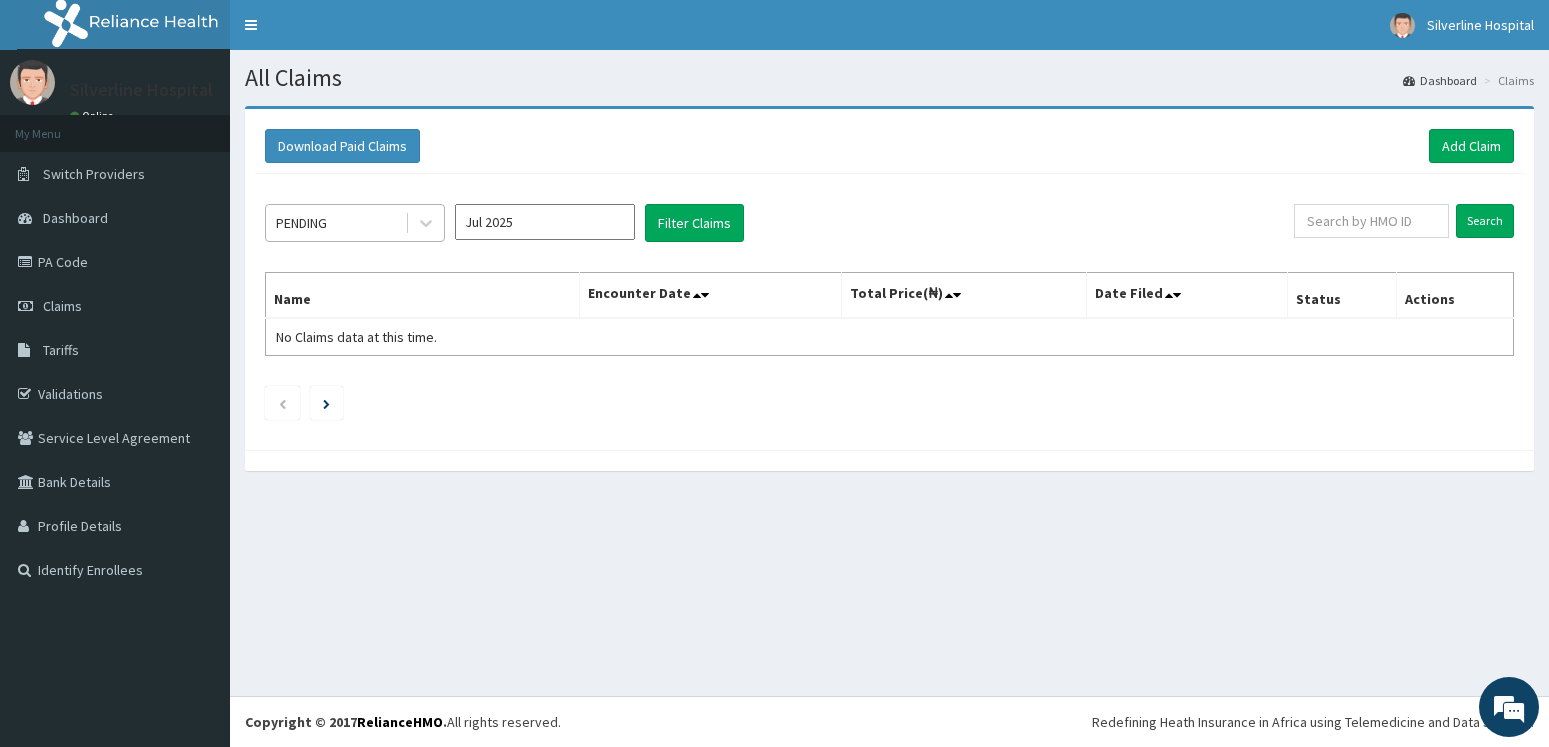 click on "PENDING" at bounding box center [335, 223] 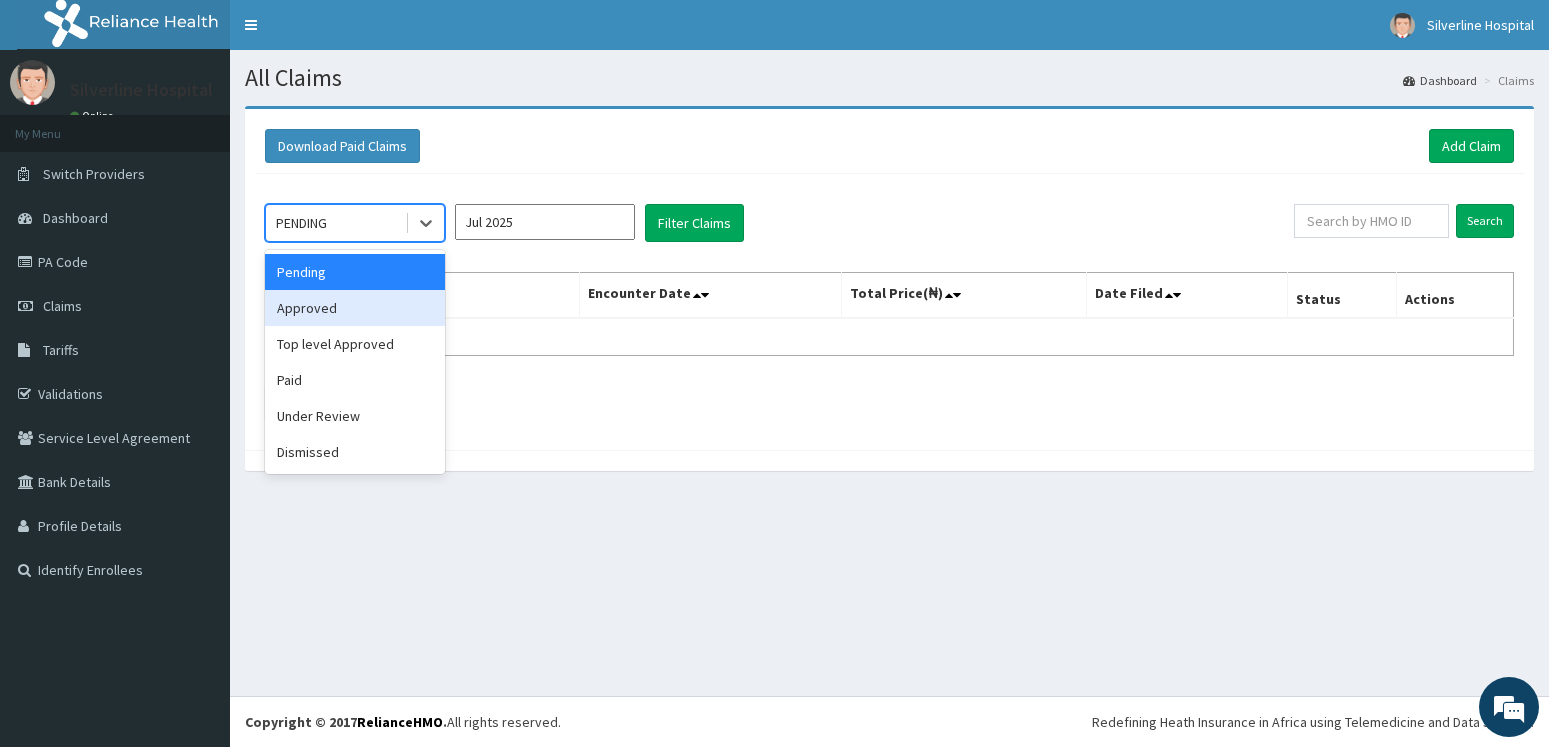 click on "Approved" at bounding box center (355, 308) 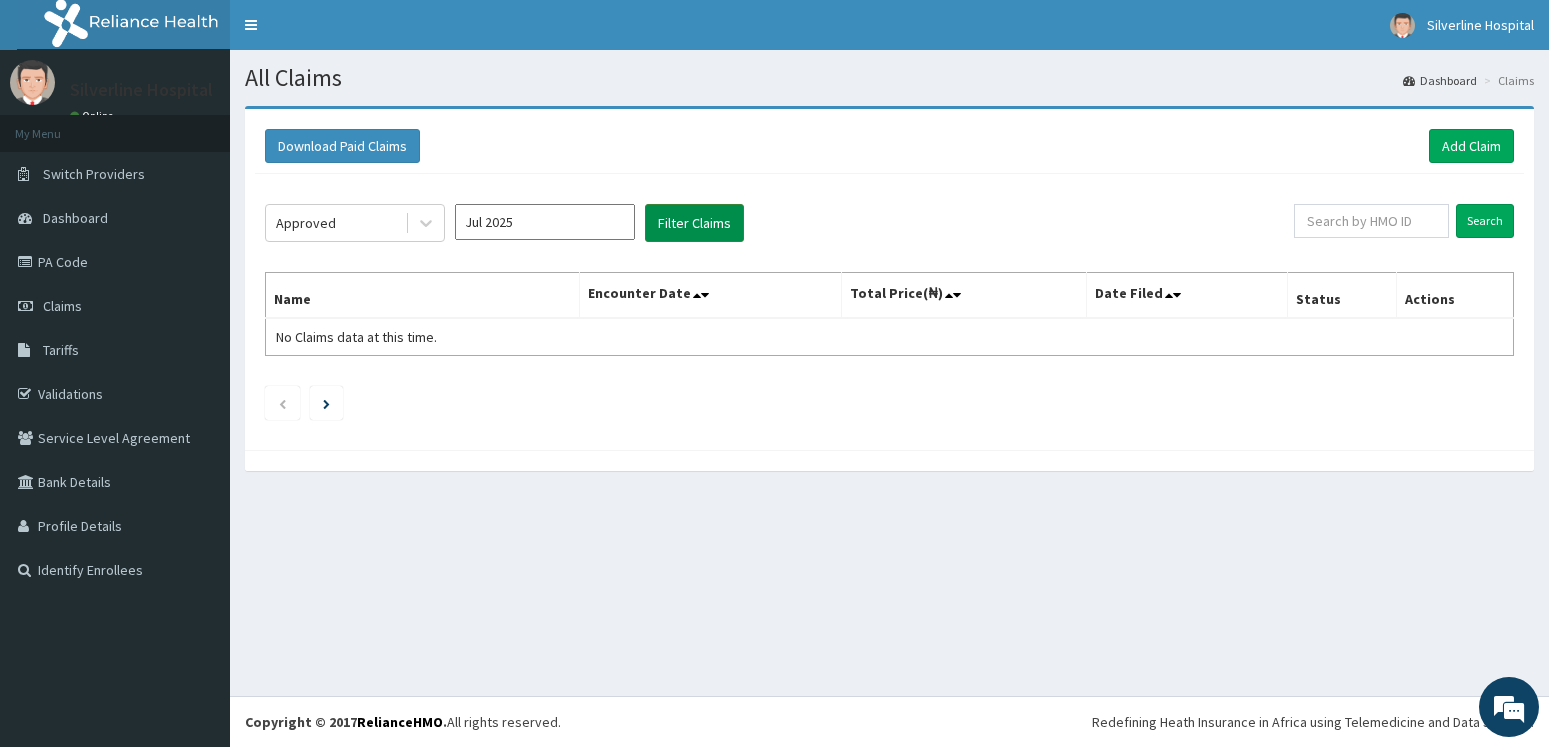 click on "Filter Claims" at bounding box center [694, 223] 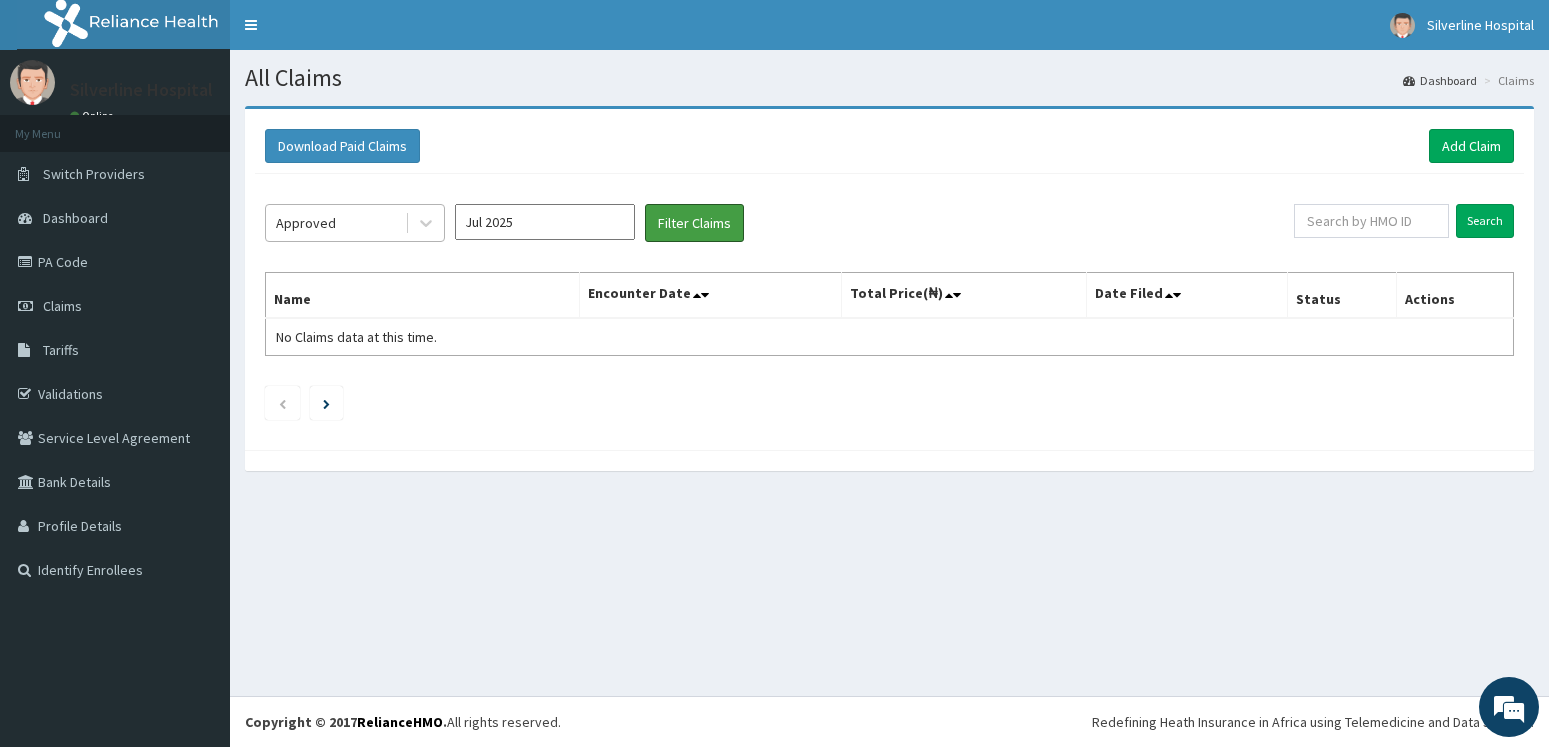 scroll, scrollTop: 0, scrollLeft: 0, axis: both 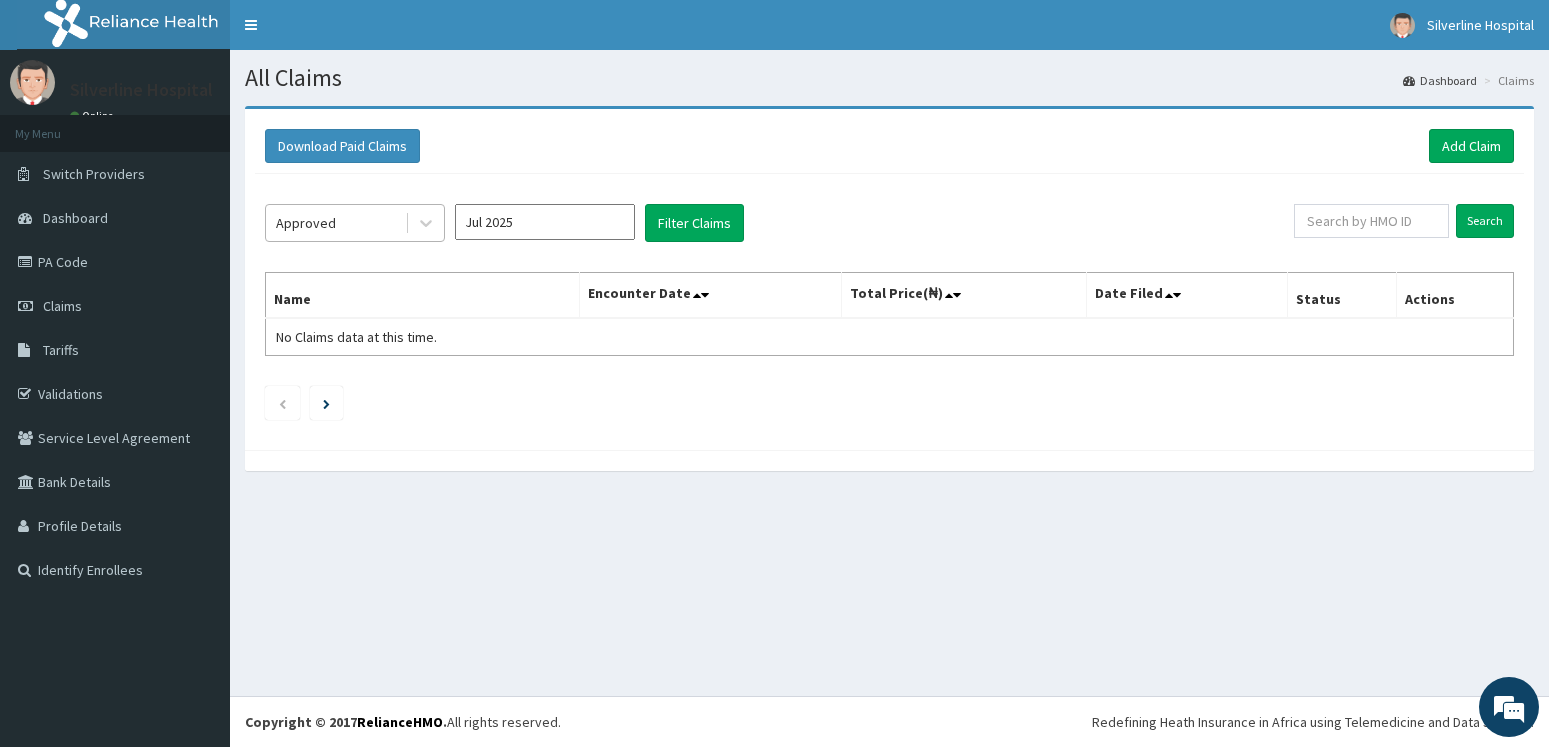 click on "Approved" at bounding box center (335, 223) 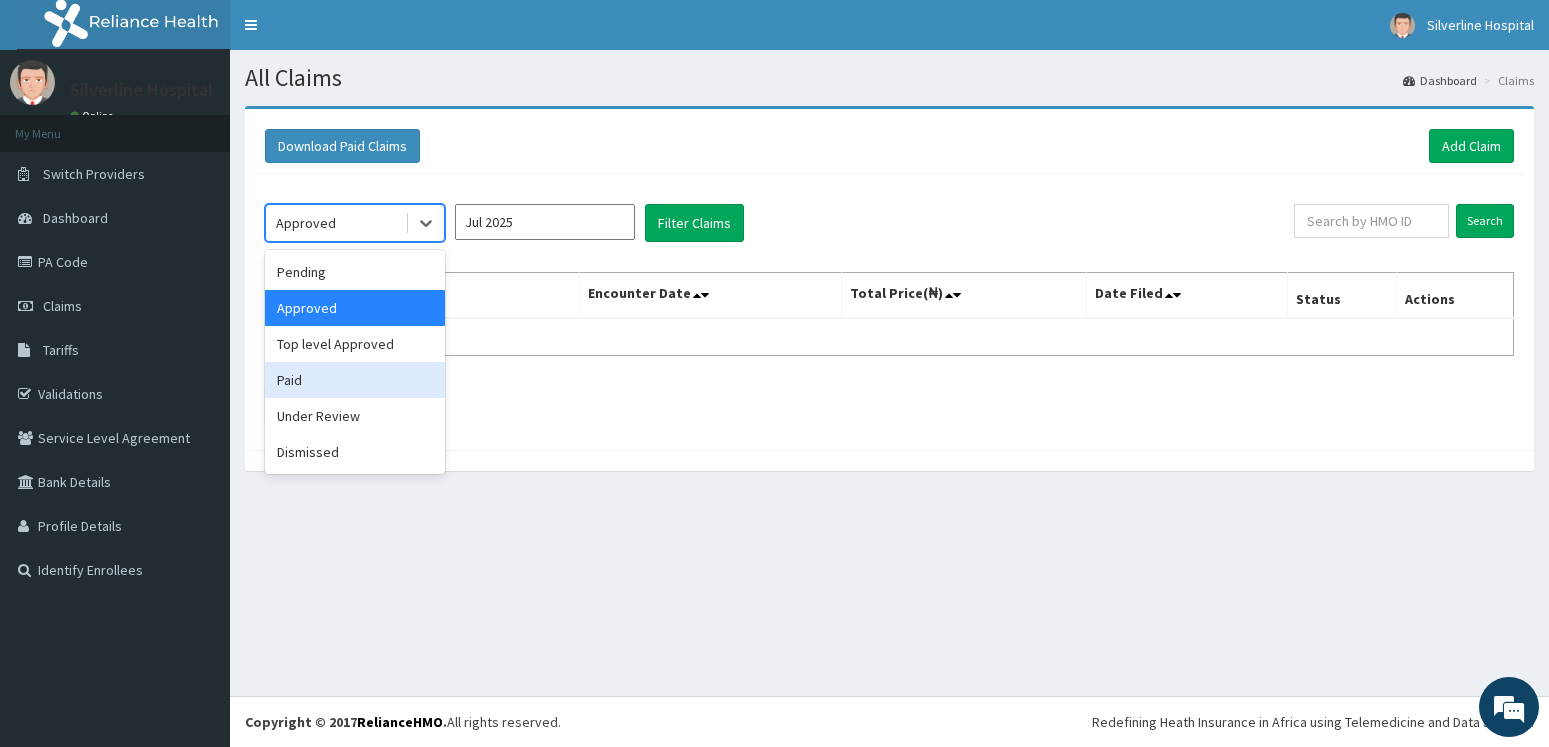 click on "Paid" at bounding box center (355, 380) 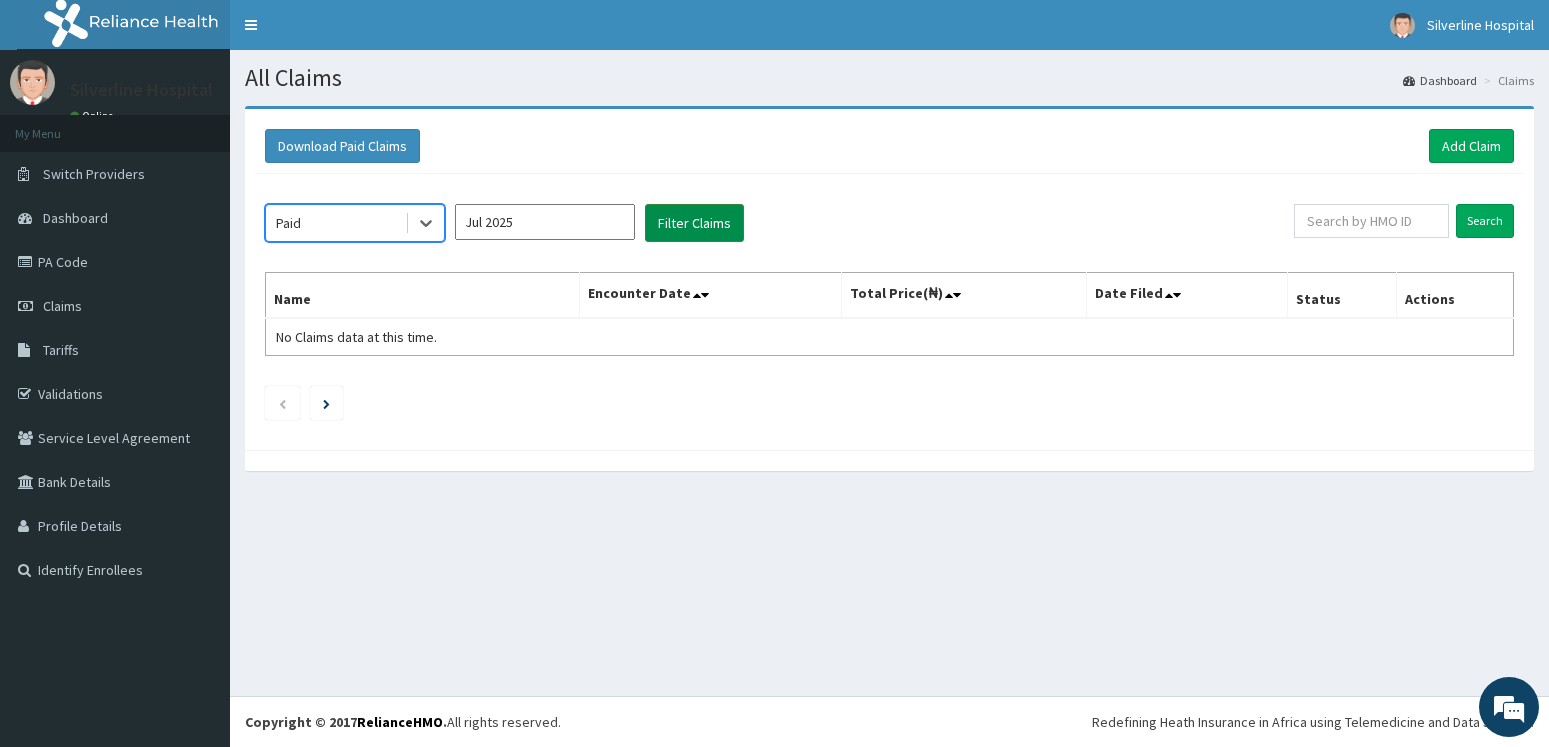 click on "Filter Claims" at bounding box center (694, 223) 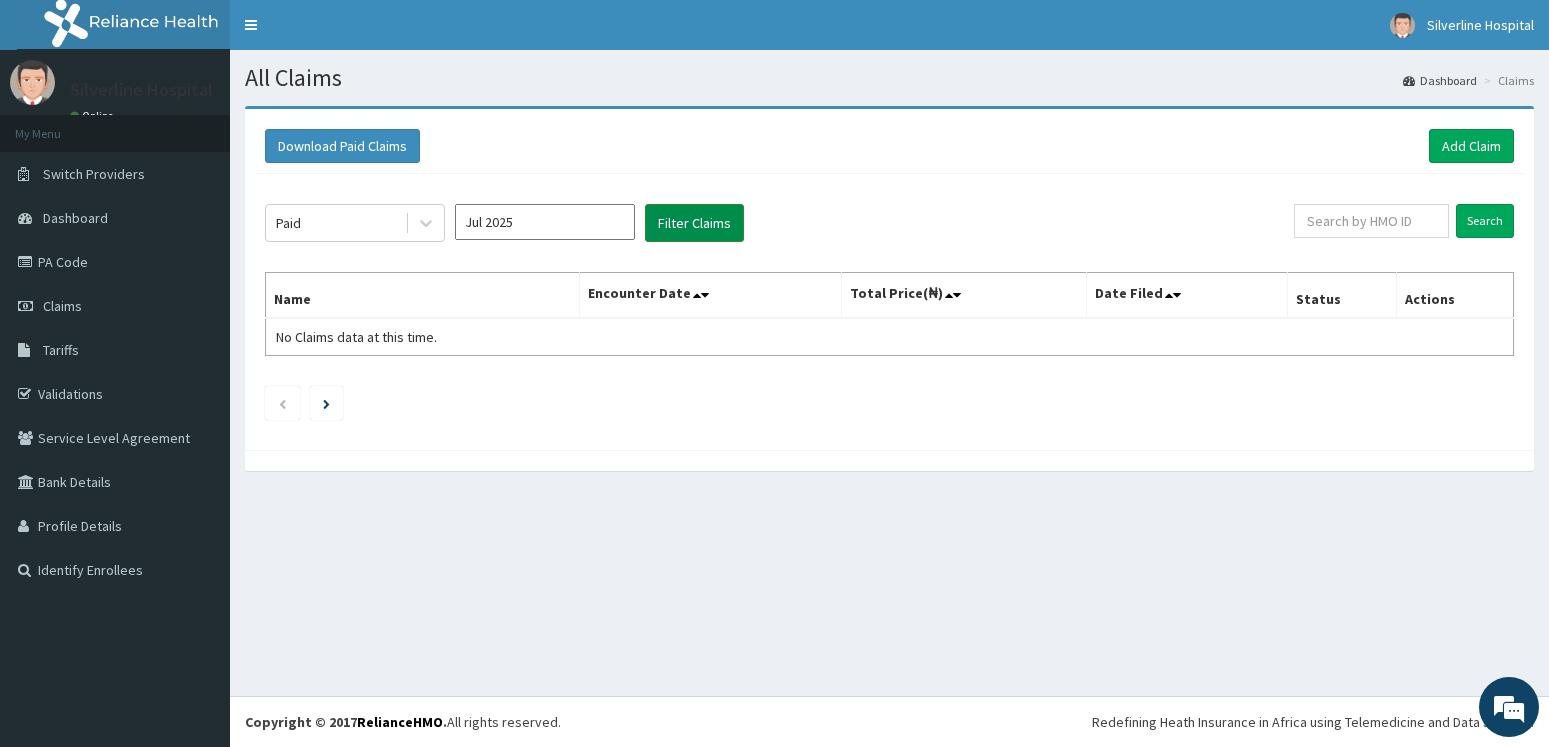 click on "Filter Claims" at bounding box center (694, 223) 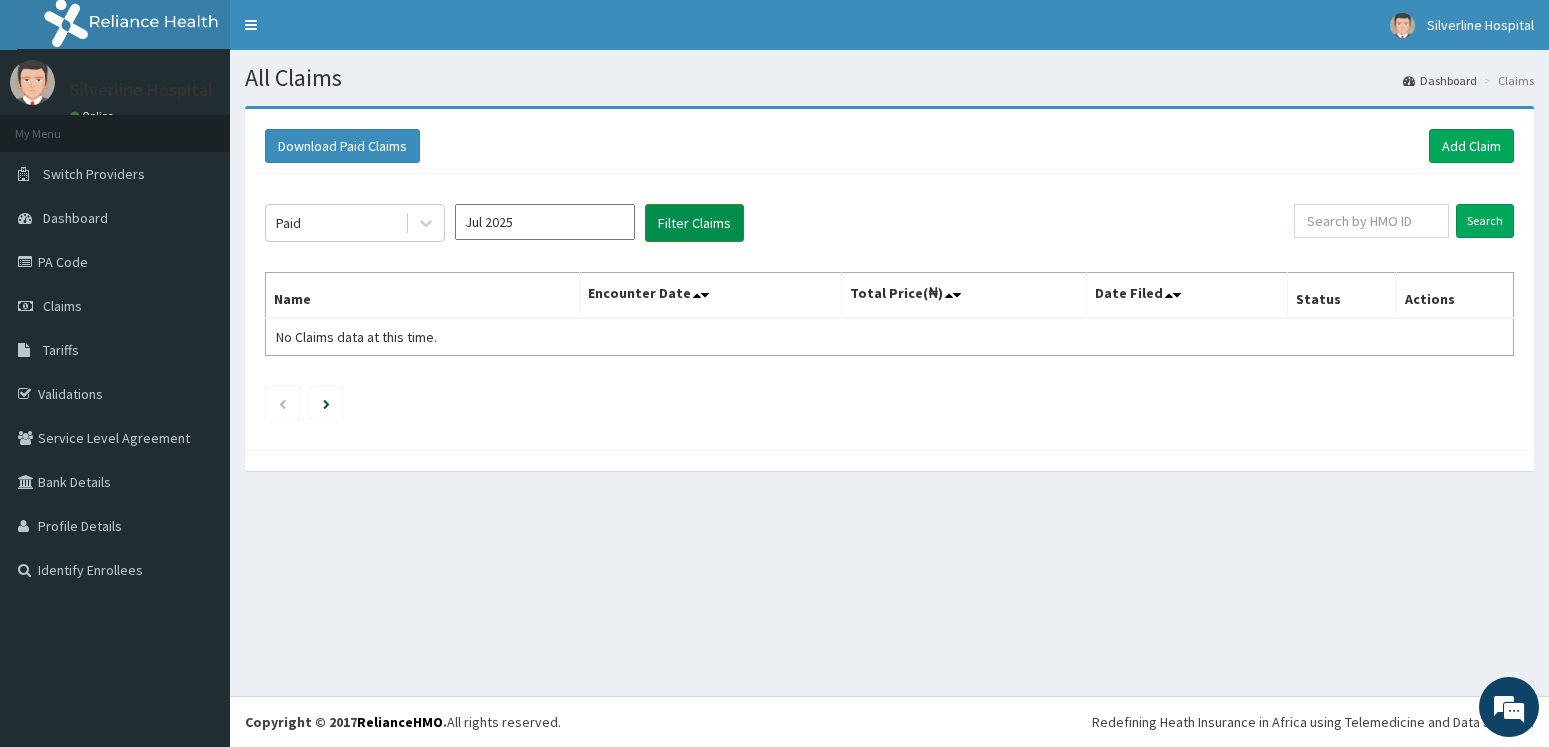 click on "Filter Claims" at bounding box center (694, 223) 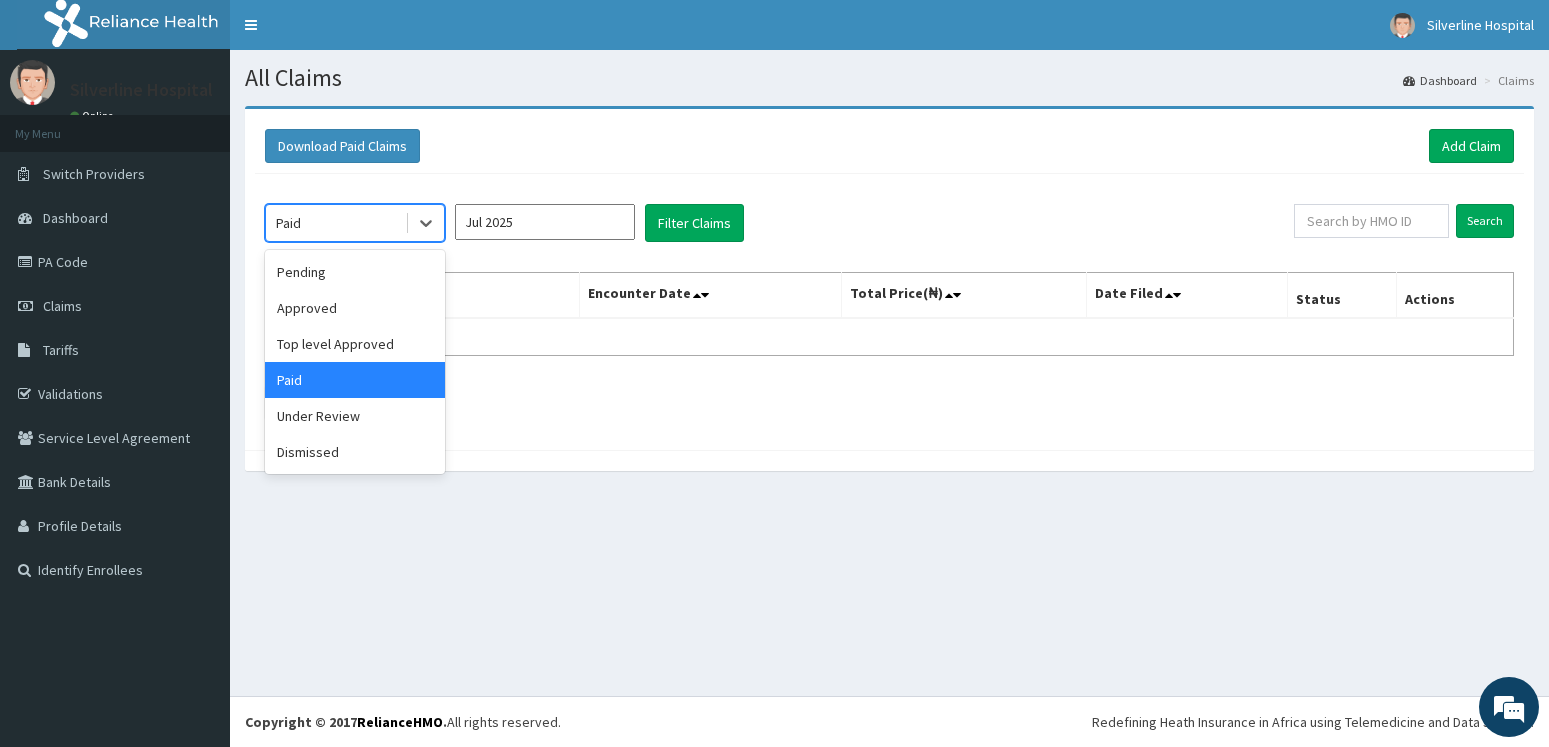 click on "Paid" at bounding box center (335, 223) 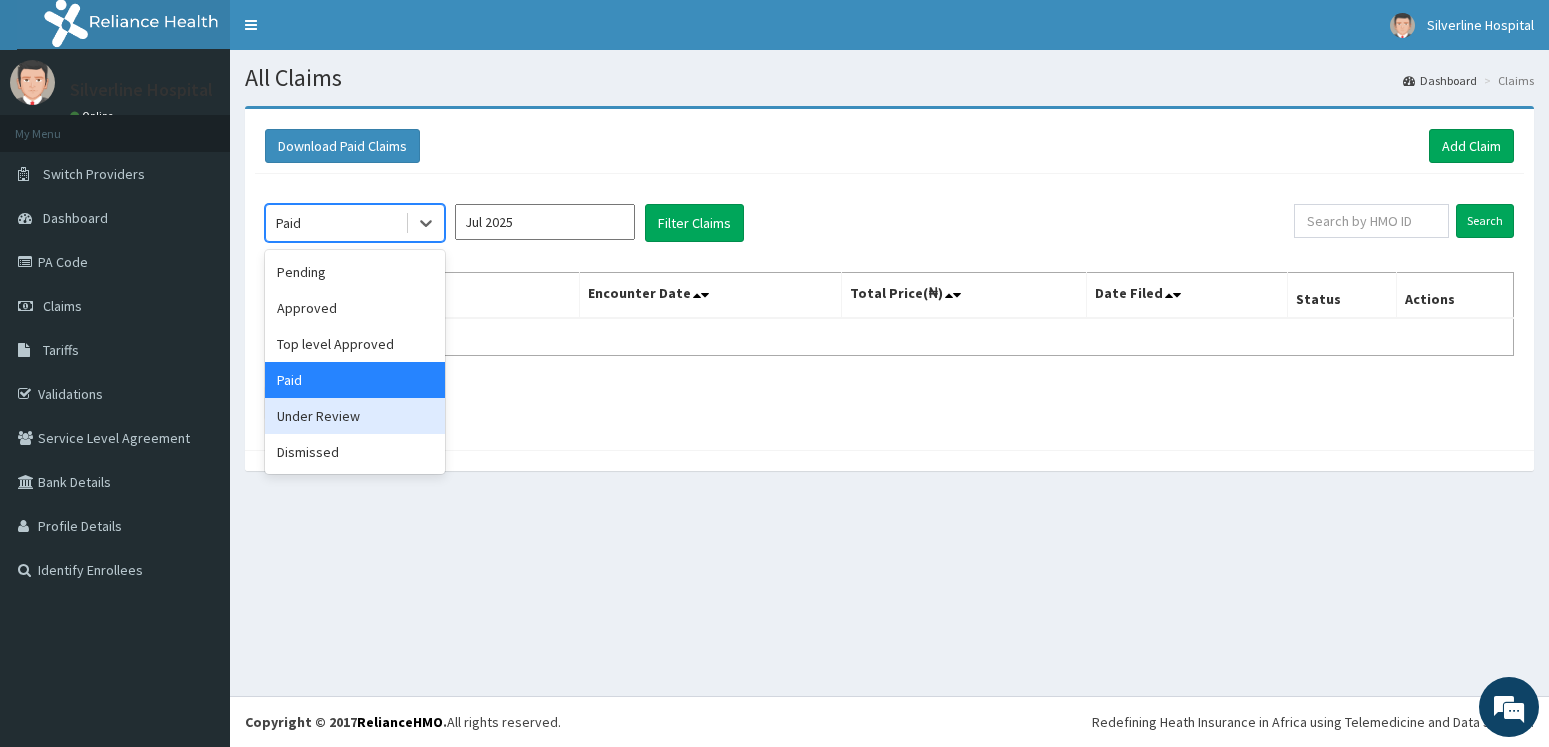 click on "Under Review" at bounding box center (355, 416) 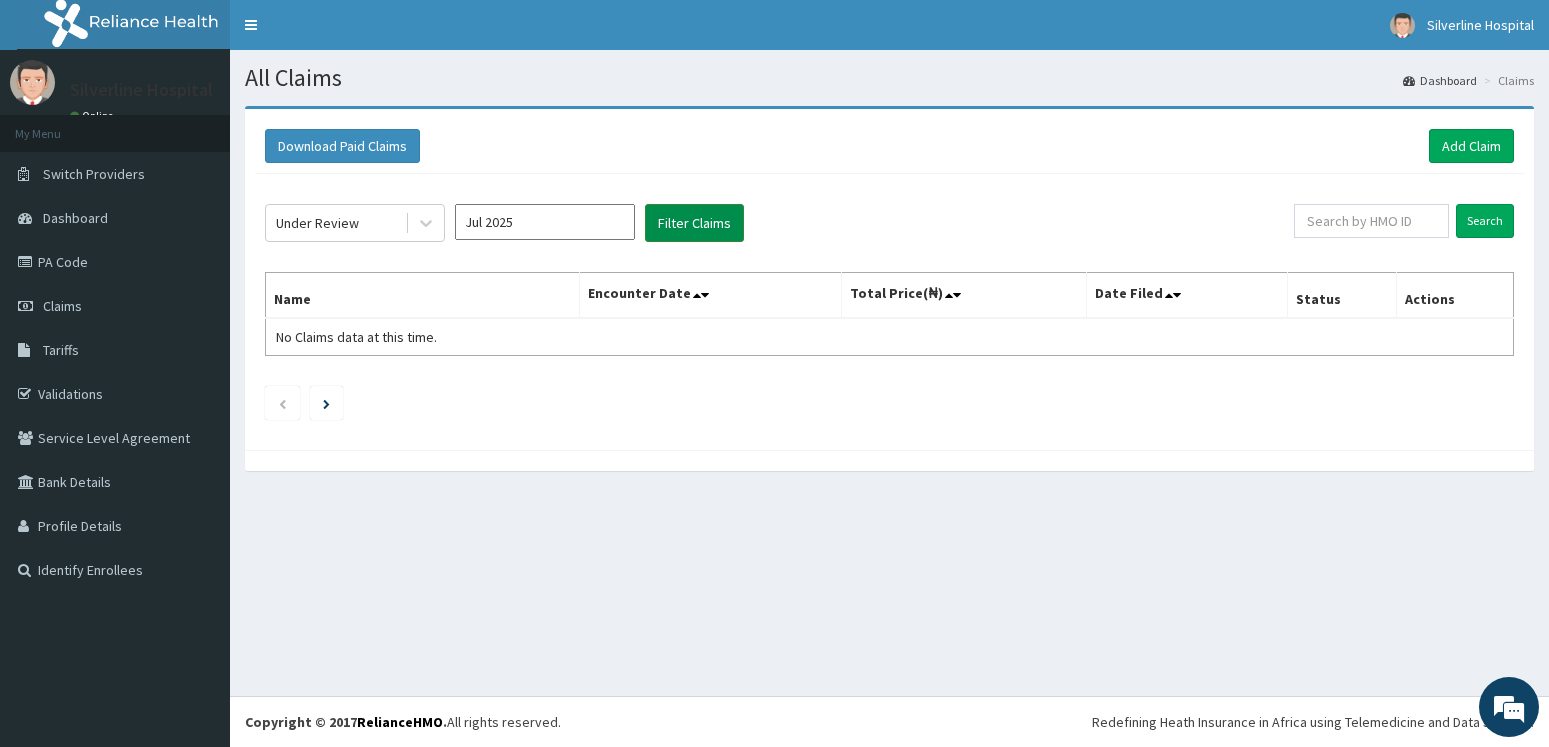 click on "Filter Claims" at bounding box center [694, 223] 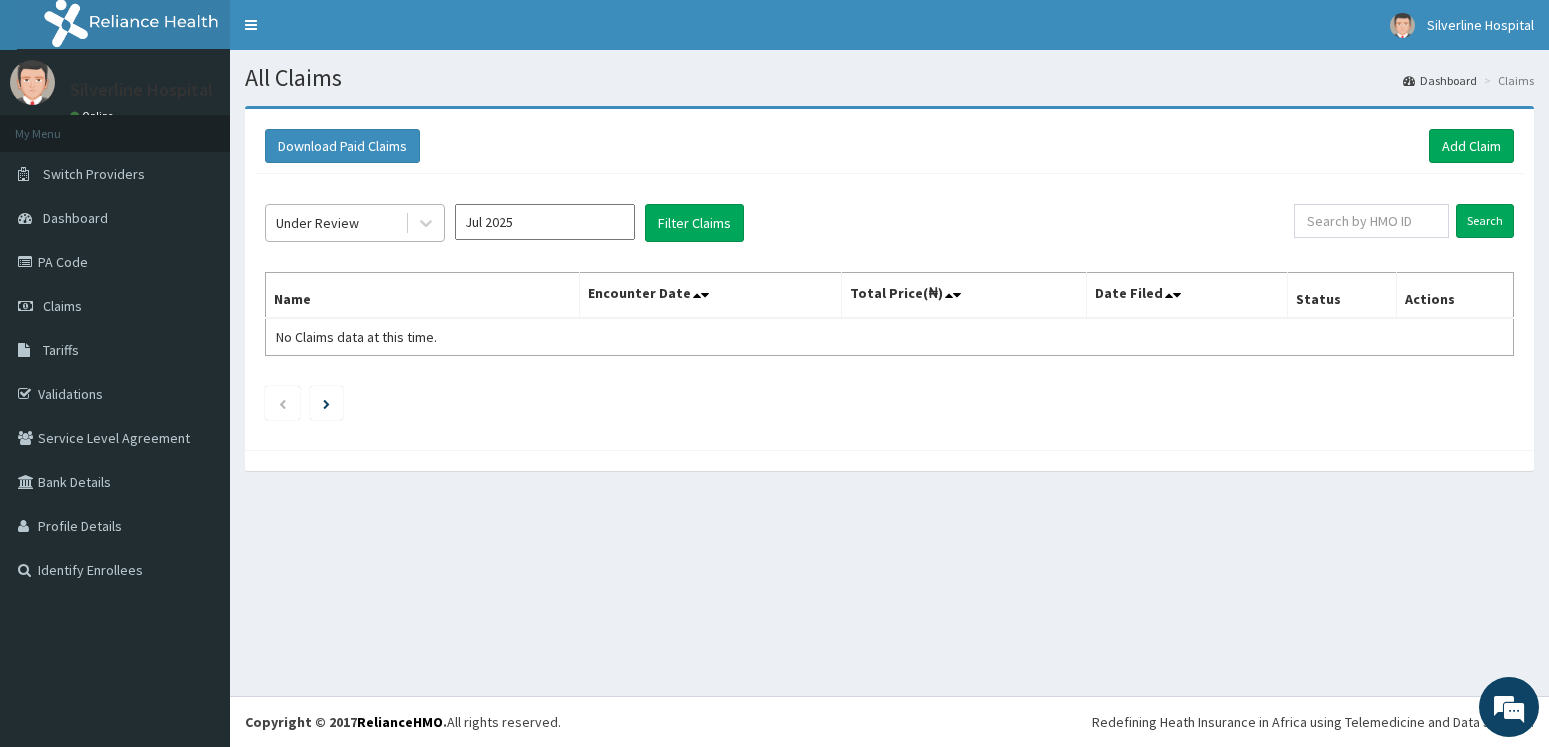 click on "Under Review" at bounding box center (317, 223) 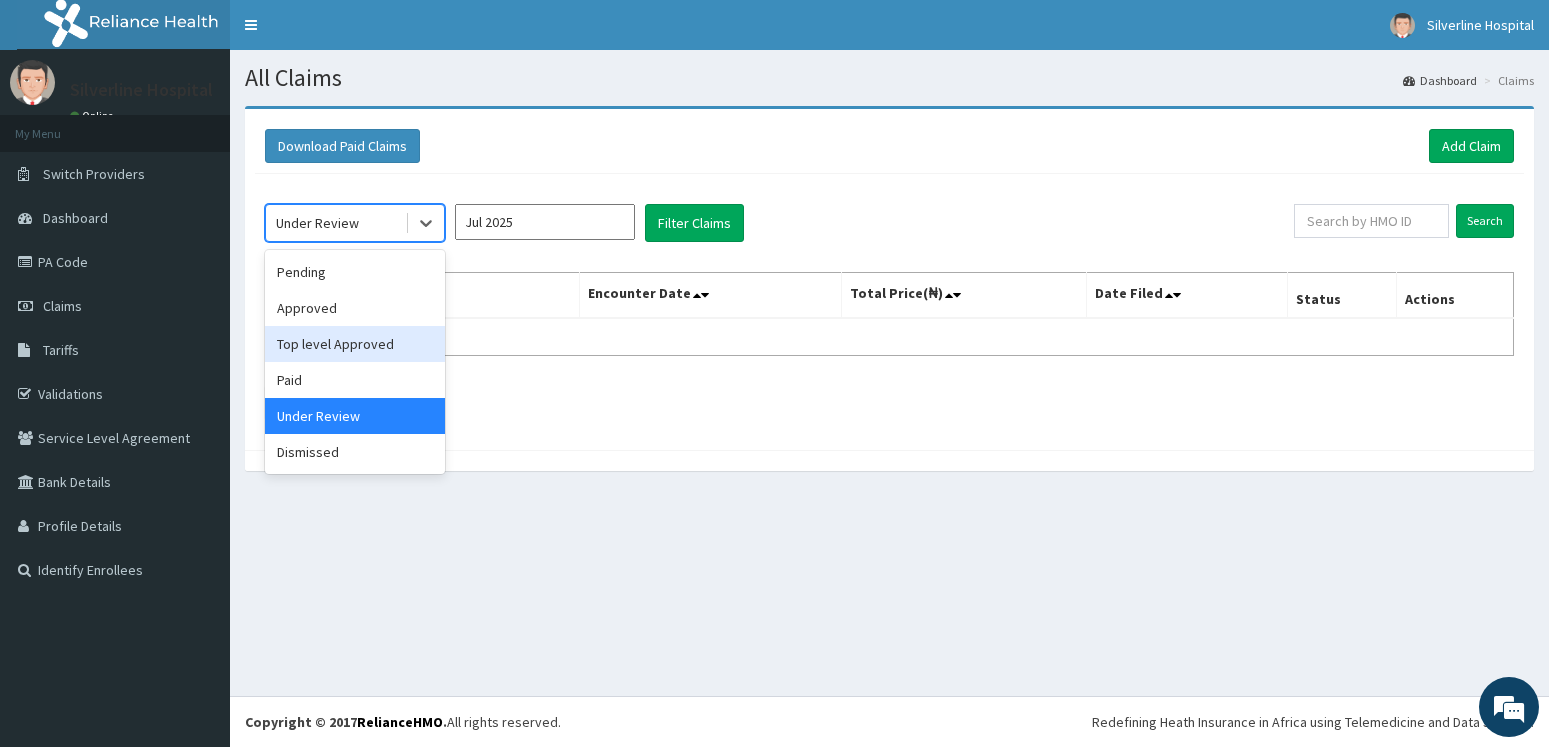 click on "Top level Approved" at bounding box center (355, 344) 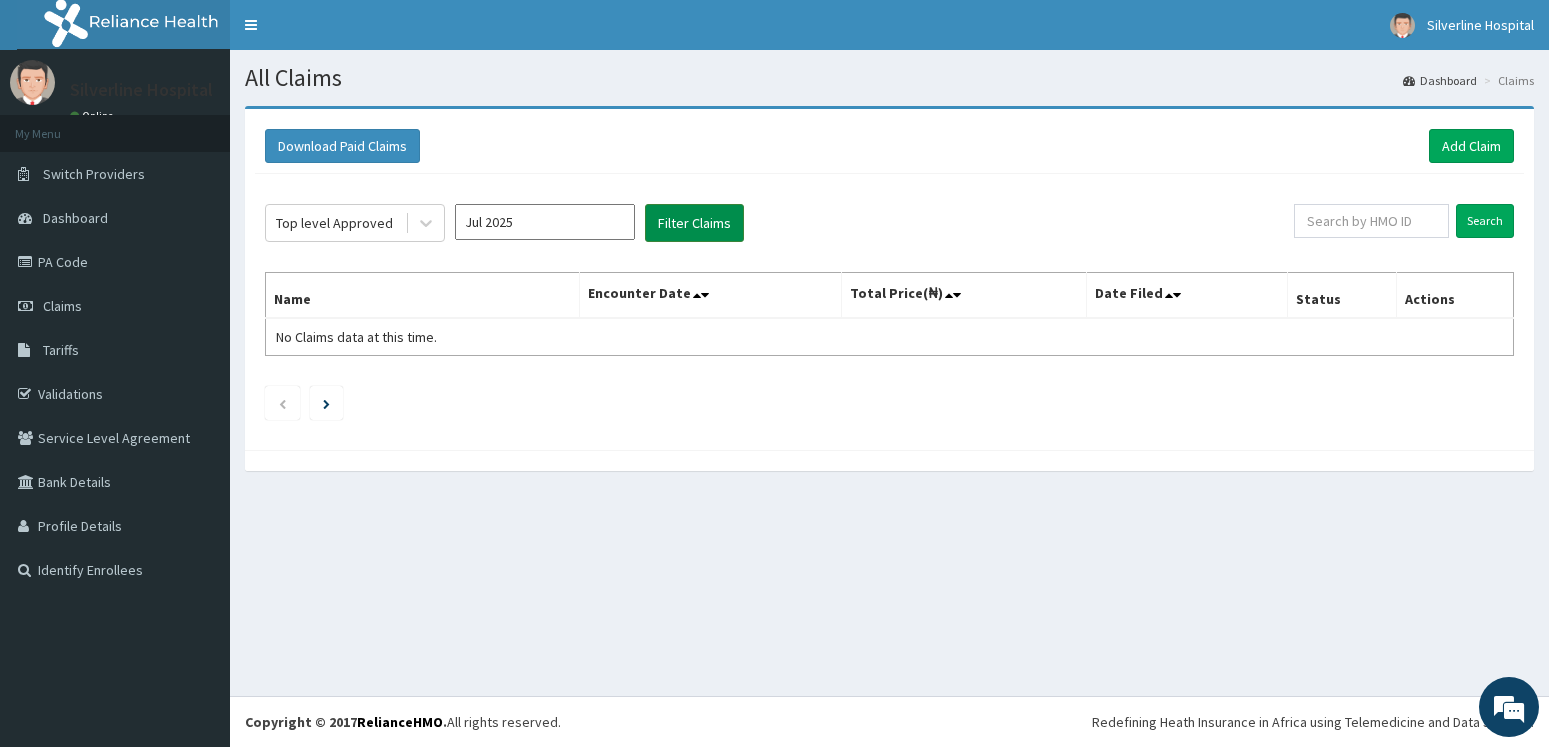 click on "Filter Claims" at bounding box center [694, 223] 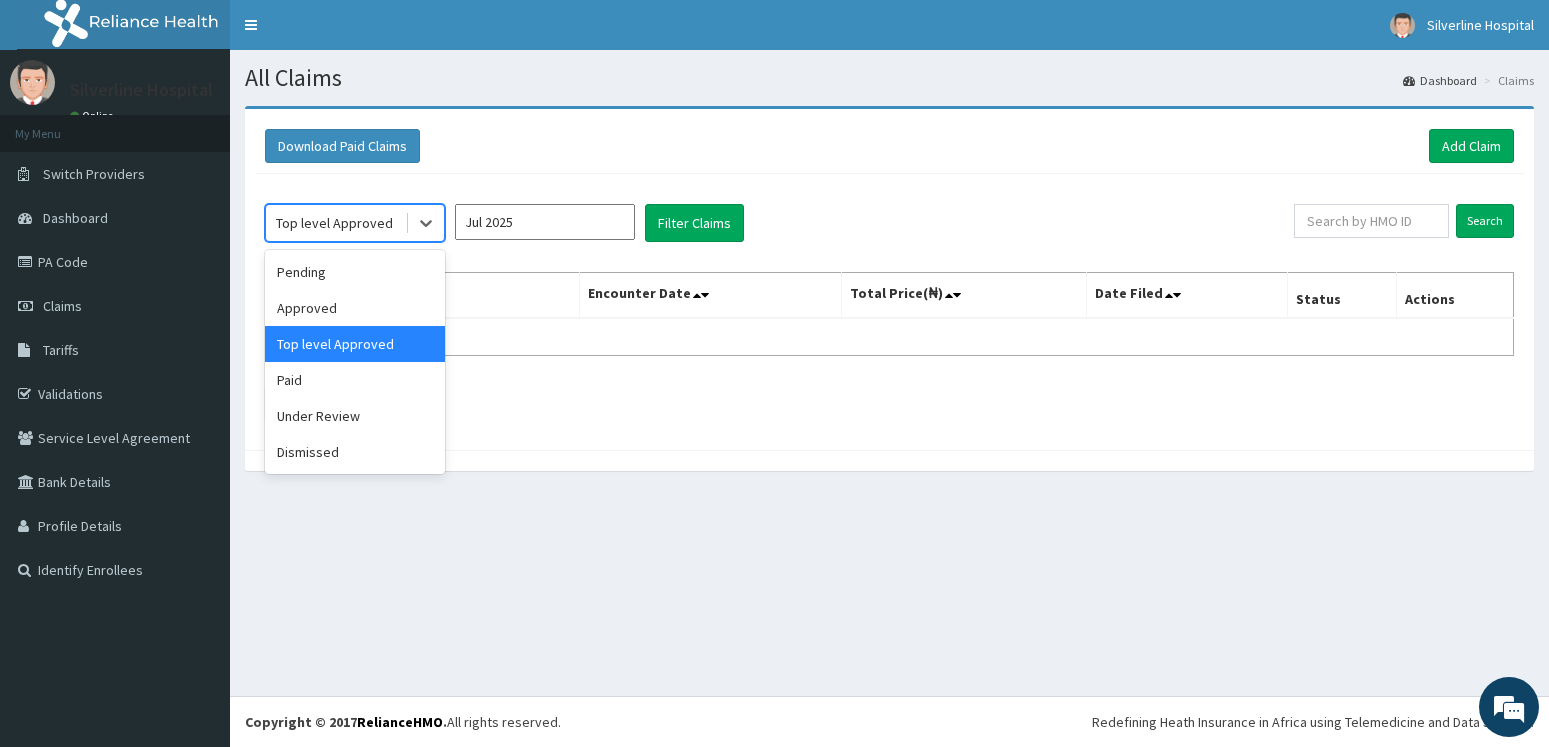 click on "Top level Approved" at bounding box center (334, 223) 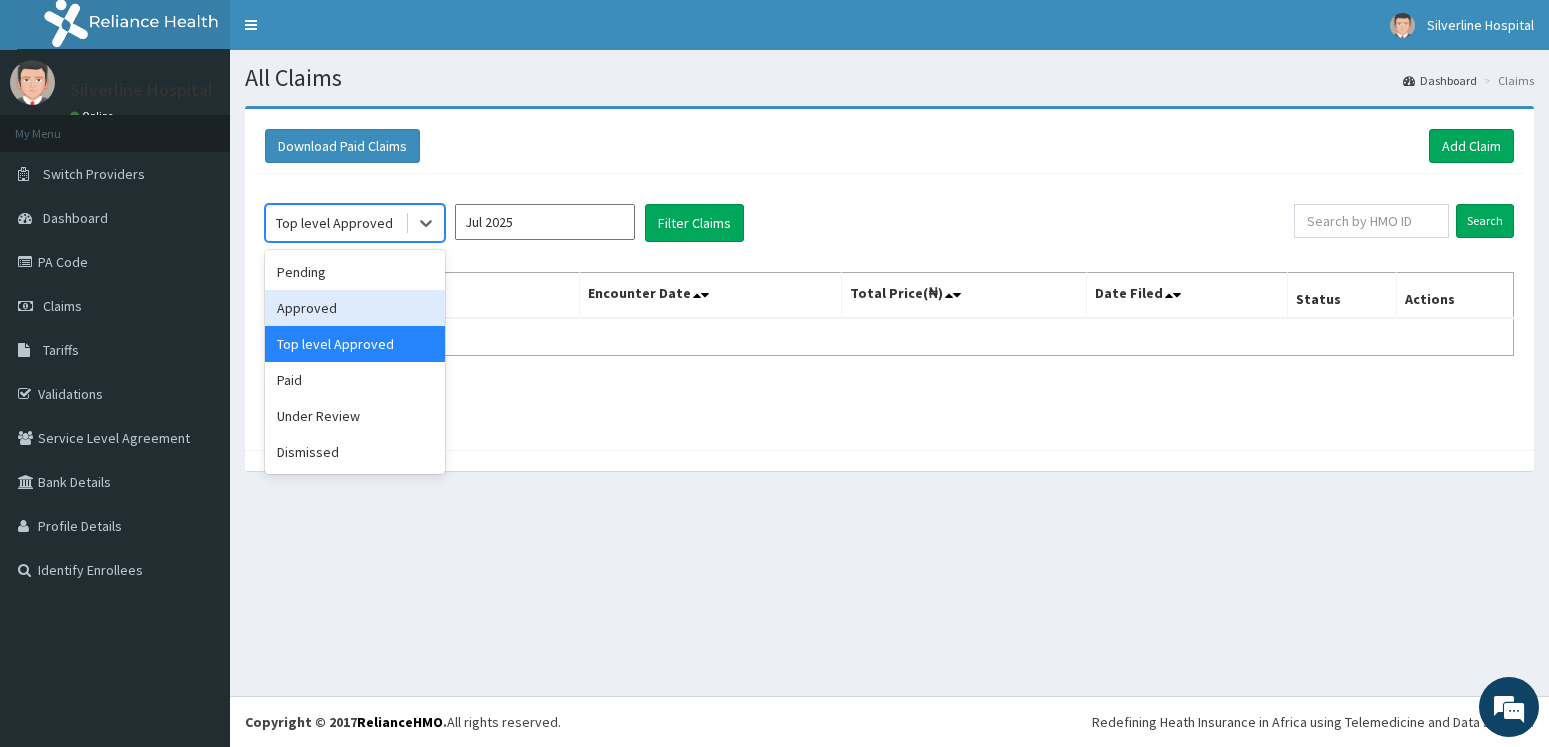 click on "Approved" at bounding box center [355, 308] 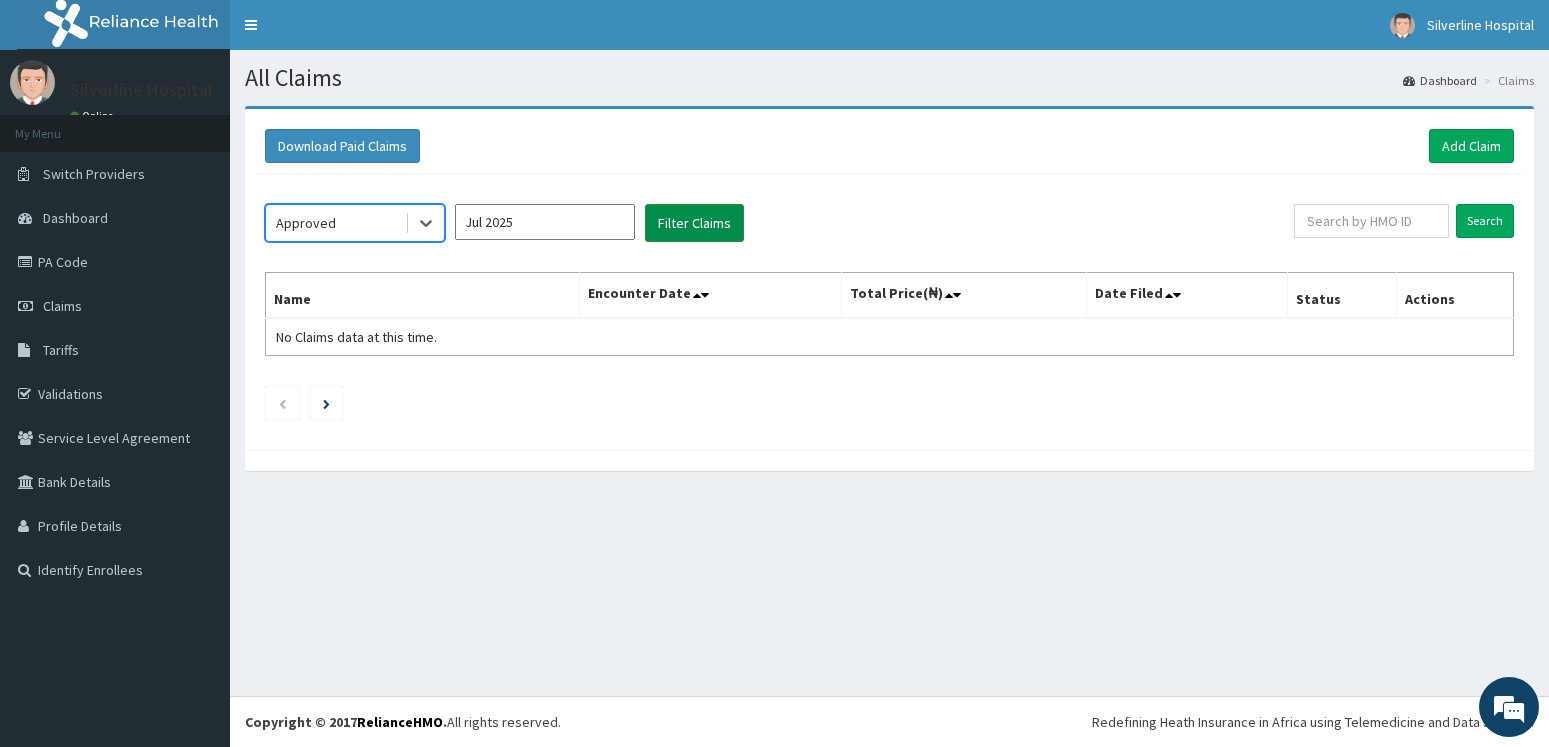 click on "Filter Claims" at bounding box center [694, 223] 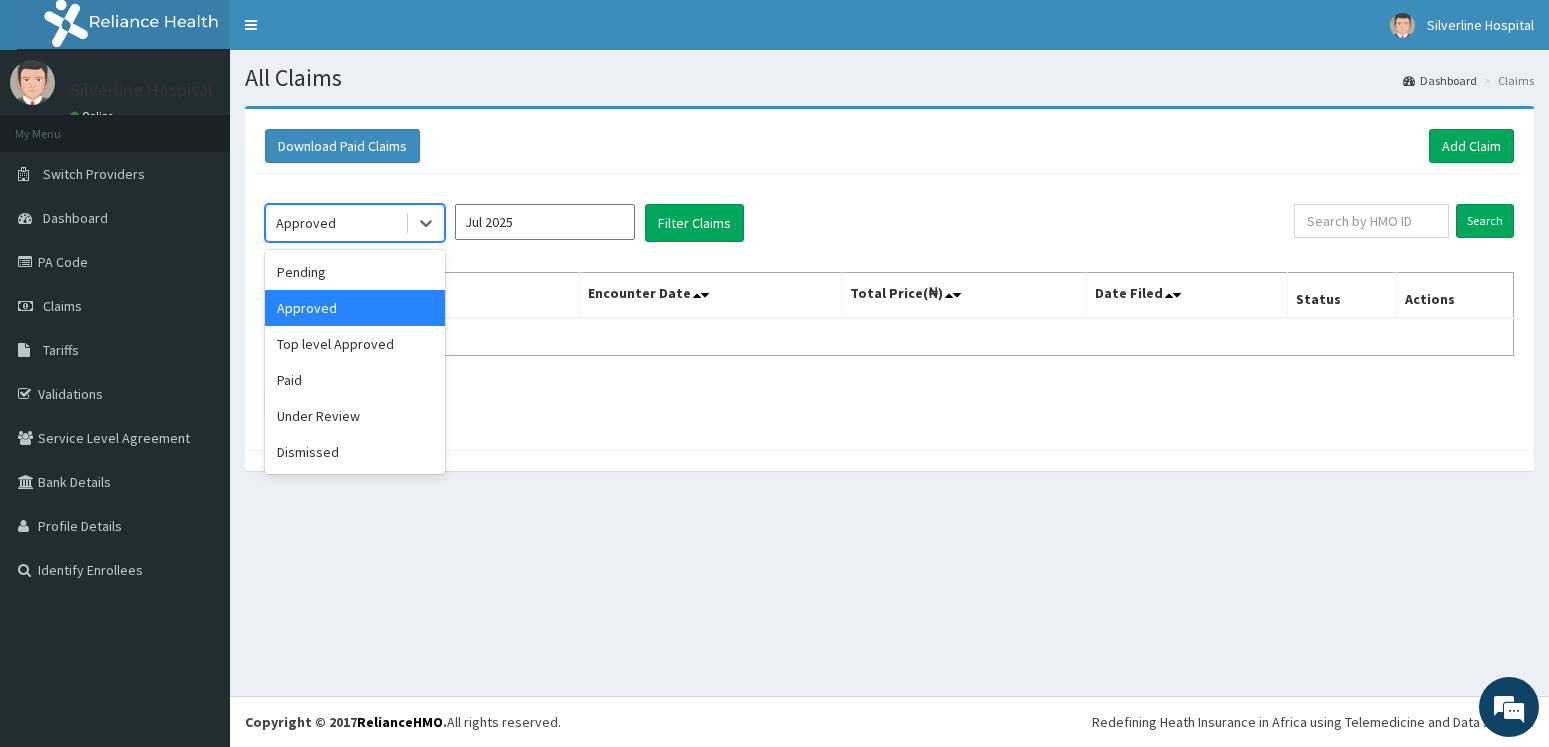 click on "Approved" at bounding box center (335, 223) 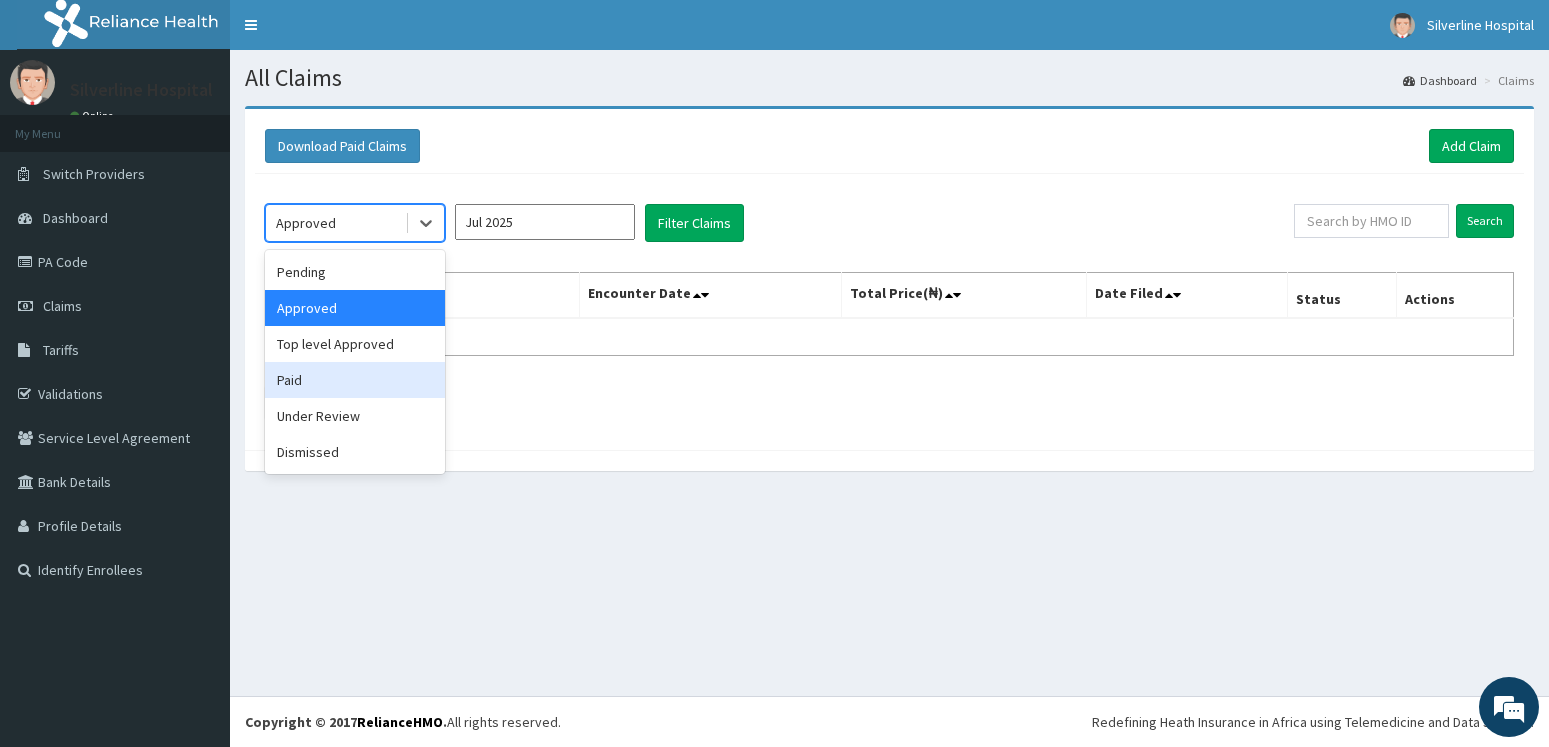 click on "Paid" at bounding box center (355, 380) 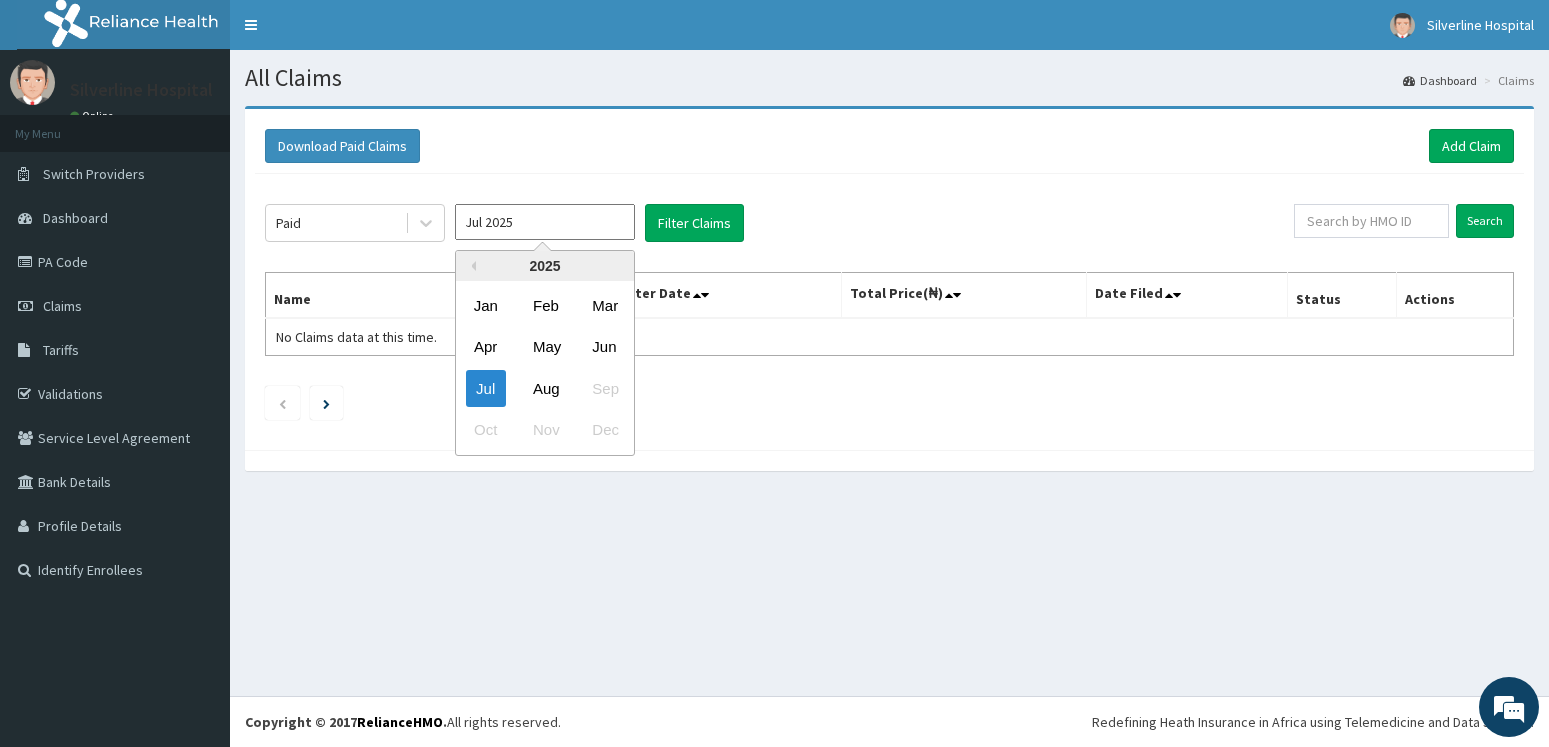 click on "Jul 2025" at bounding box center (545, 222) 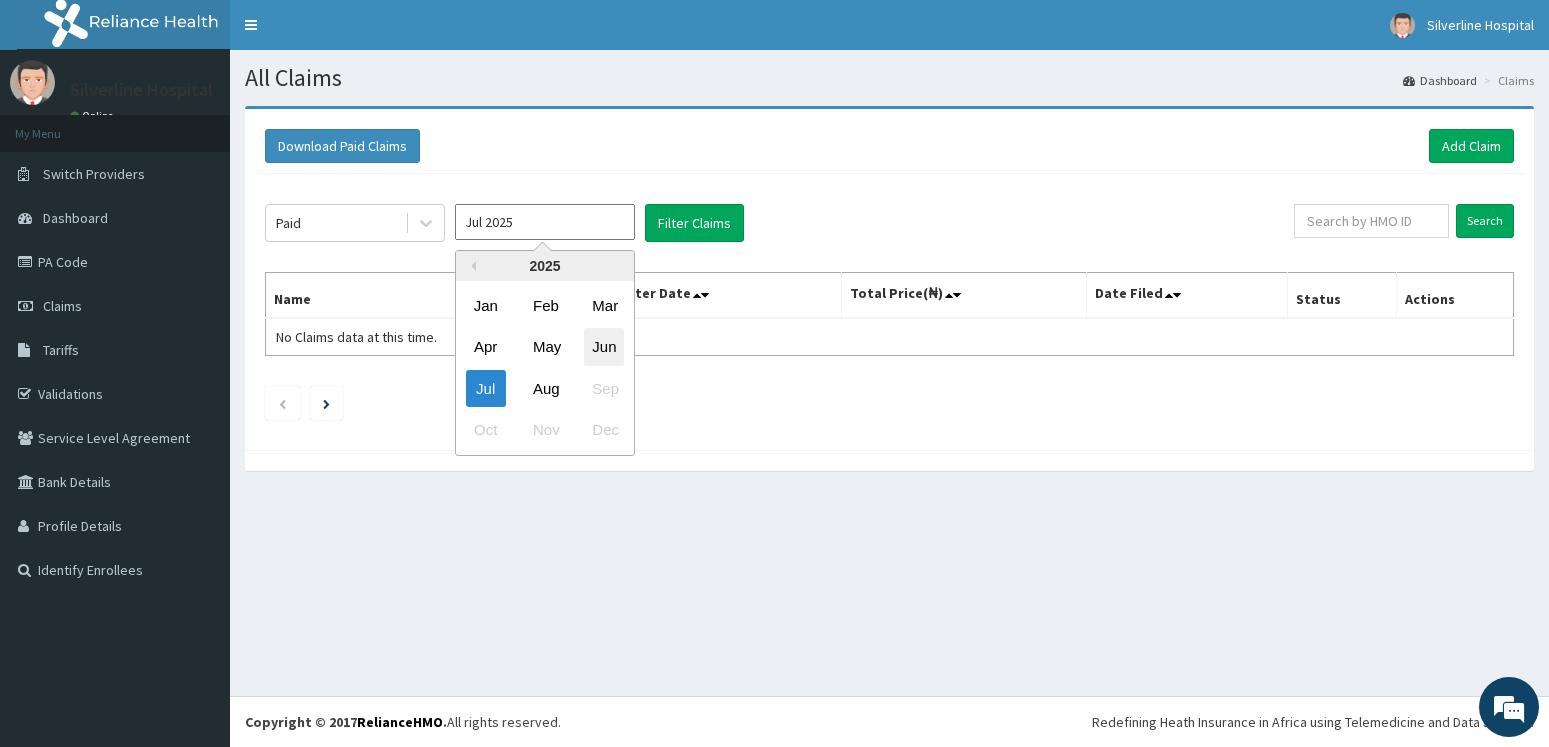 click on "Jun" at bounding box center [604, 347] 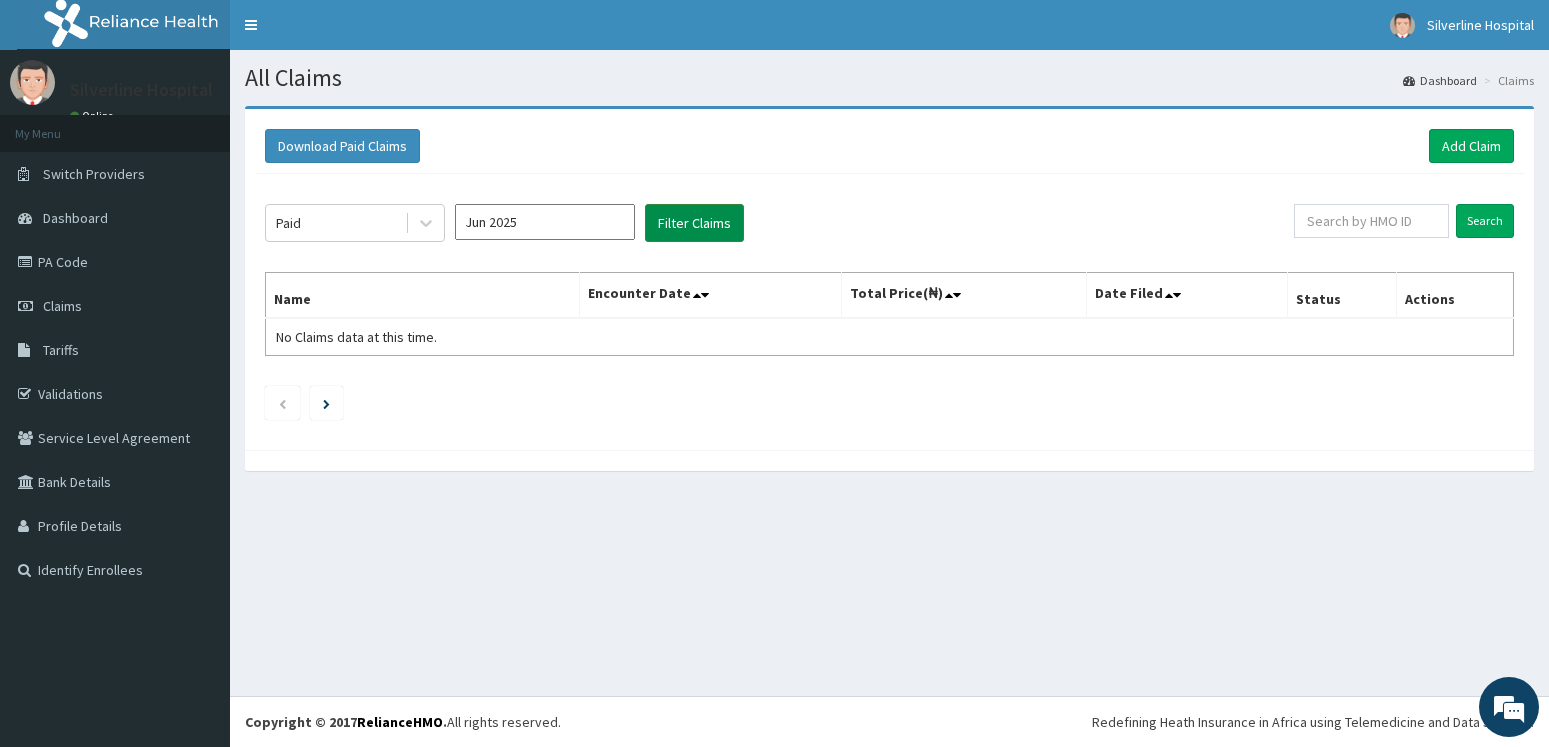 click on "Filter Claims" at bounding box center (694, 223) 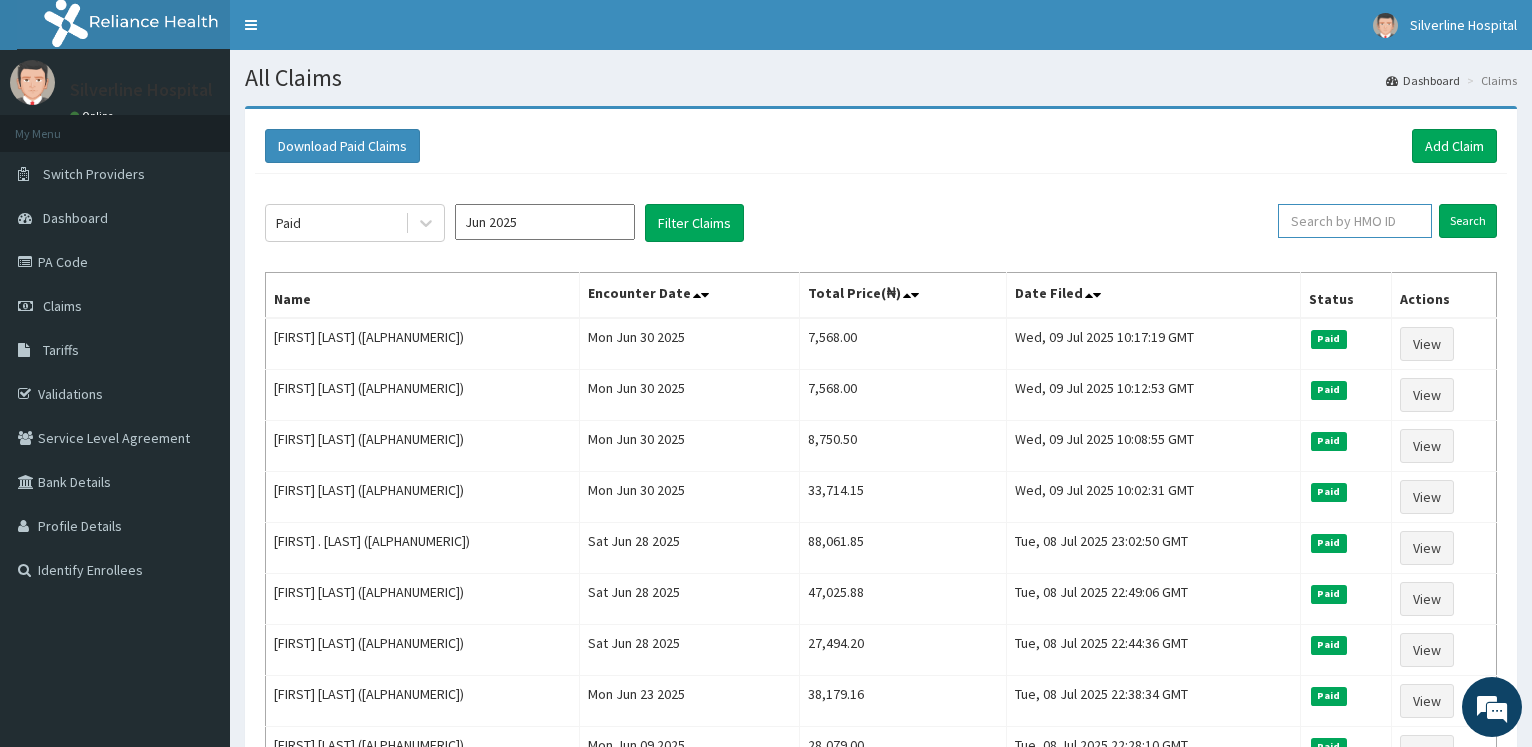 click at bounding box center (1355, 221) 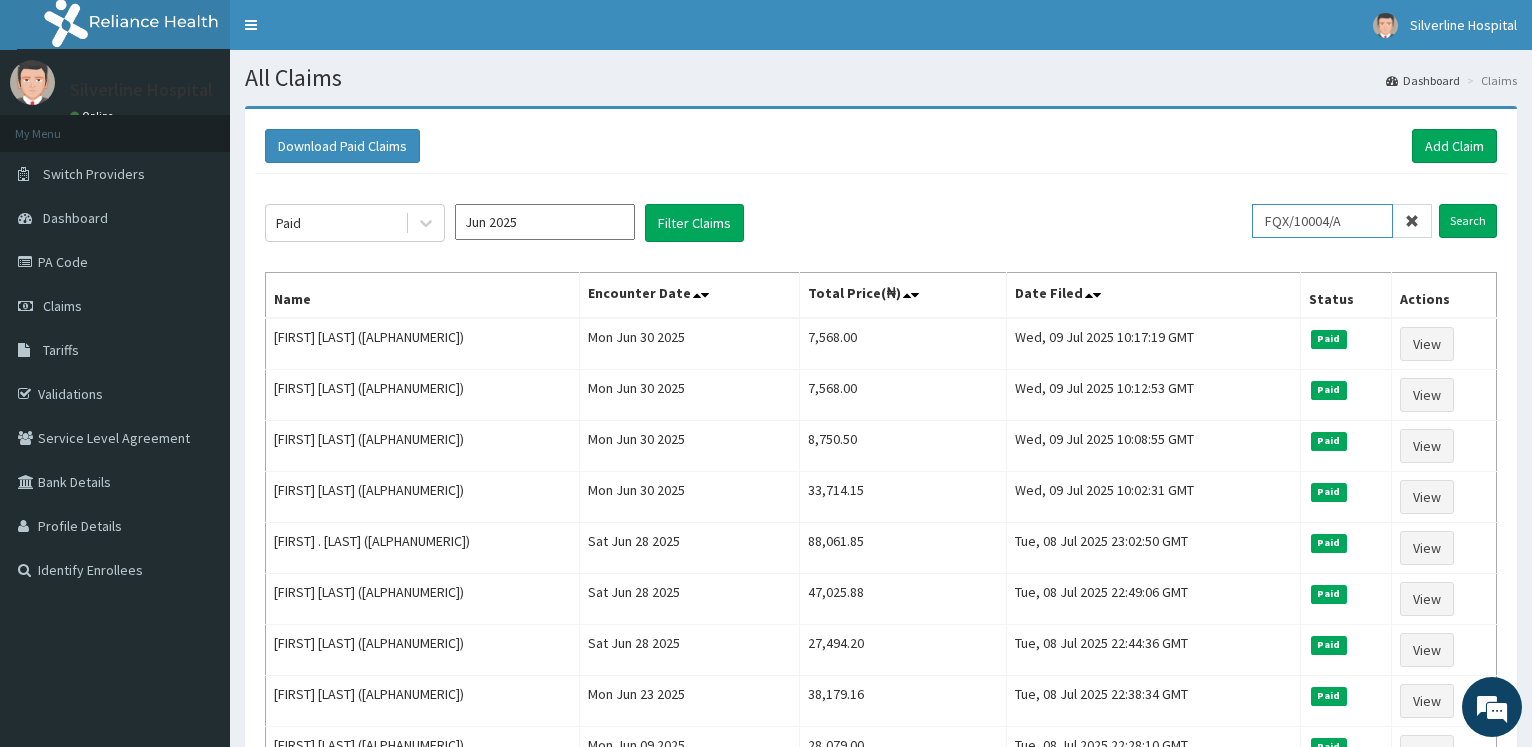 type on "FQX/10004/A" 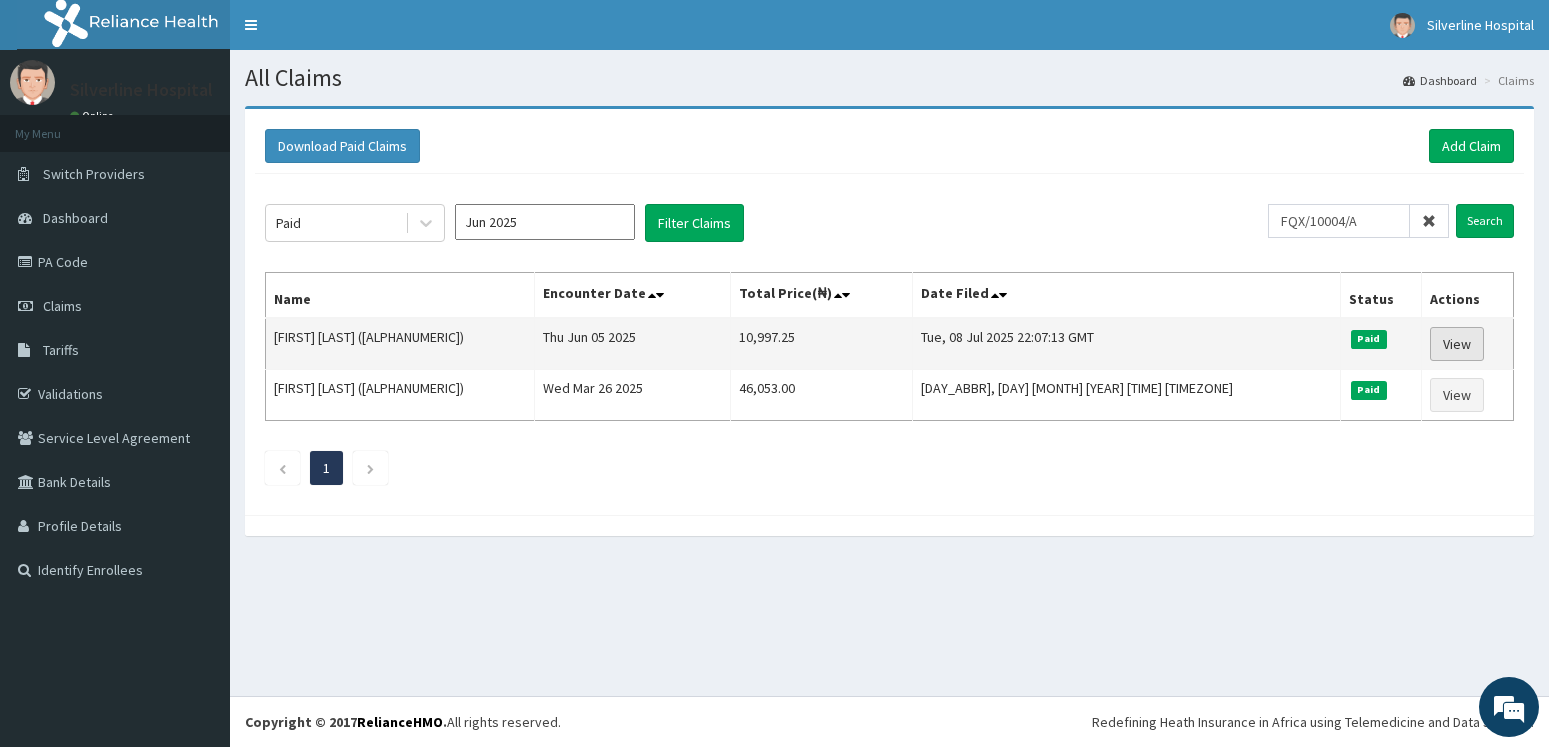 click on "View" at bounding box center (1457, 344) 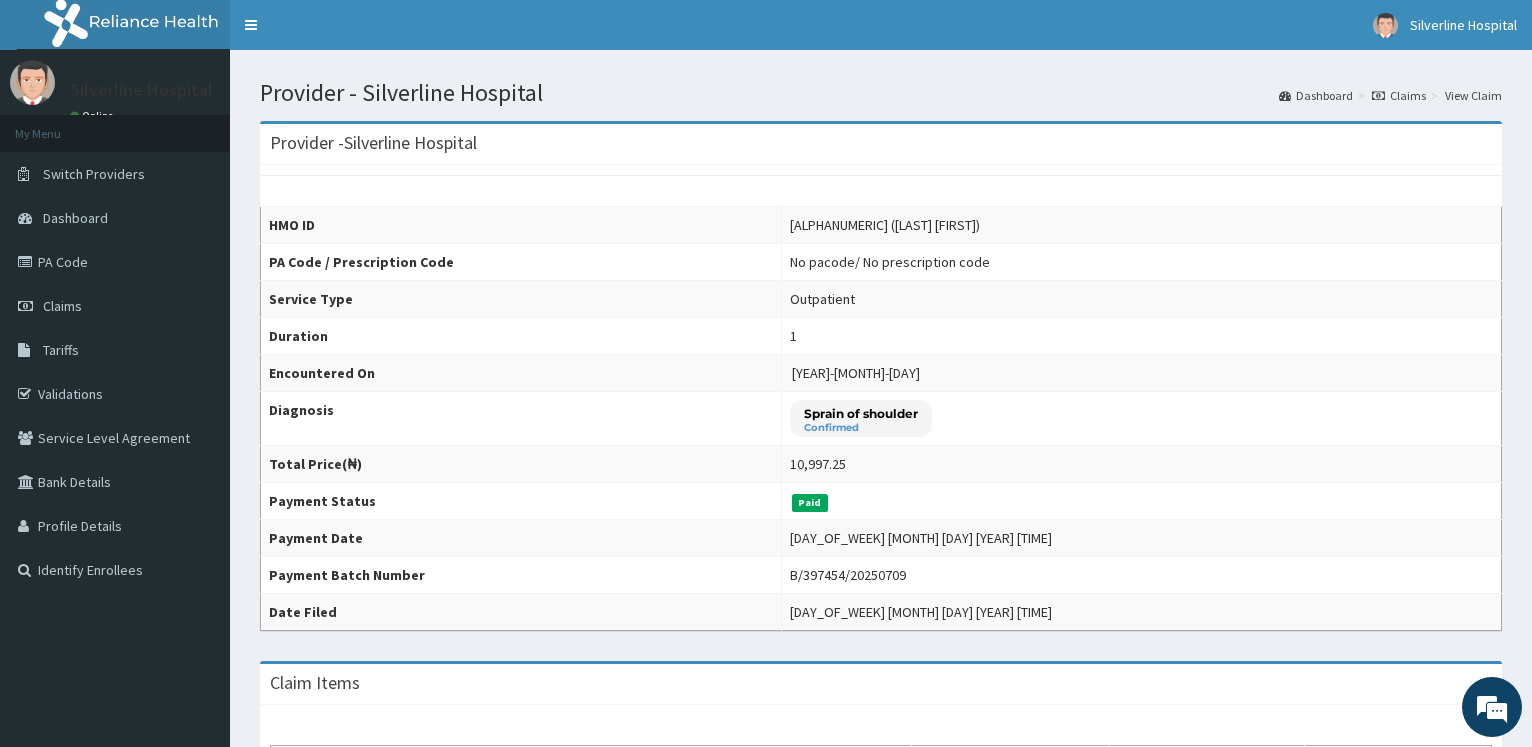 scroll, scrollTop: 0, scrollLeft: 0, axis: both 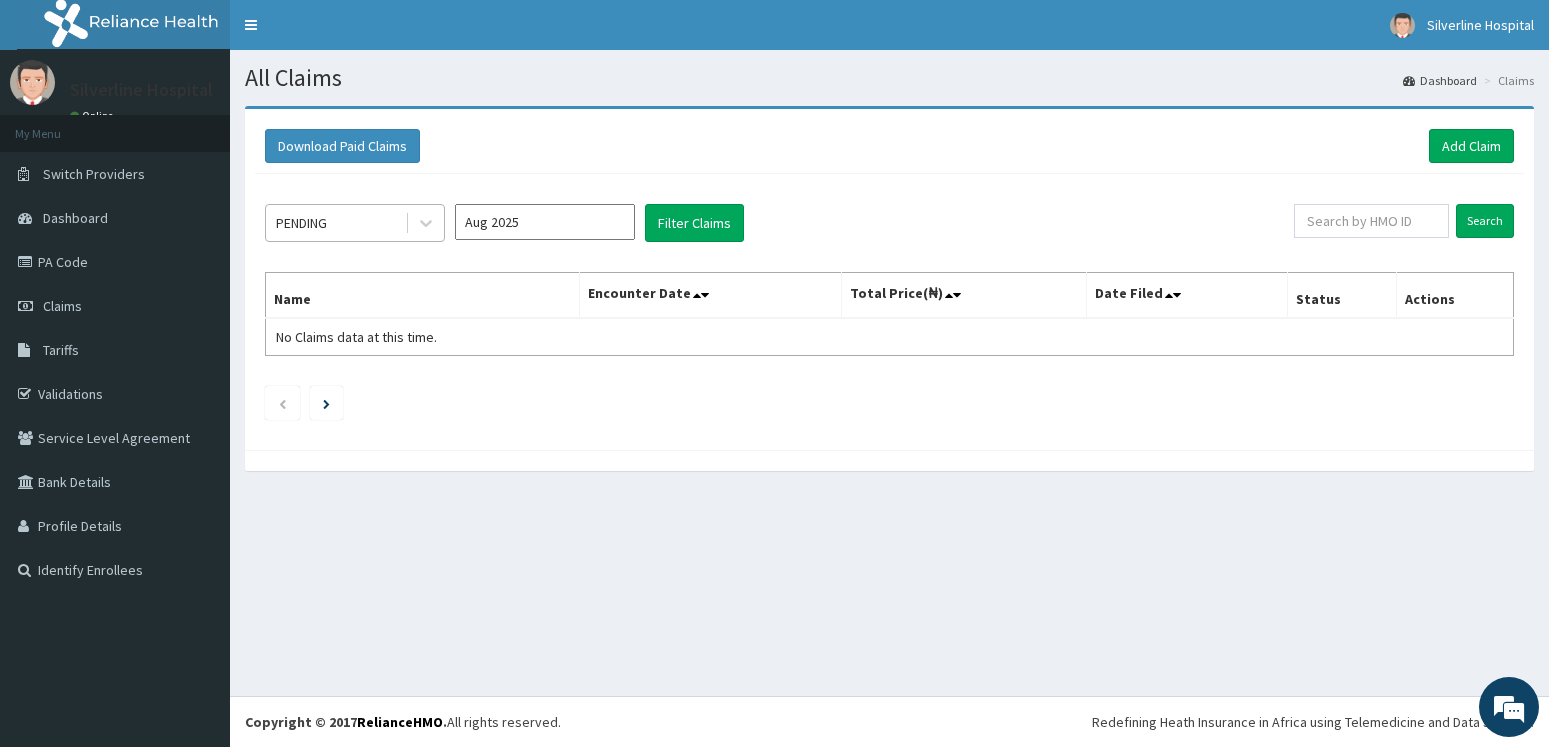 click on "PENDING" at bounding box center [335, 223] 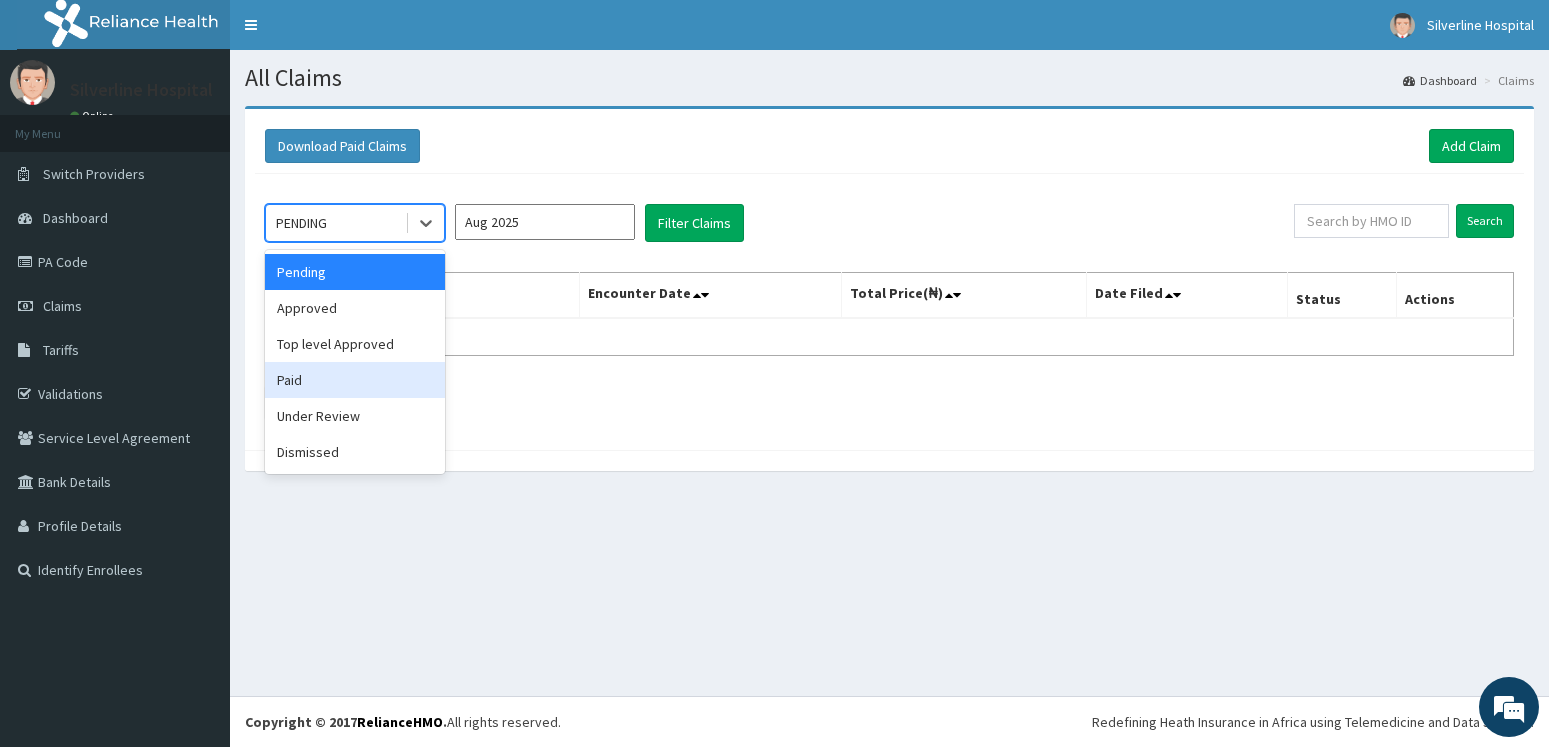 click on "Paid" at bounding box center (355, 380) 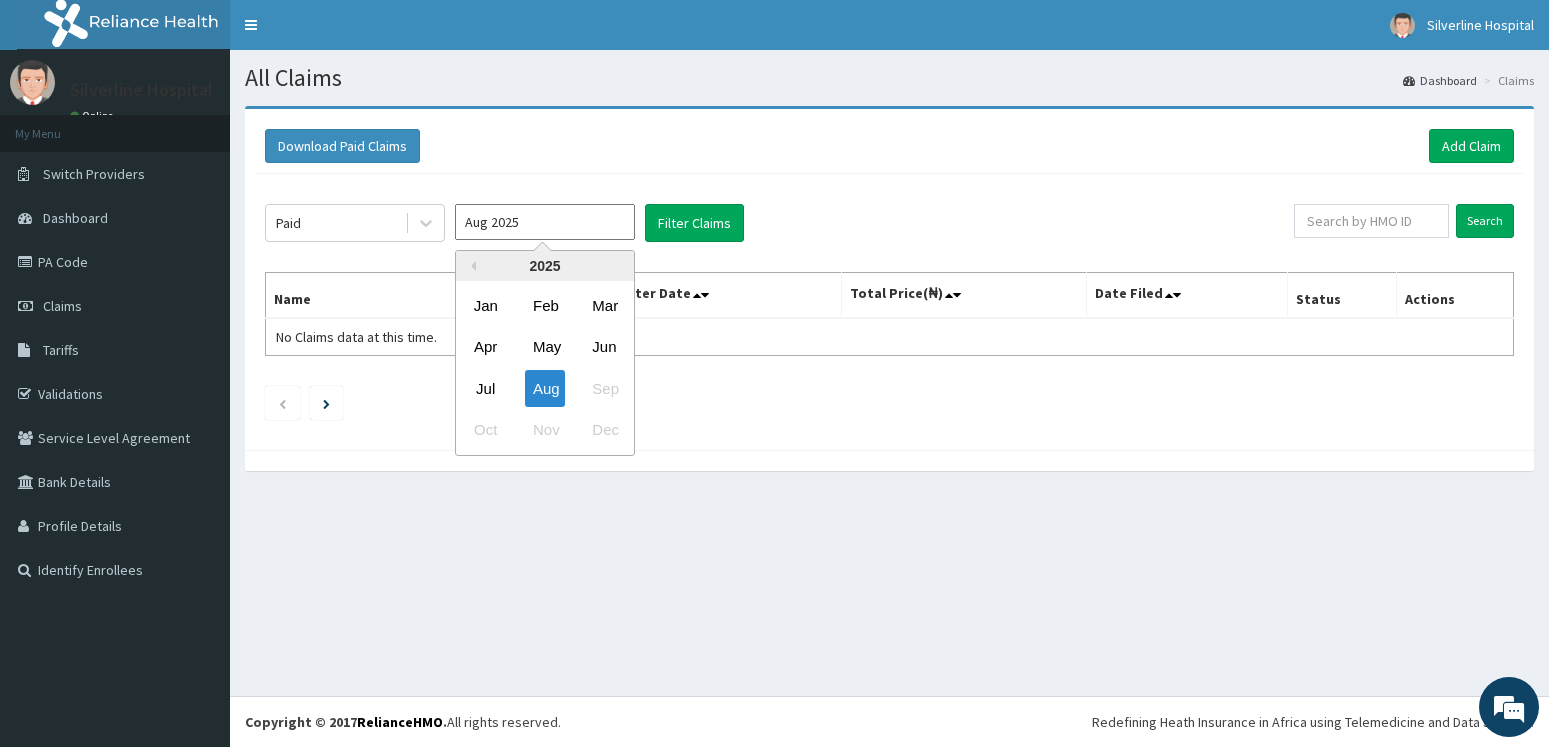 click on "Aug 2025" at bounding box center [545, 222] 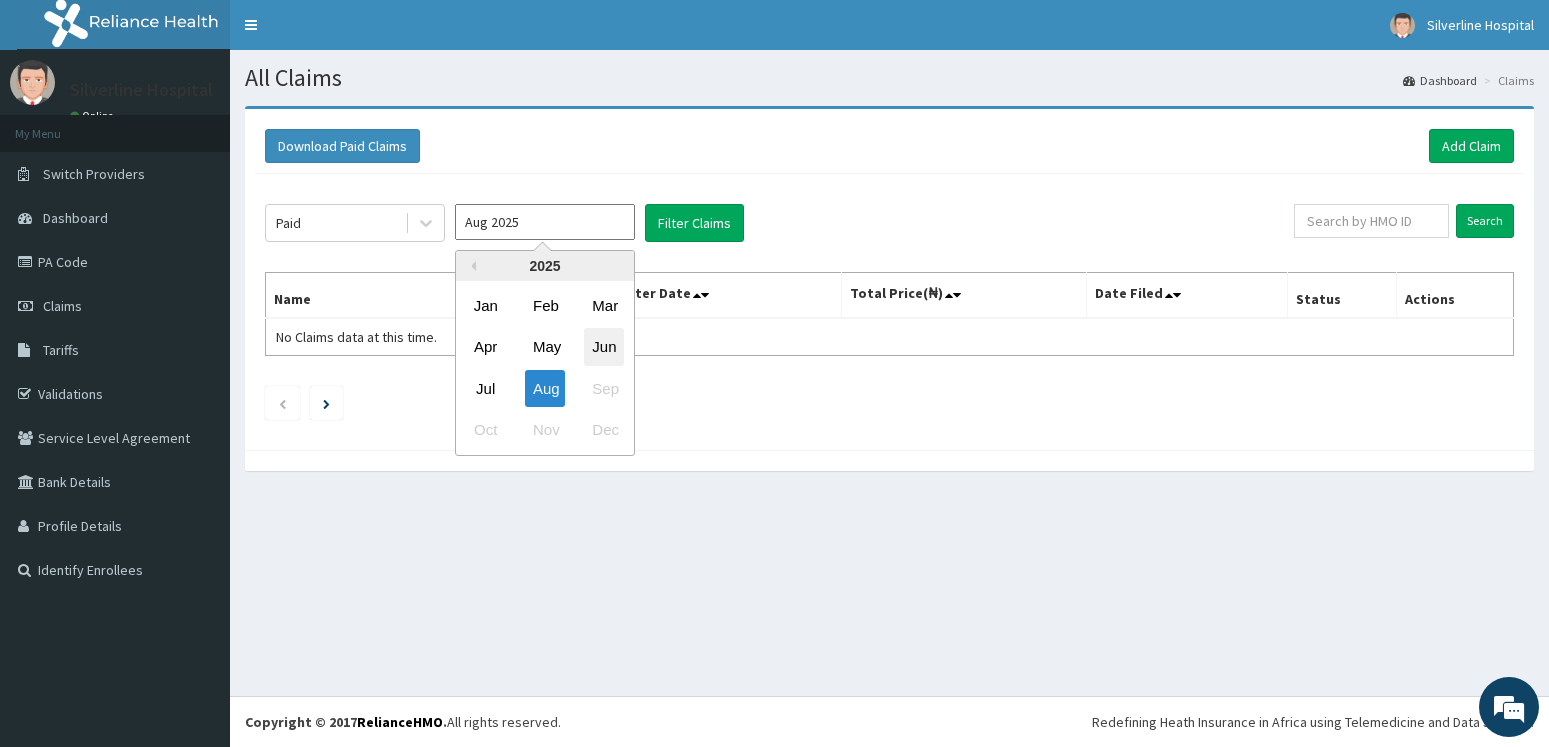 click on "Jun" at bounding box center [604, 347] 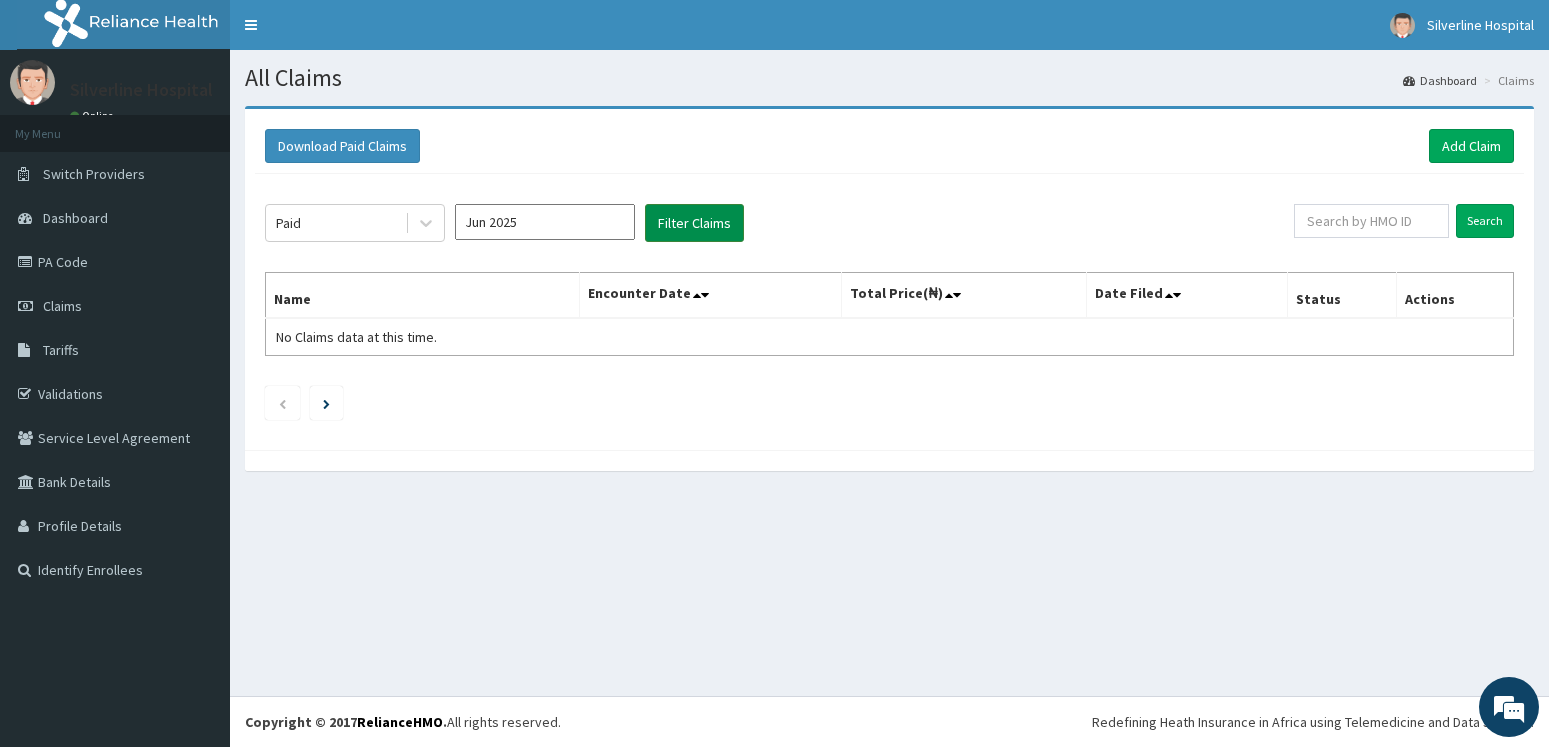 click on "Filter Claims" at bounding box center (694, 223) 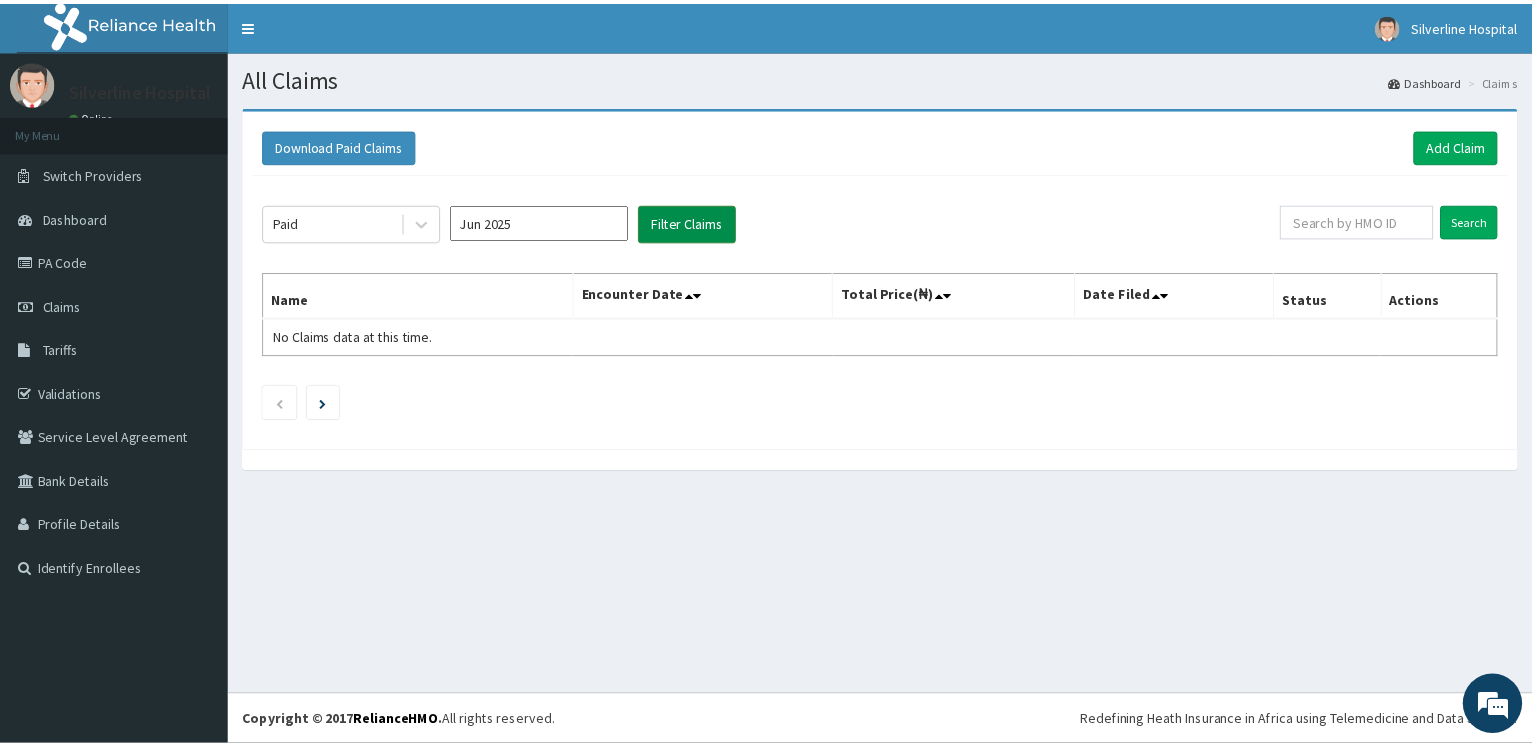 scroll, scrollTop: 0, scrollLeft: 0, axis: both 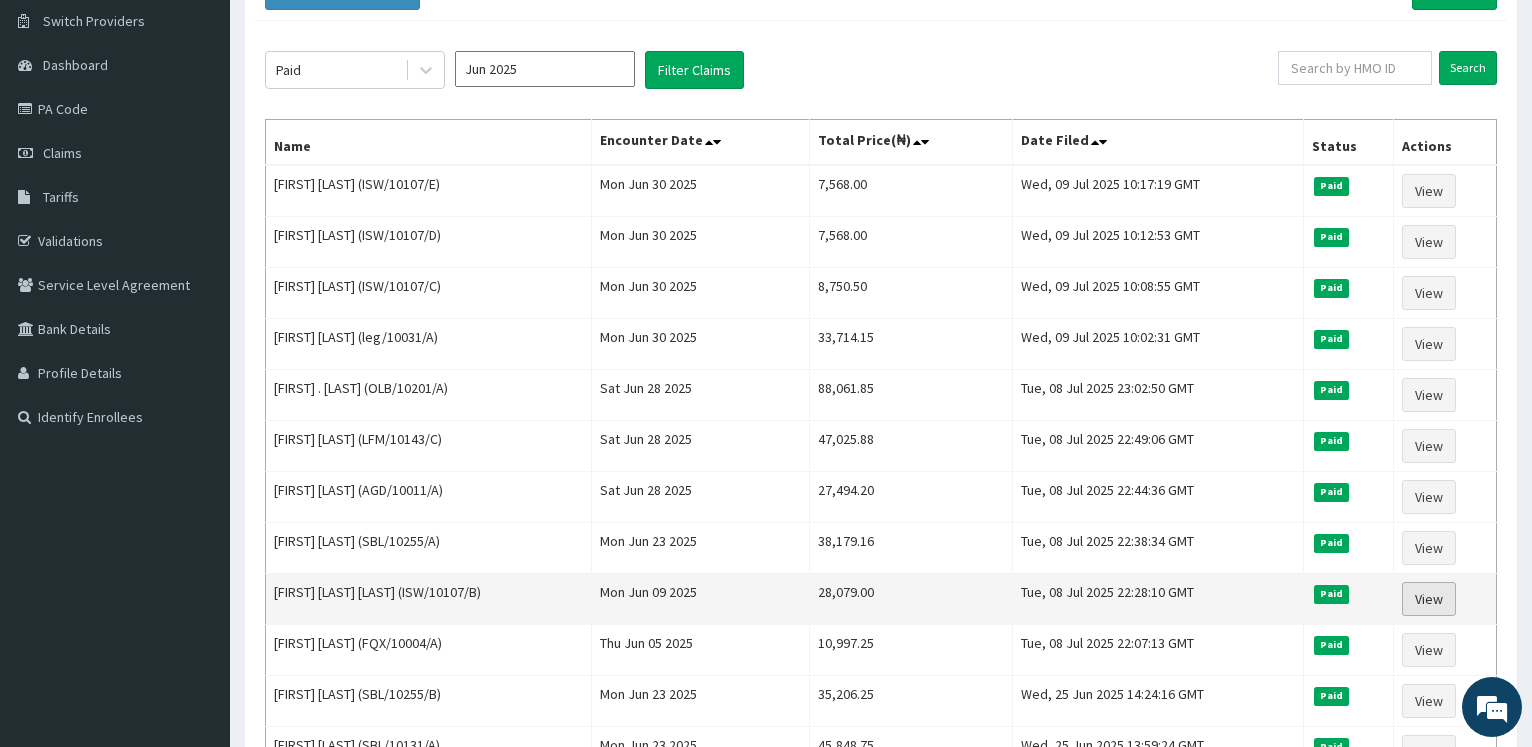 click on "View" at bounding box center [1429, 599] 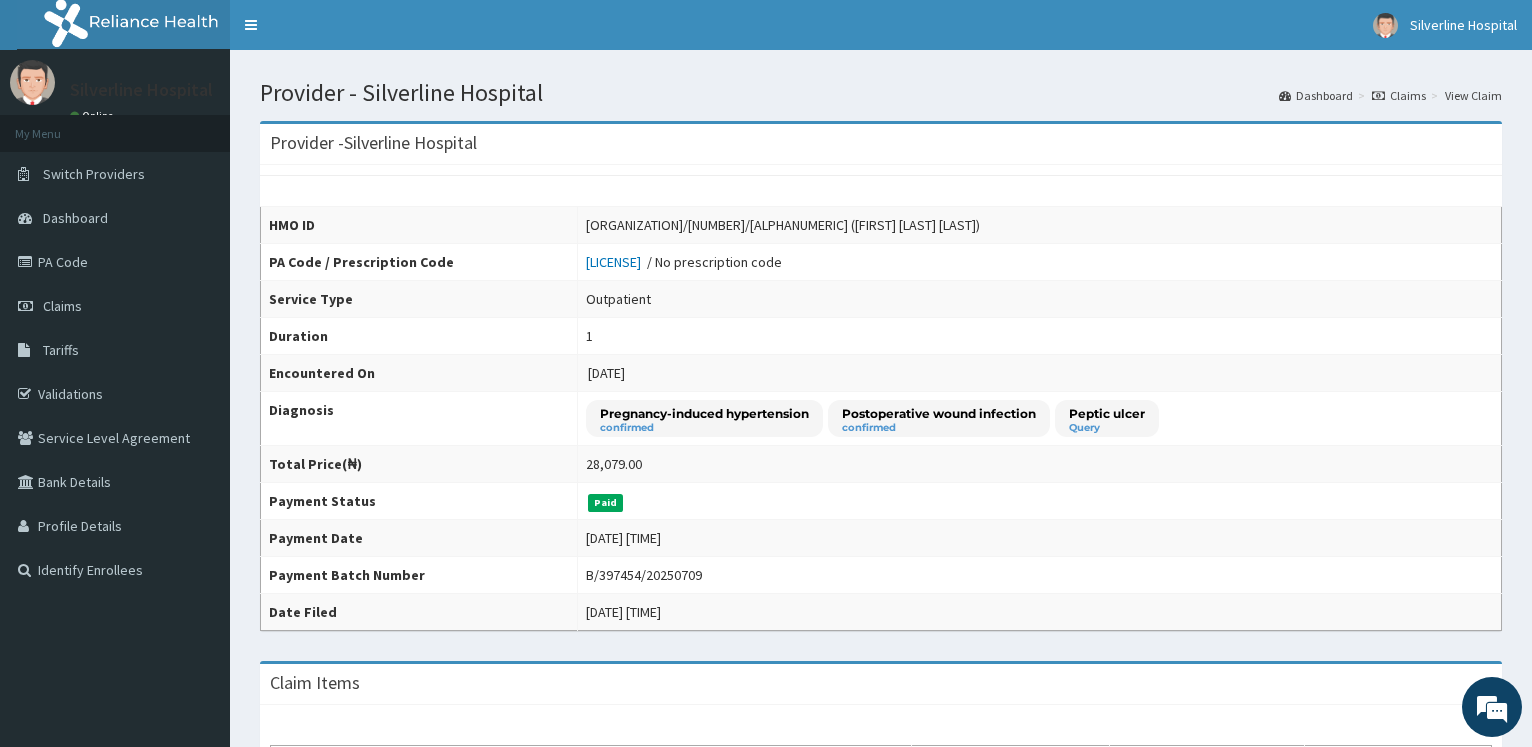 scroll, scrollTop: 0, scrollLeft: 0, axis: both 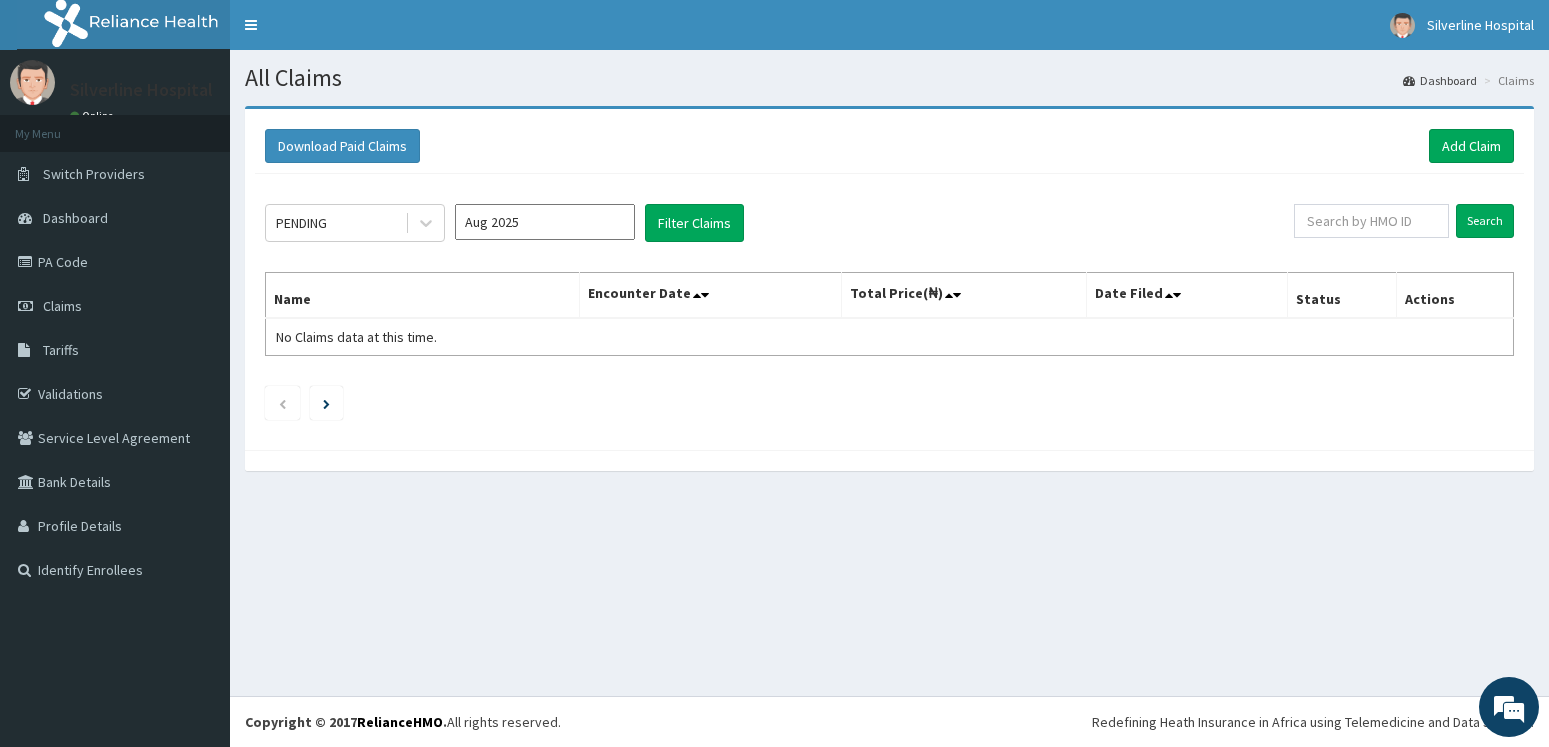click on "Aug 2025" at bounding box center [545, 222] 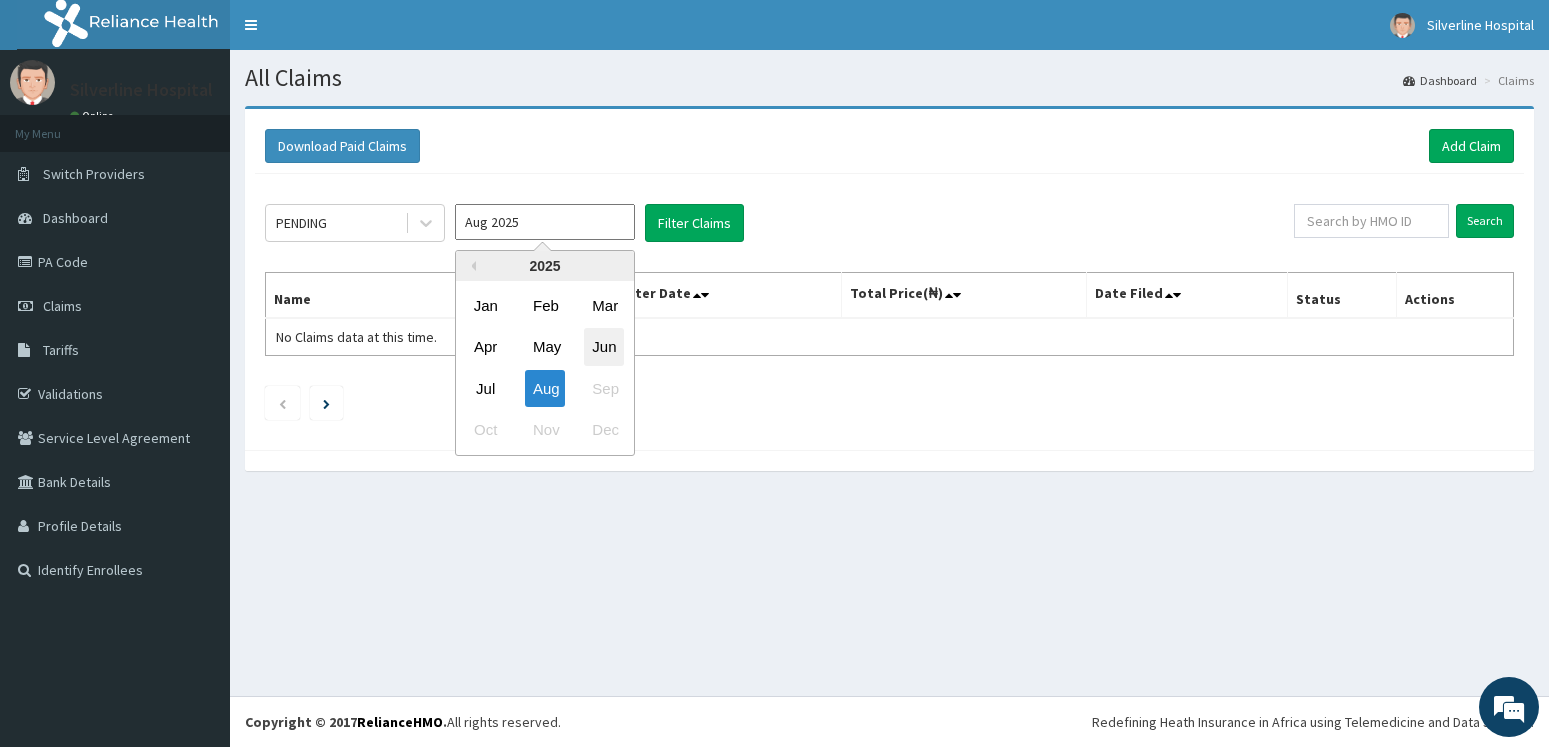 click on "Jun" at bounding box center (604, 347) 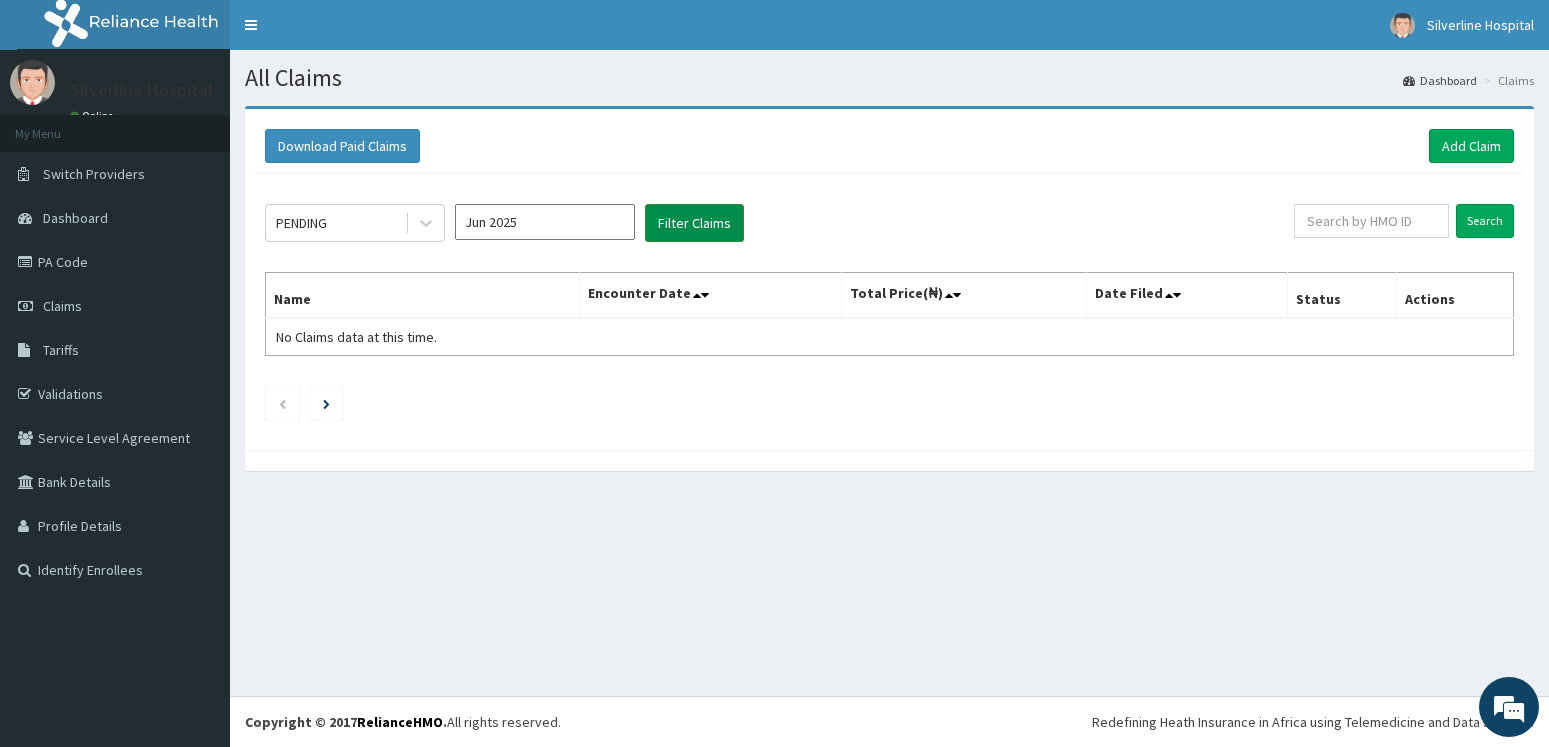 click on "Filter Claims" at bounding box center (694, 223) 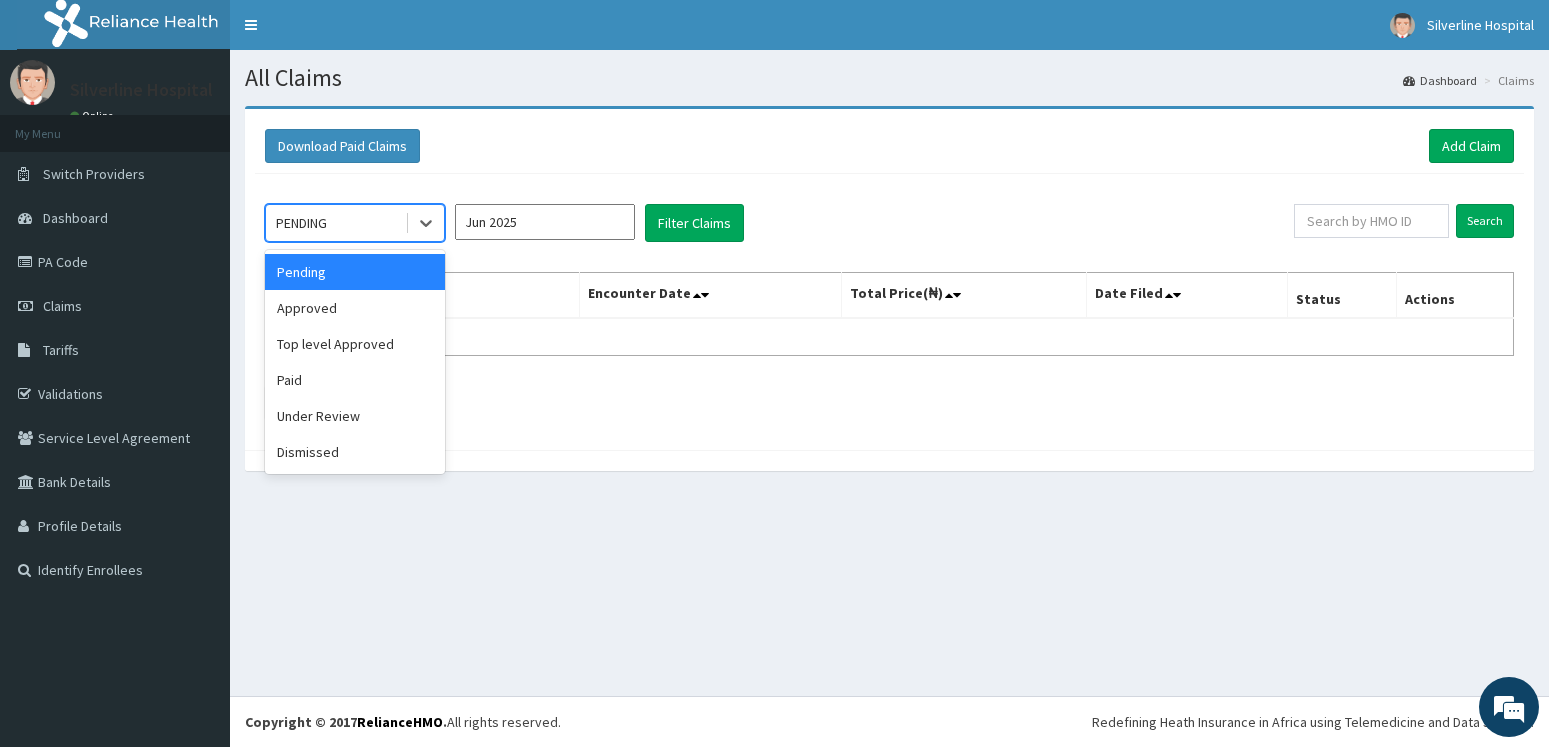 click on "PENDING" at bounding box center [301, 223] 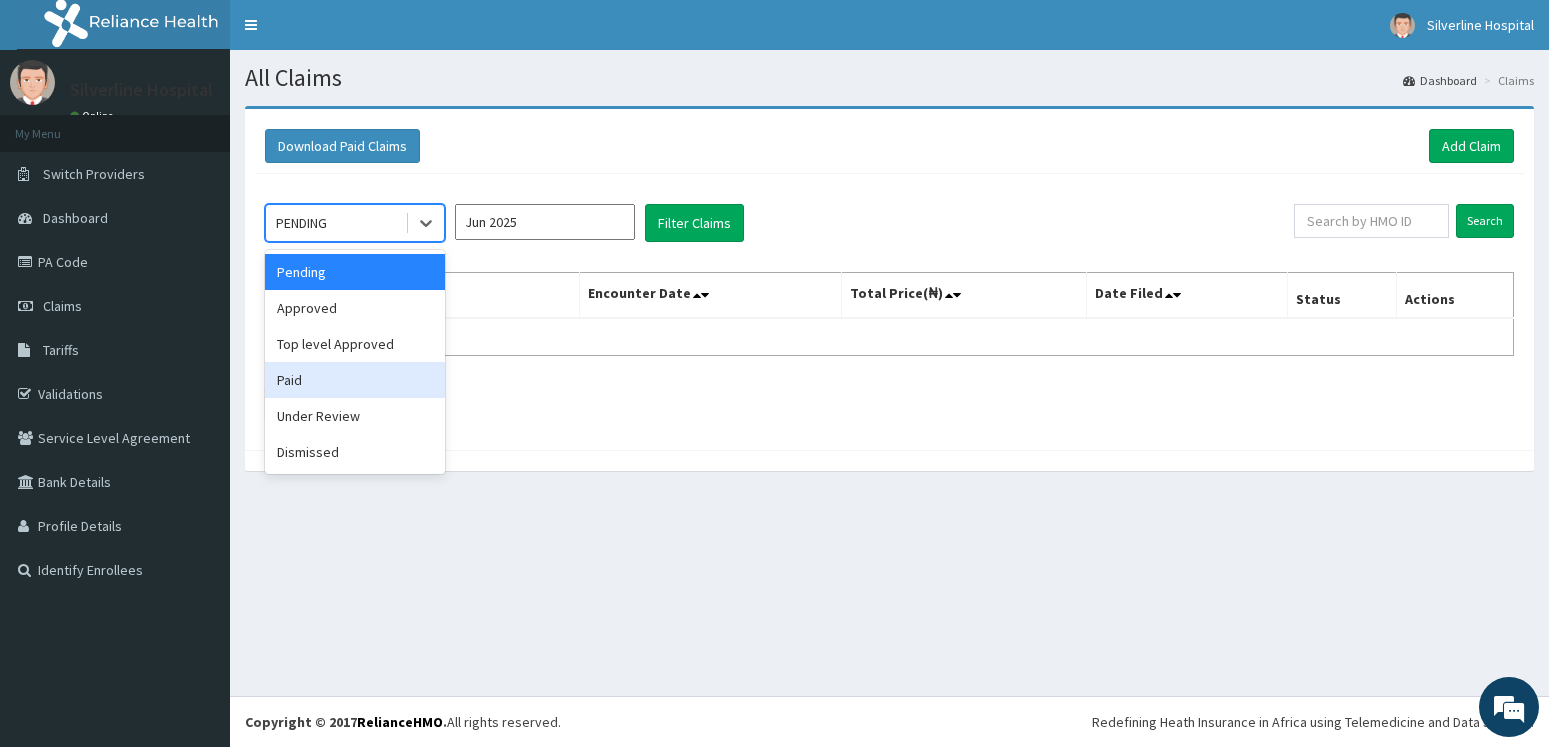 click on "Paid" at bounding box center [355, 380] 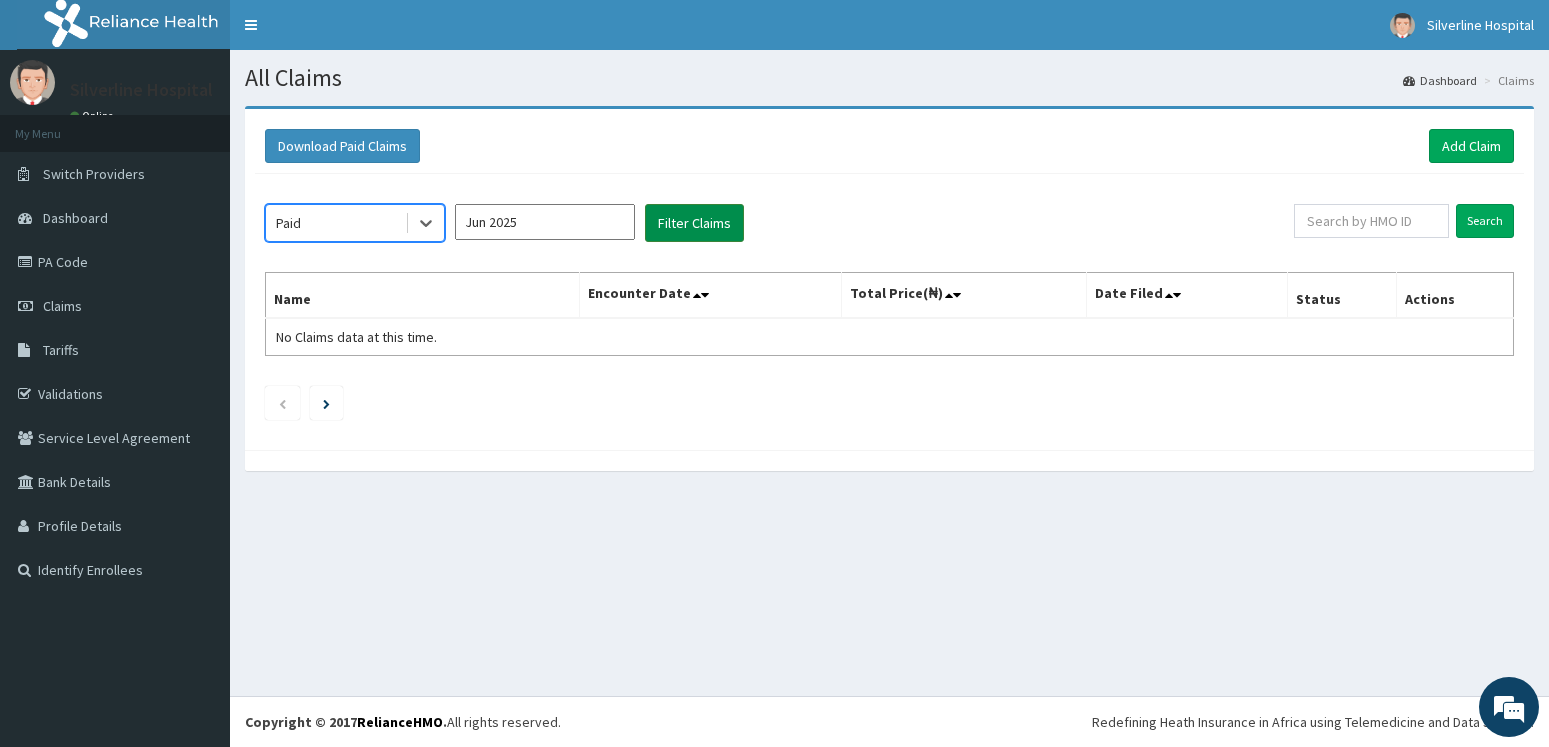 click on "Filter Claims" at bounding box center (694, 223) 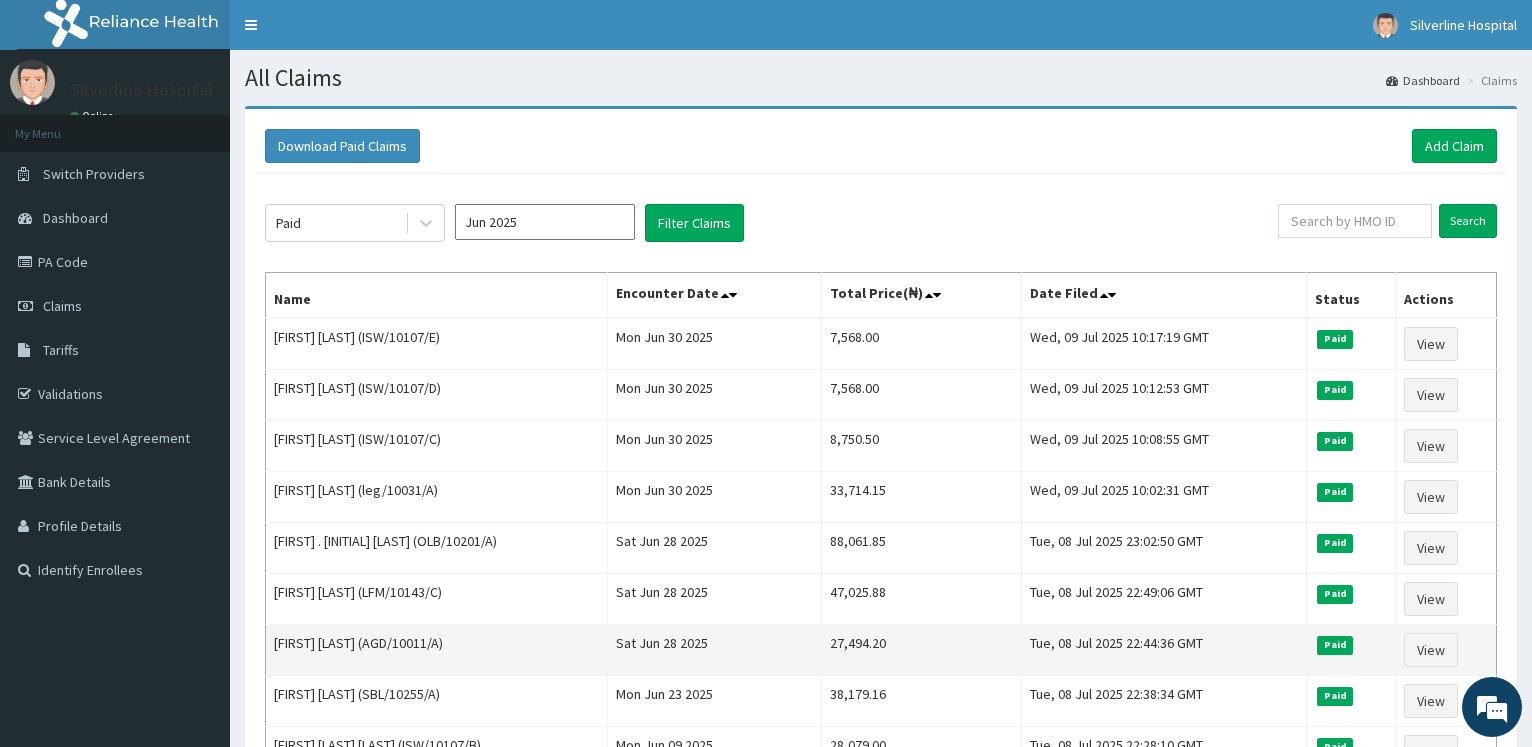 click on "Chinonso Anagbo (AGD/10011/A)" at bounding box center [437, 650] 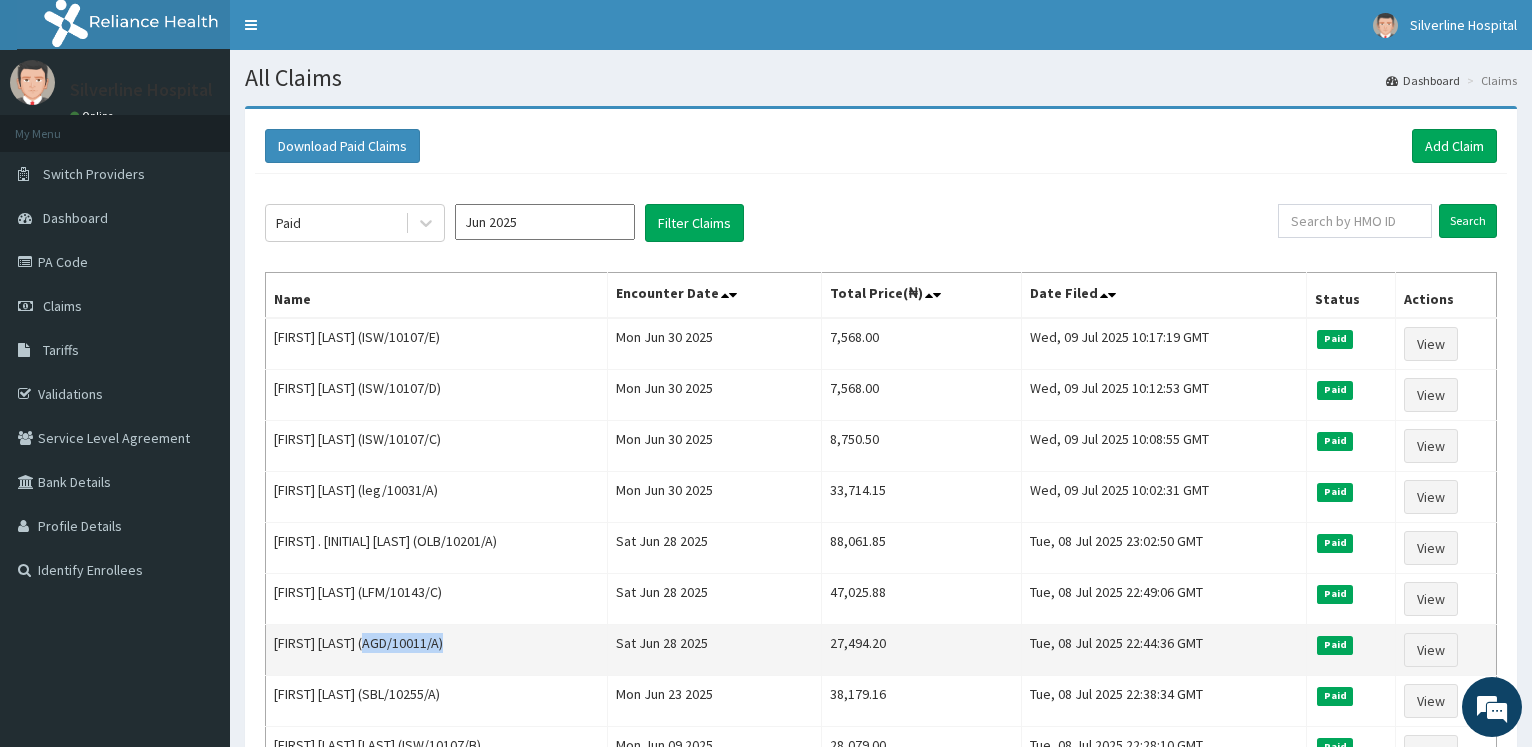 drag, startPoint x: 380, startPoint y: 648, endPoint x: 460, endPoint y: 646, distance: 80.024994 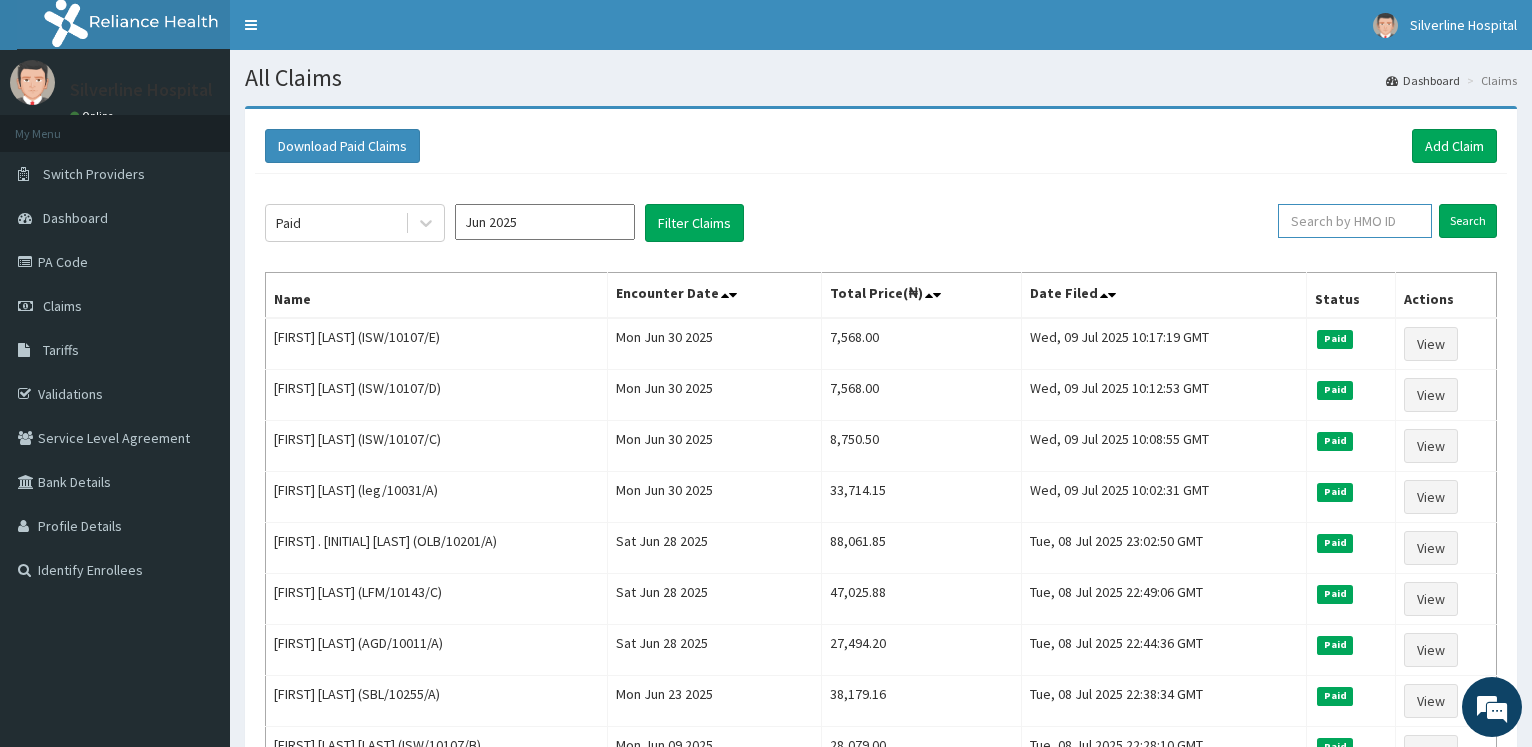 click at bounding box center (1355, 221) 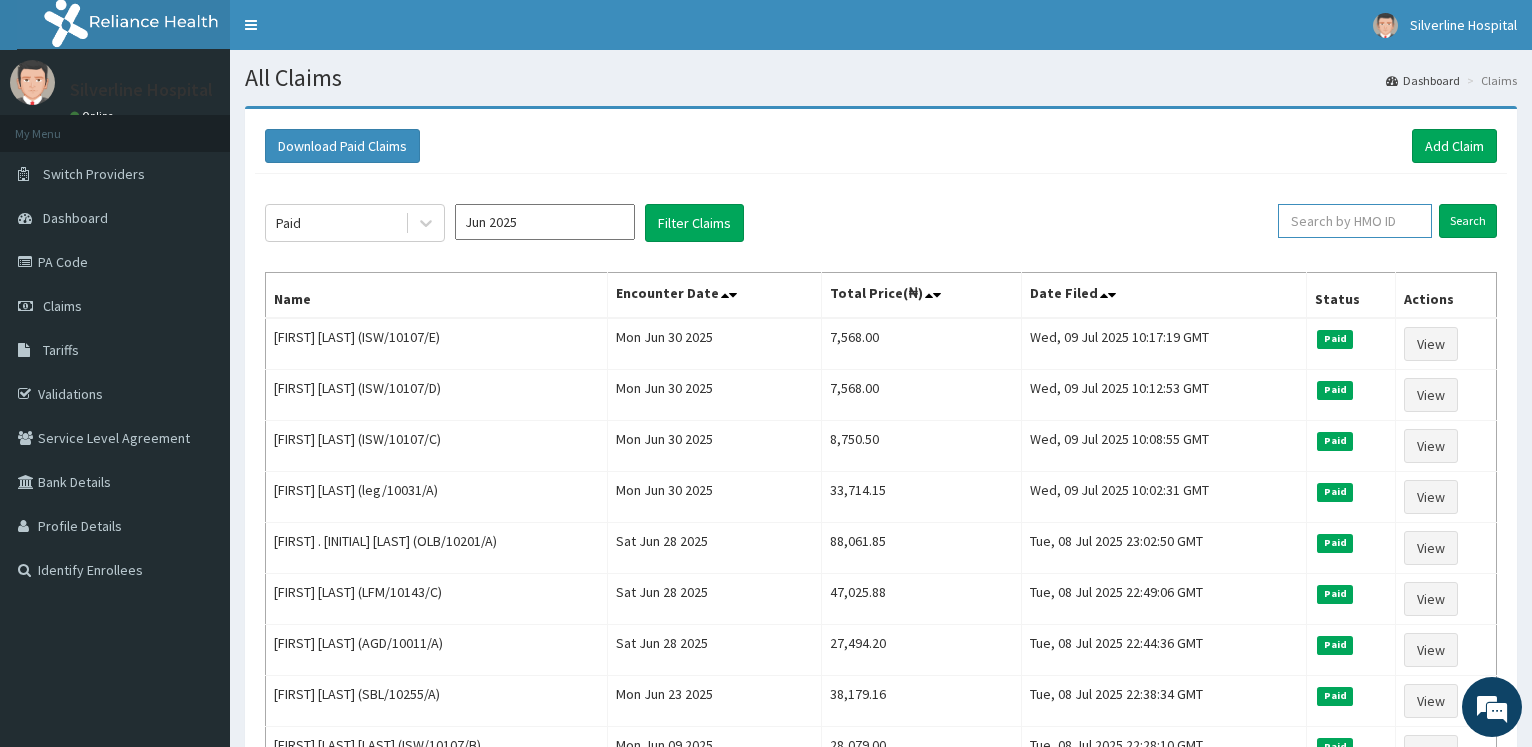 paste on "(AGD/10011/A" 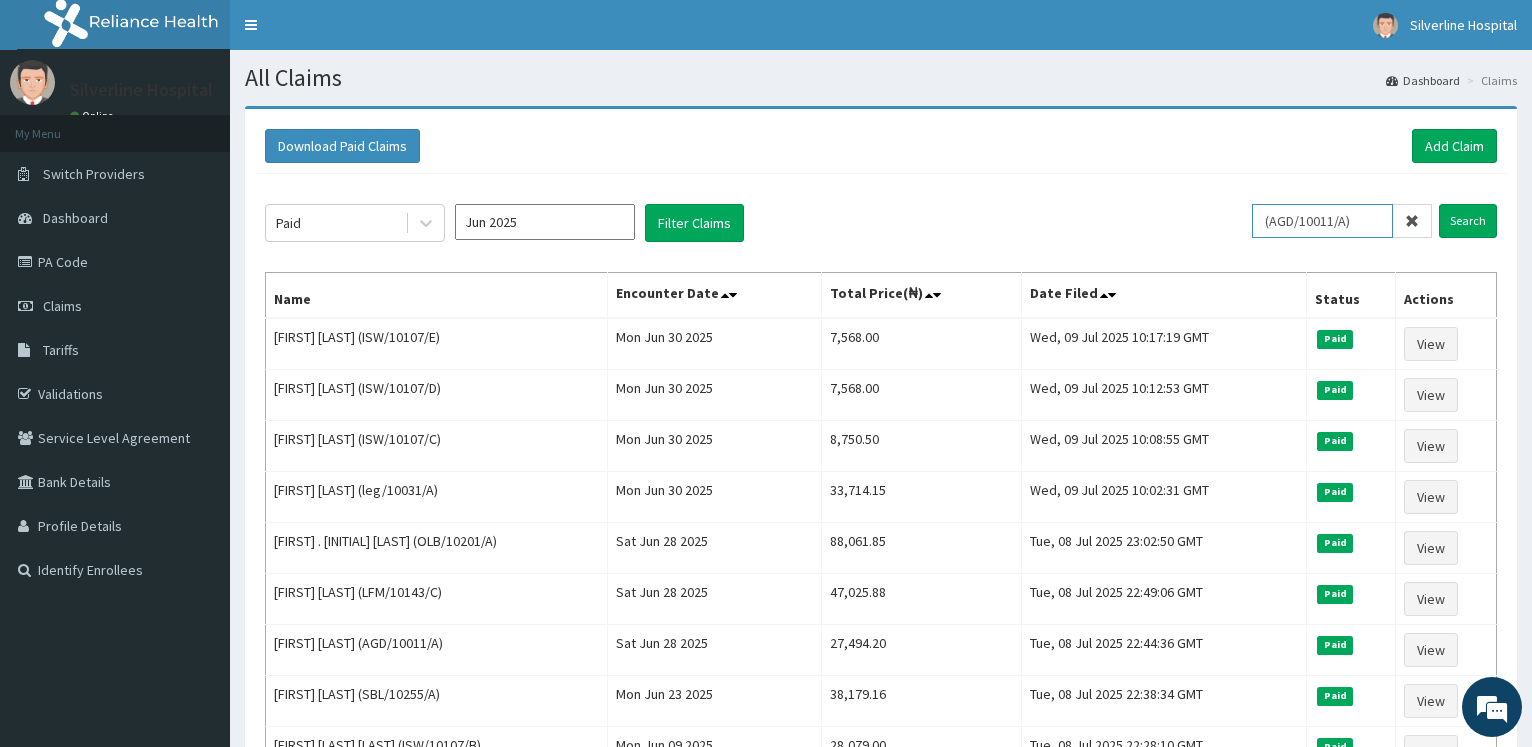 click on "(AGD/10011/A" at bounding box center [1322, 221] 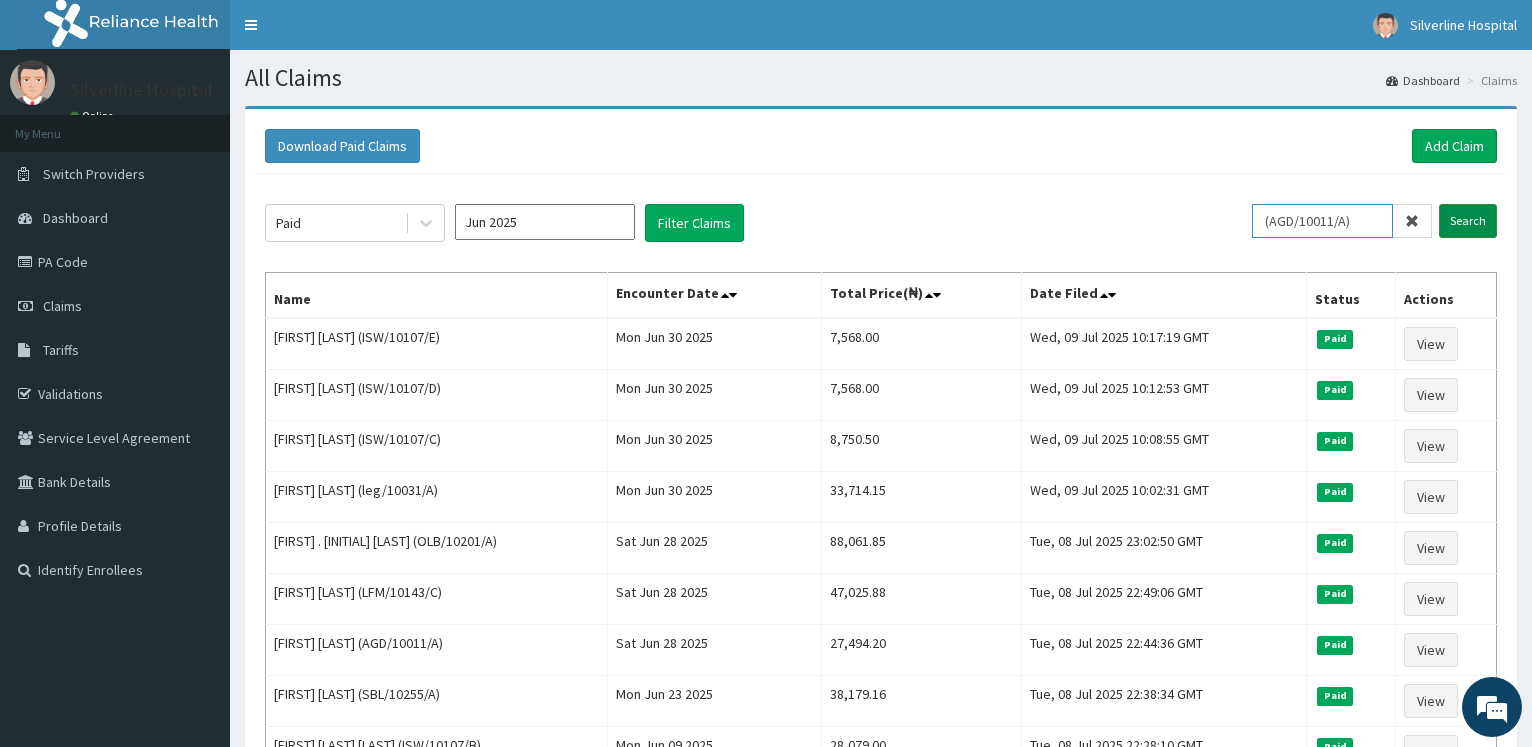 type on "AGD/10011/A" 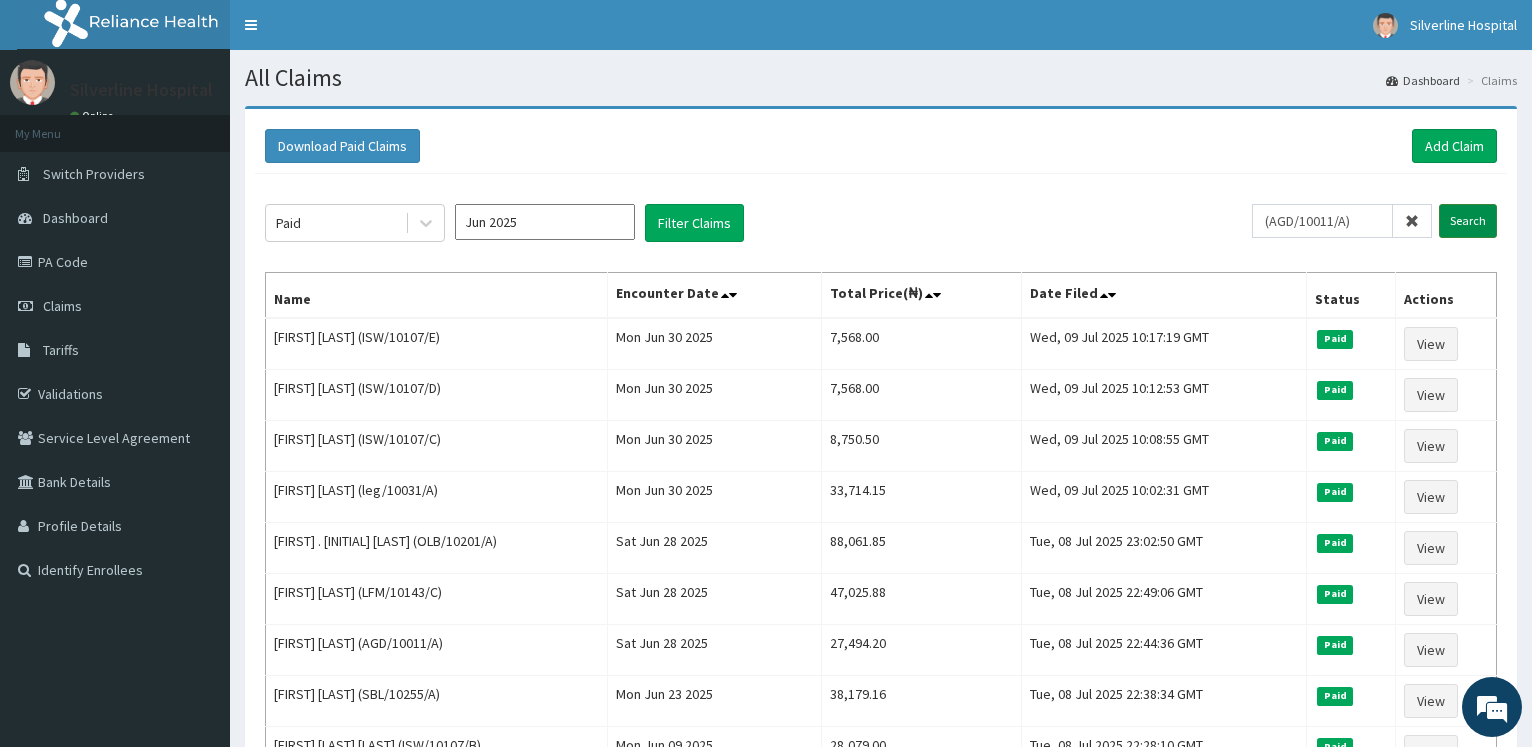 click on "Search" at bounding box center [1468, 221] 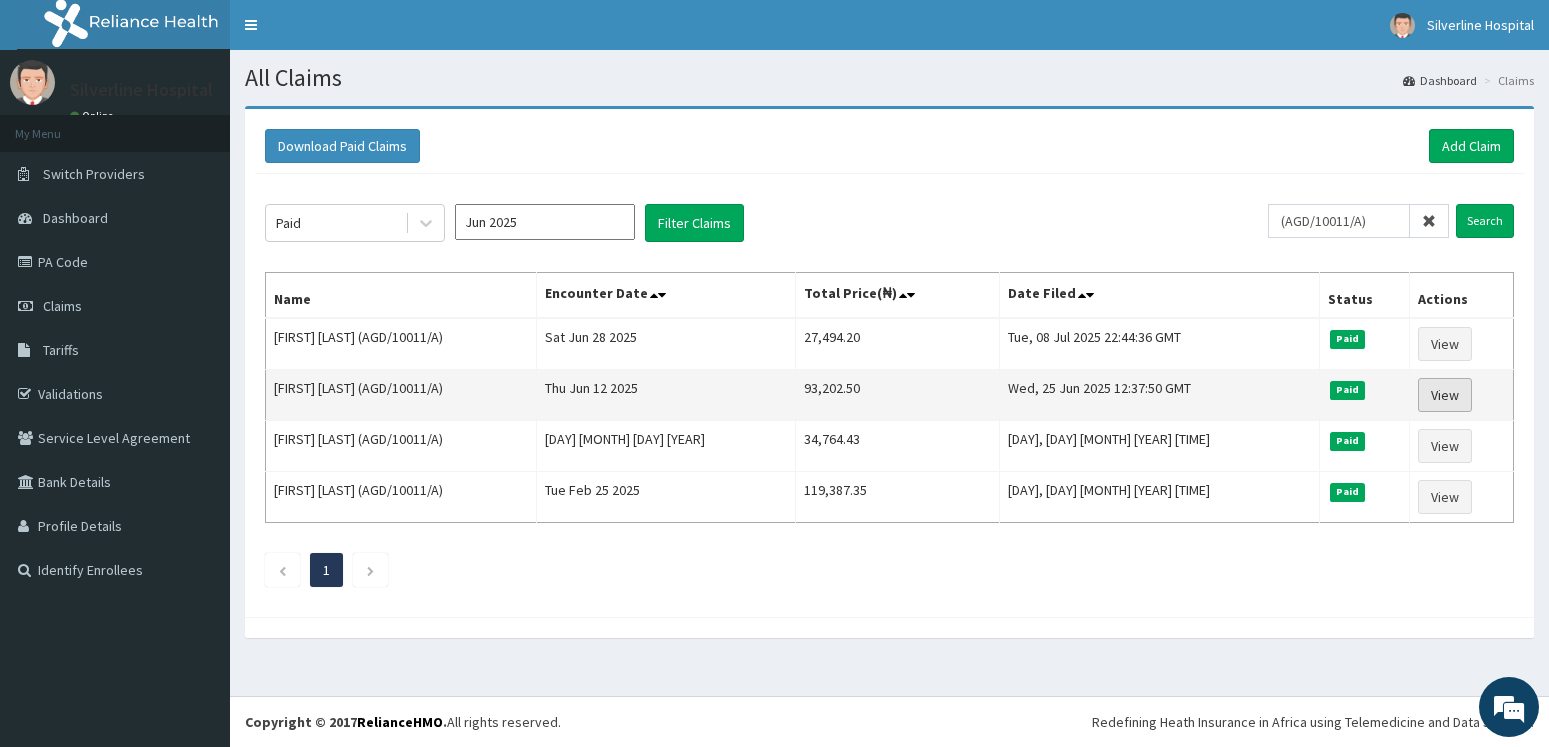 click on "View" at bounding box center (1445, 395) 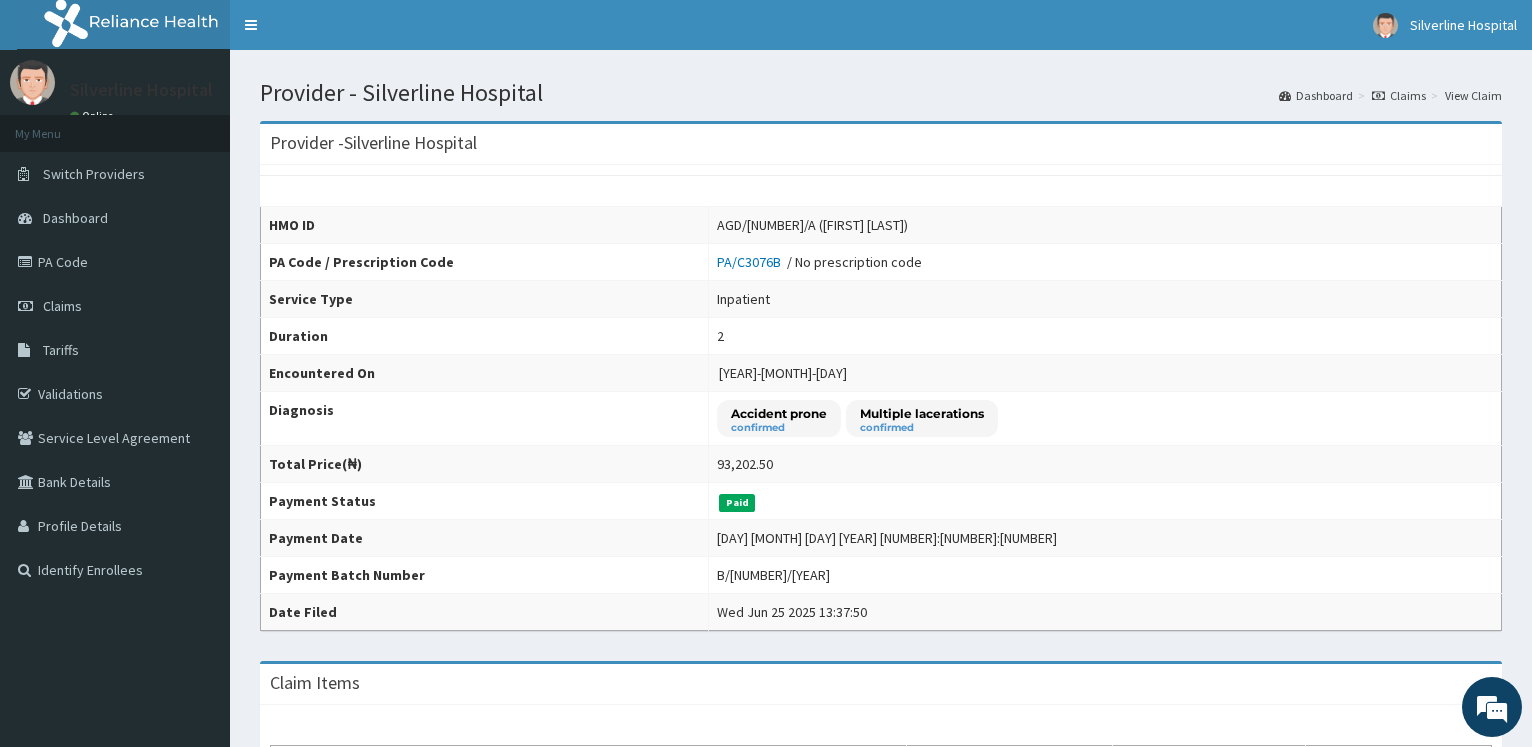 scroll, scrollTop: 0, scrollLeft: 0, axis: both 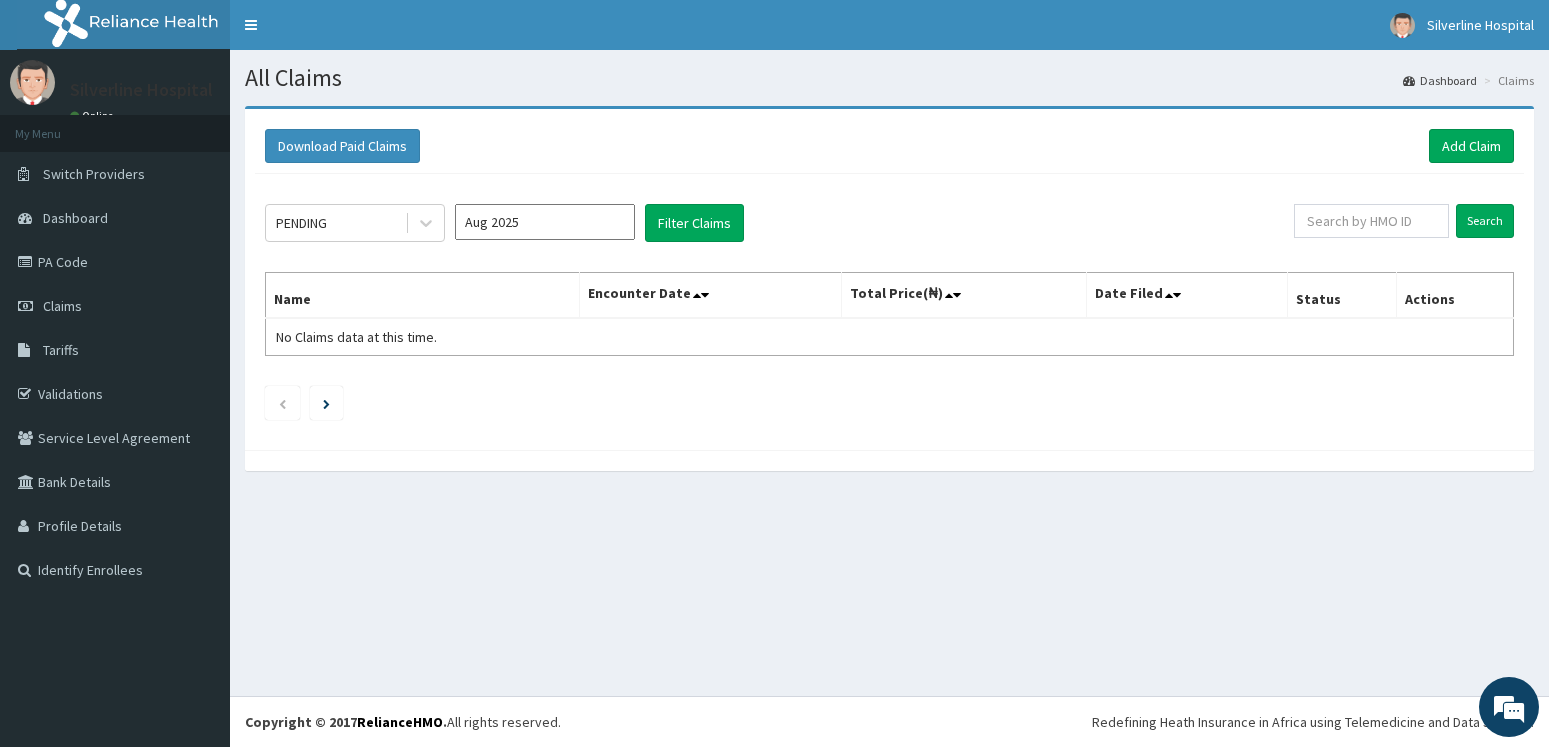 click on "Aug 2025" at bounding box center (545, 222) 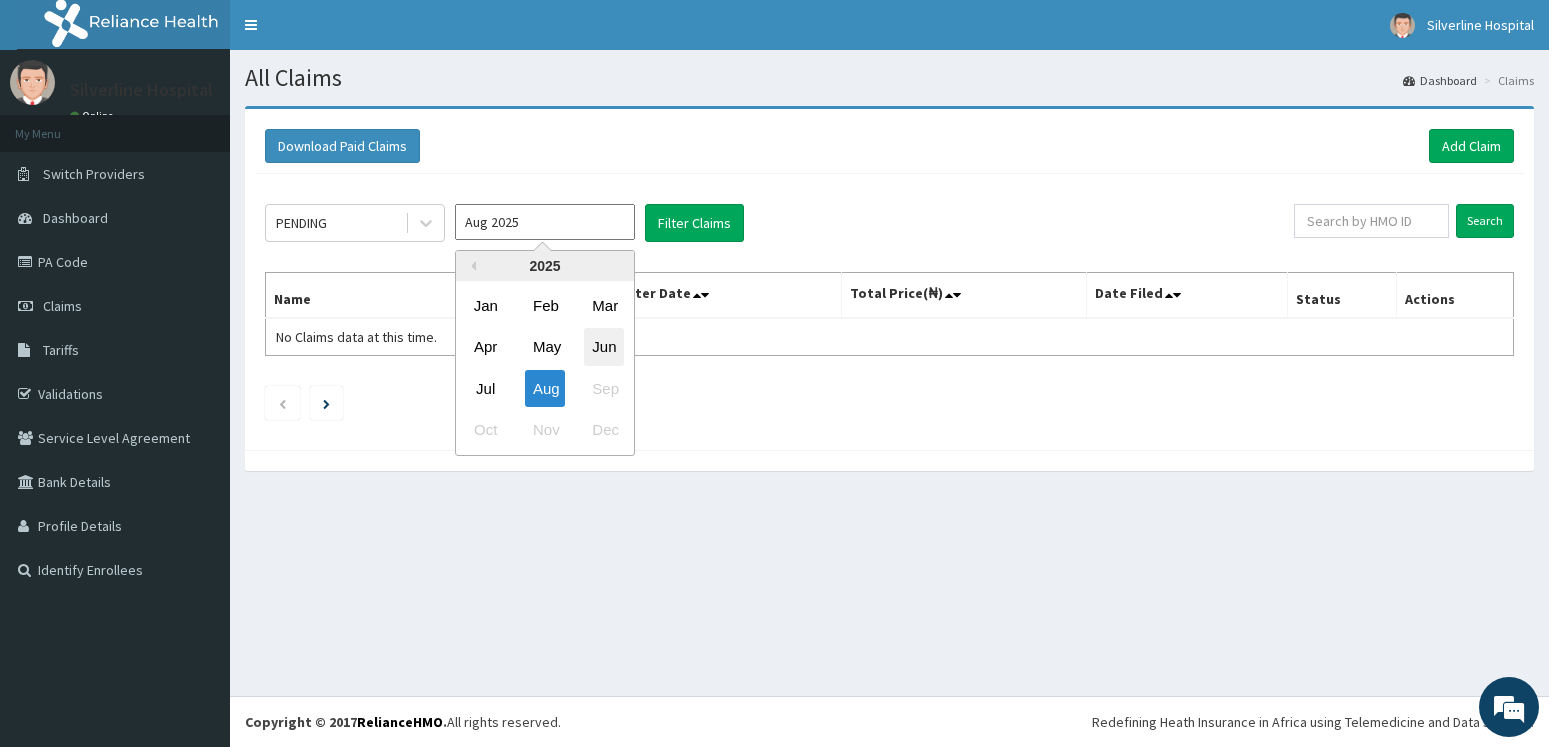 click on "Jun" at bounding box center [604, 347] 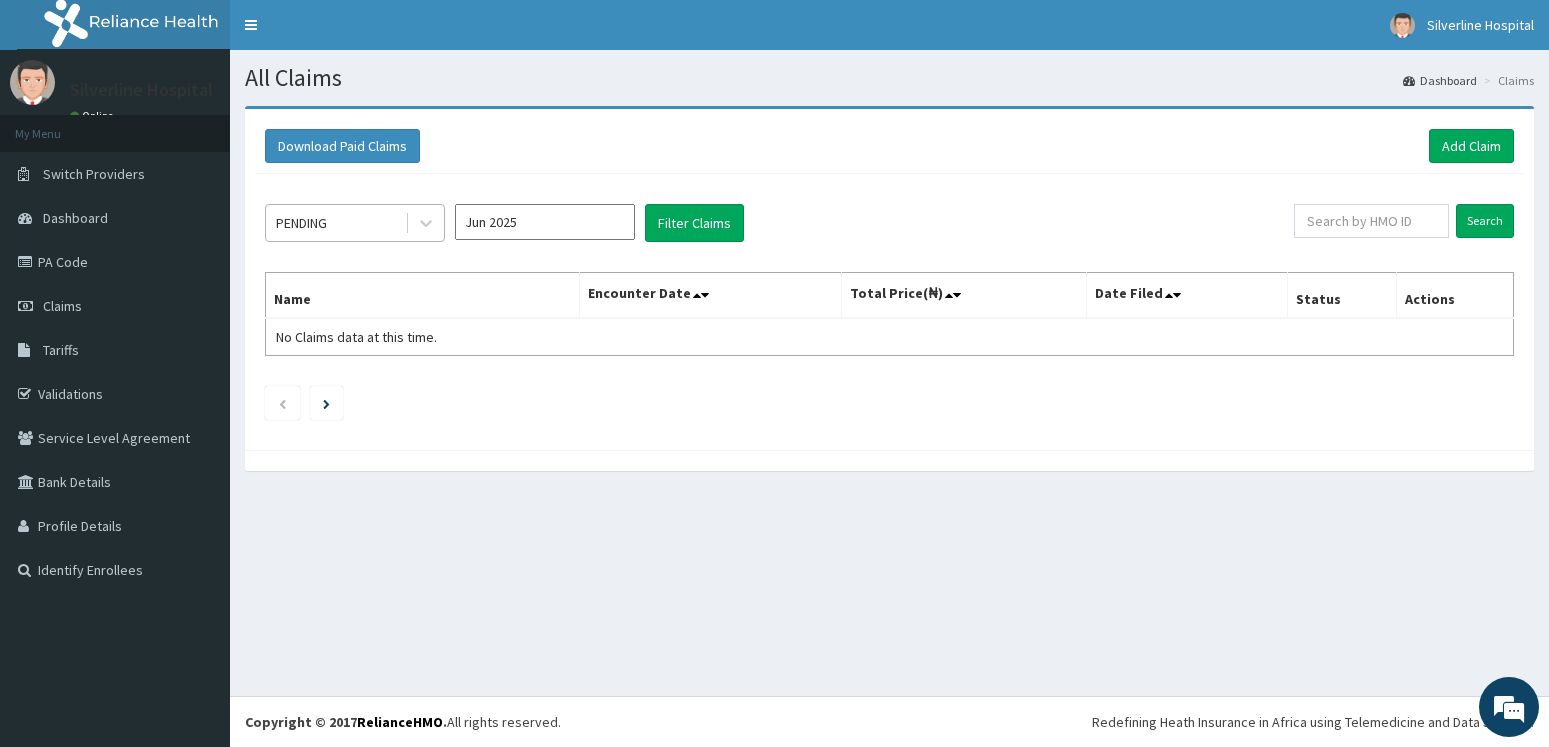 click on "PENDING" at bounding box center (335, 223) 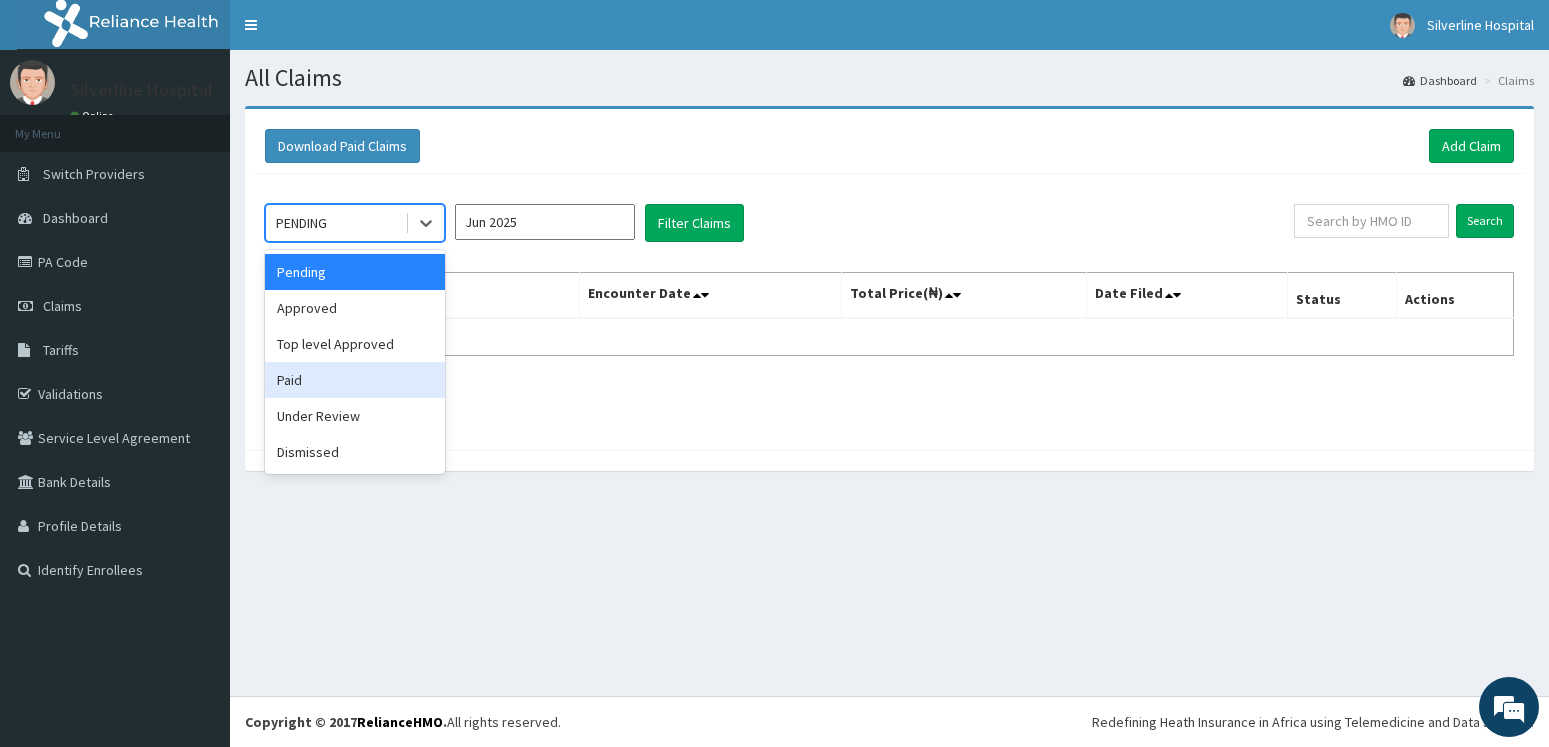 click on "Paid" at bounding box center [355, 380] 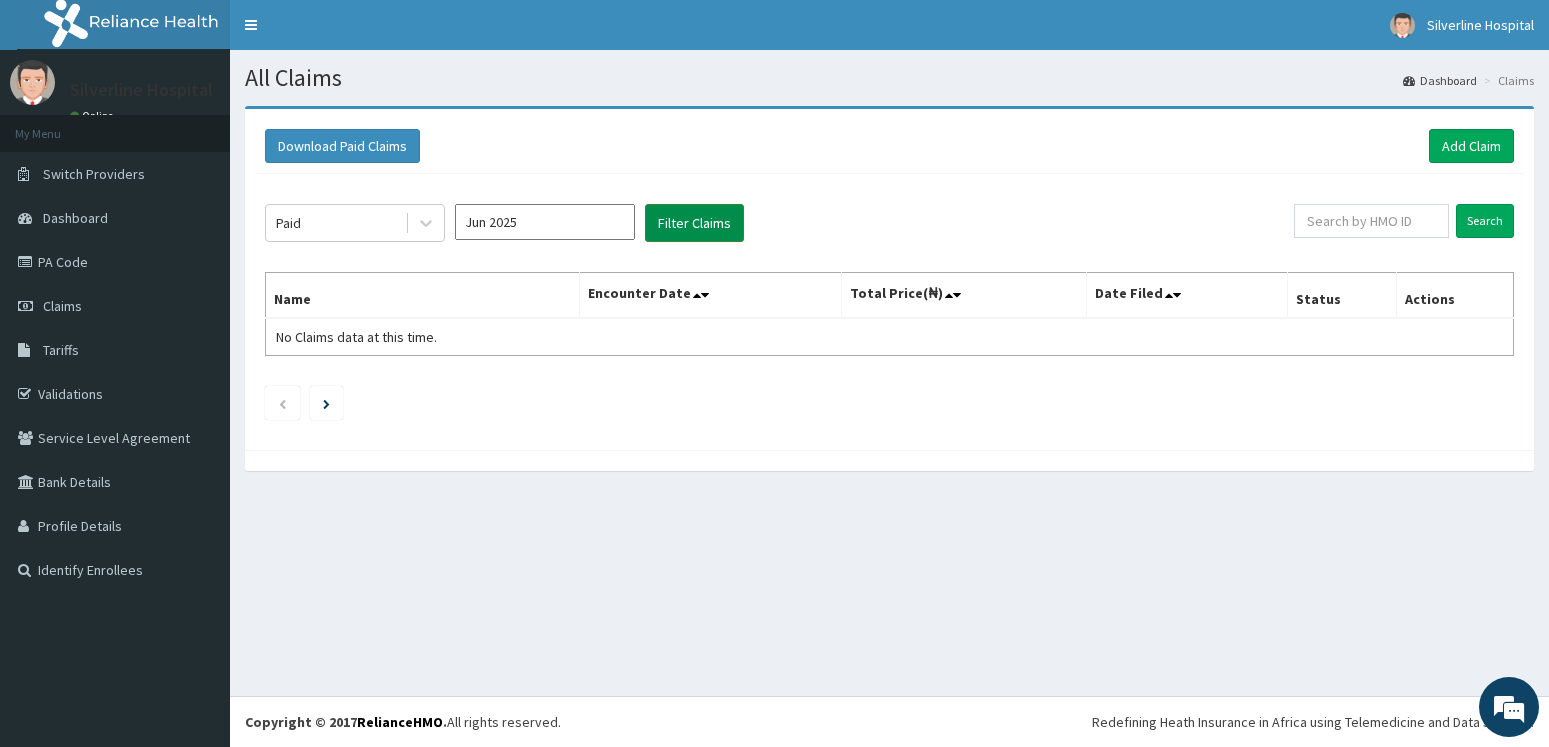 click on "Filter Claims" at bounding box center (694, 223) 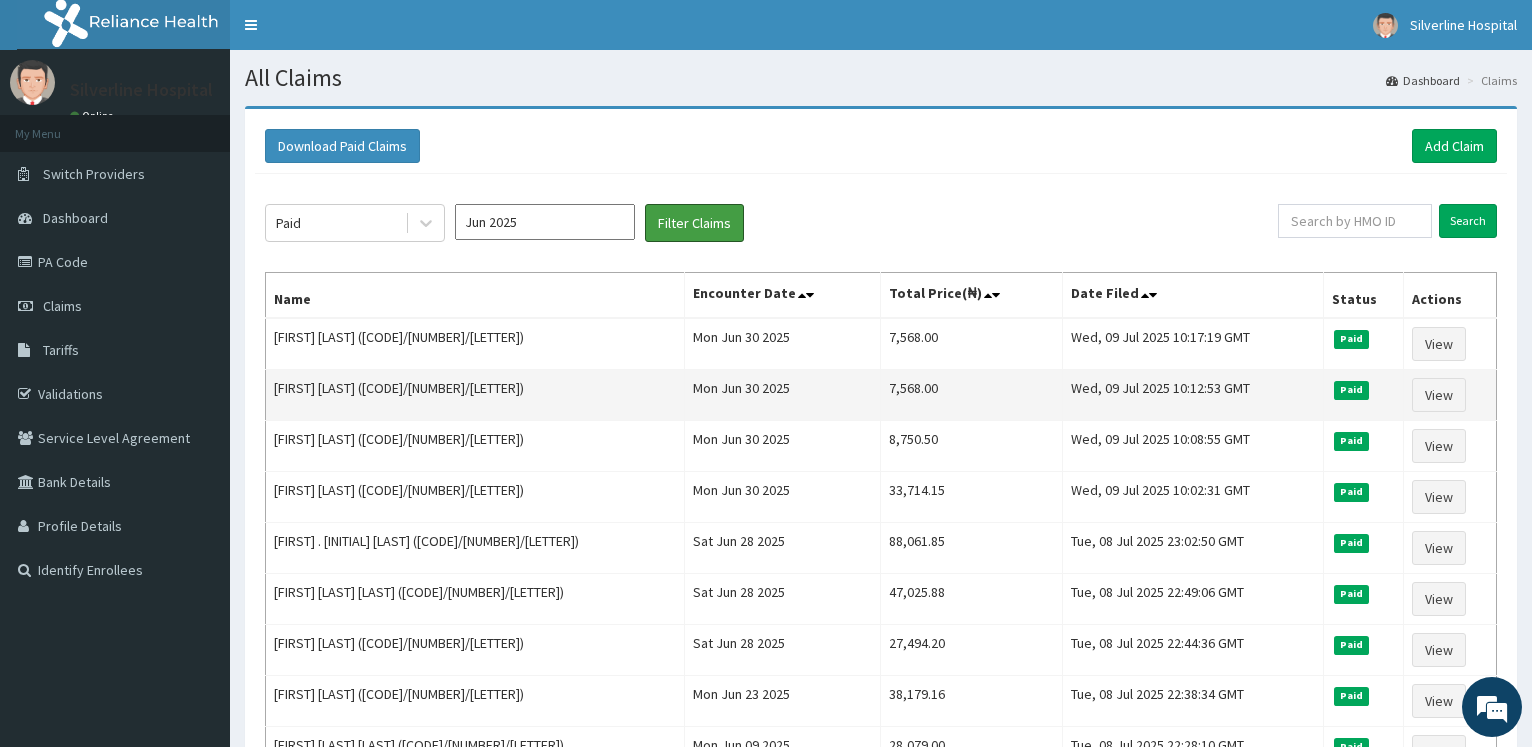 scroll, scrollTop: 0, scrollLeft: 0, axis: both 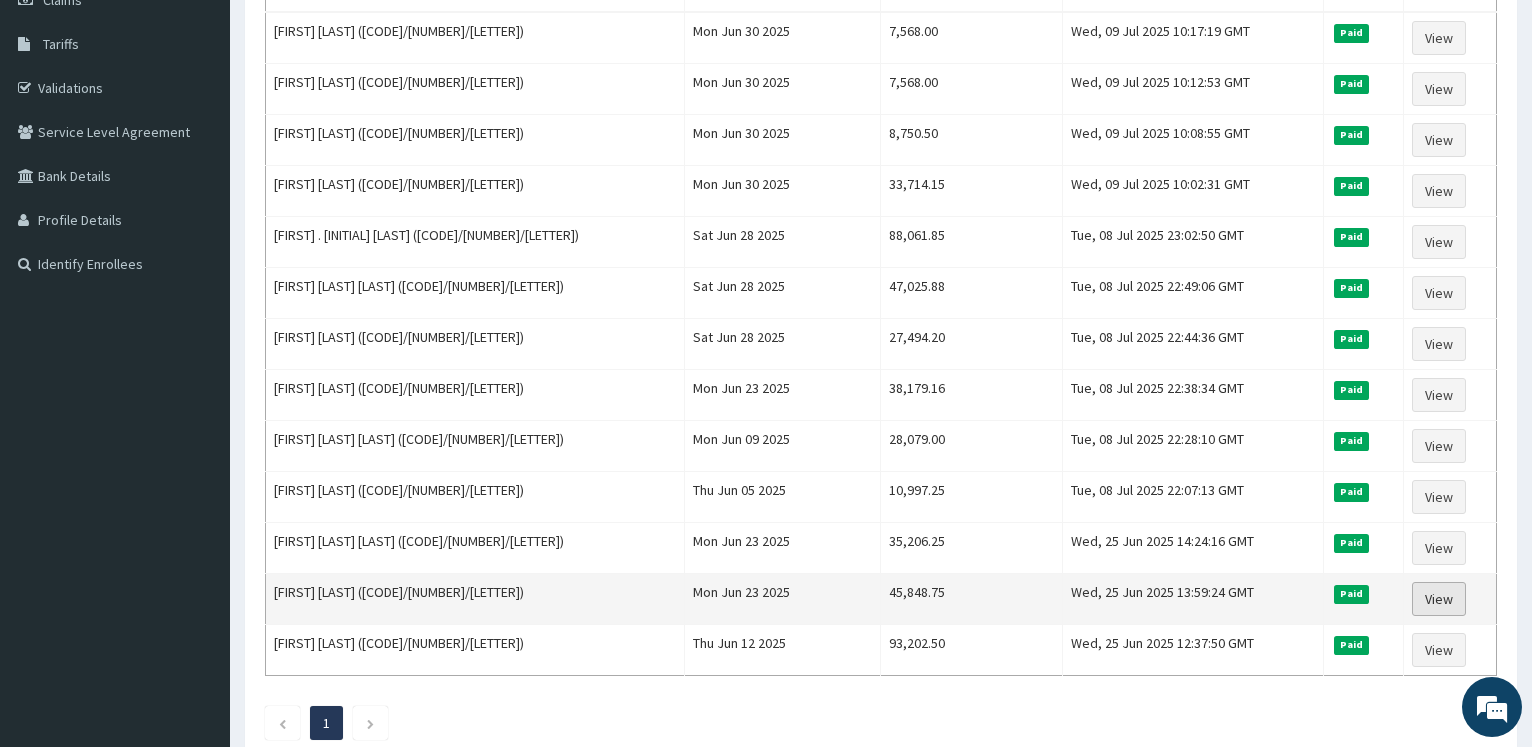 click on "View" at bounding box center (1439, 599) 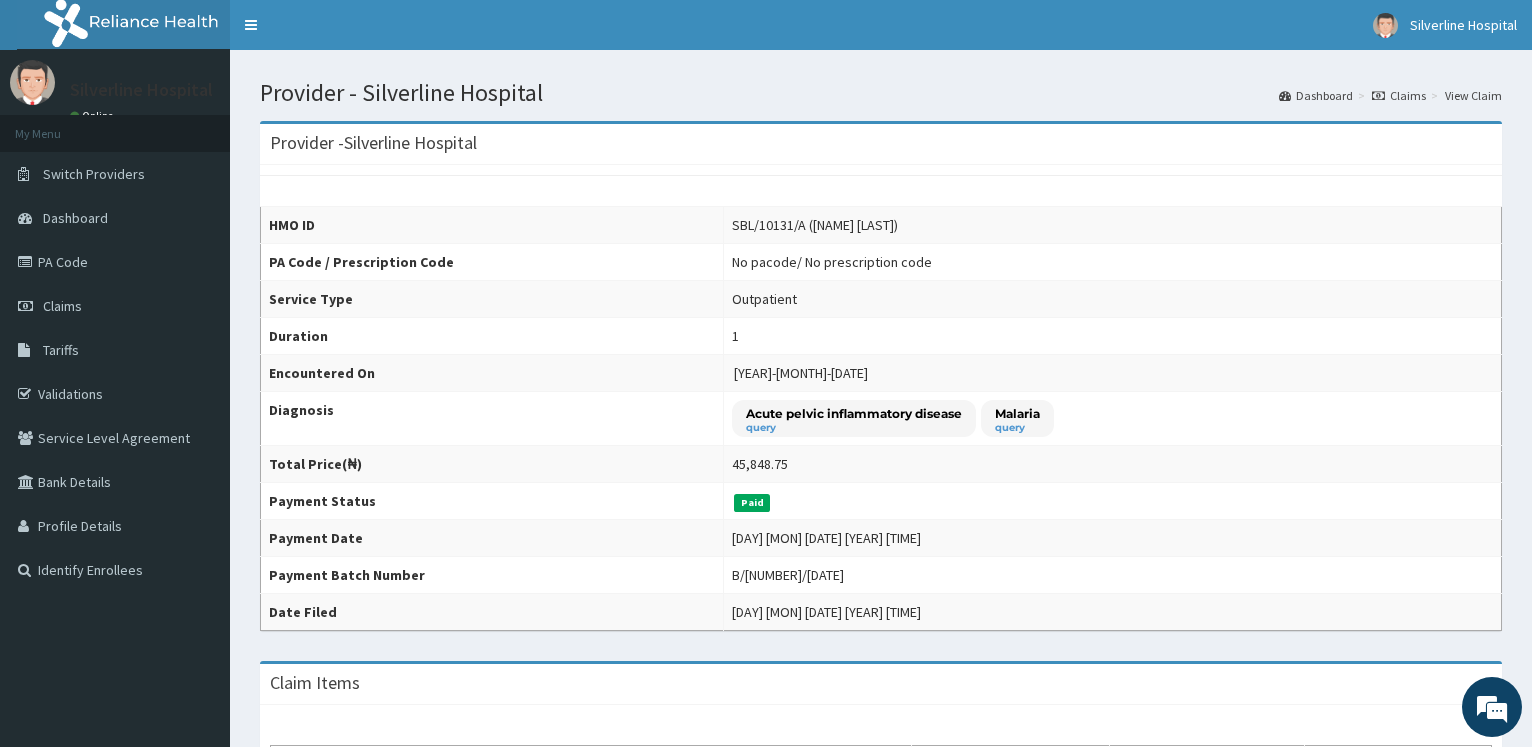 scroll, scrollTop: 0, scrollLeft: 0, axis: both 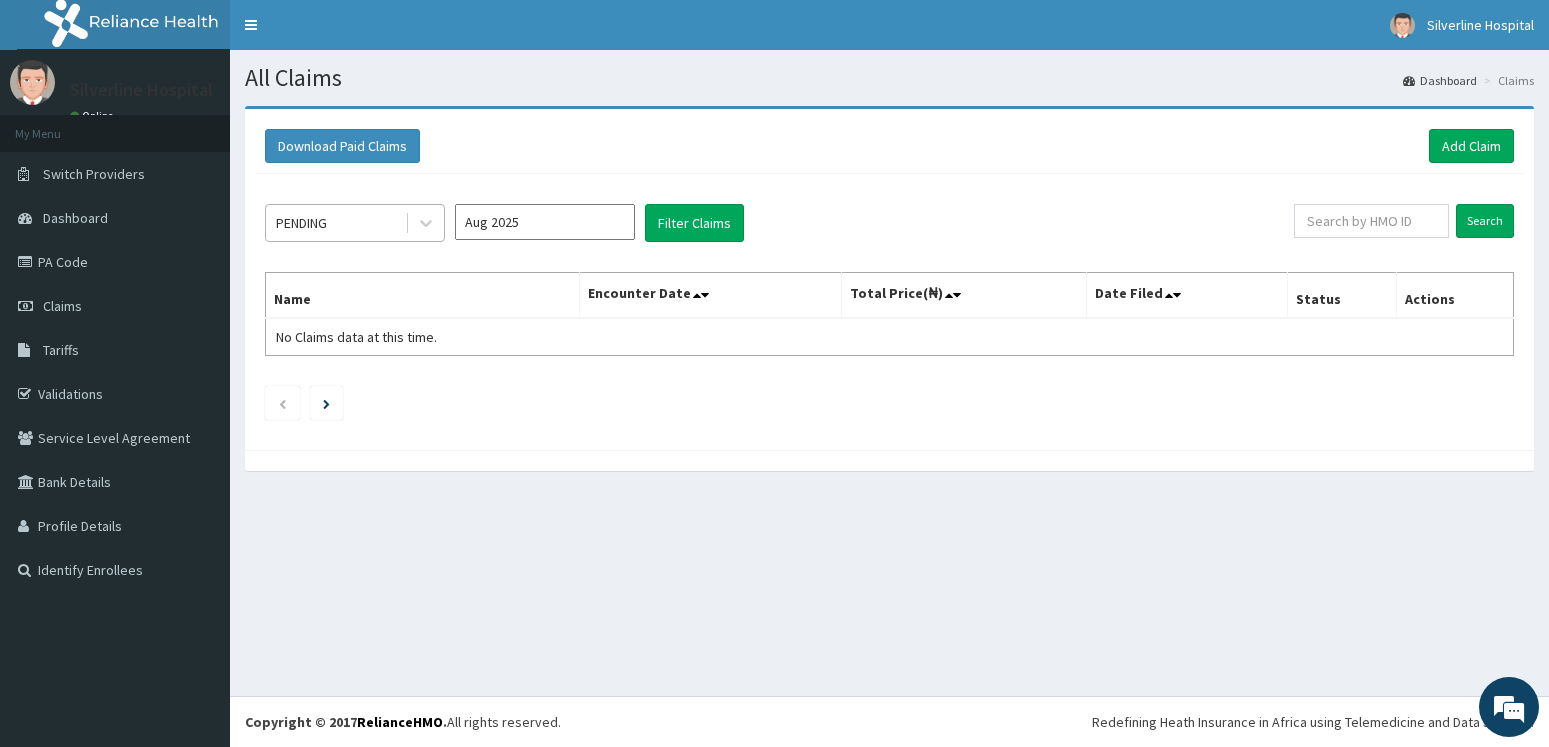 click on "PENDING" at bounding box center (335, 223) 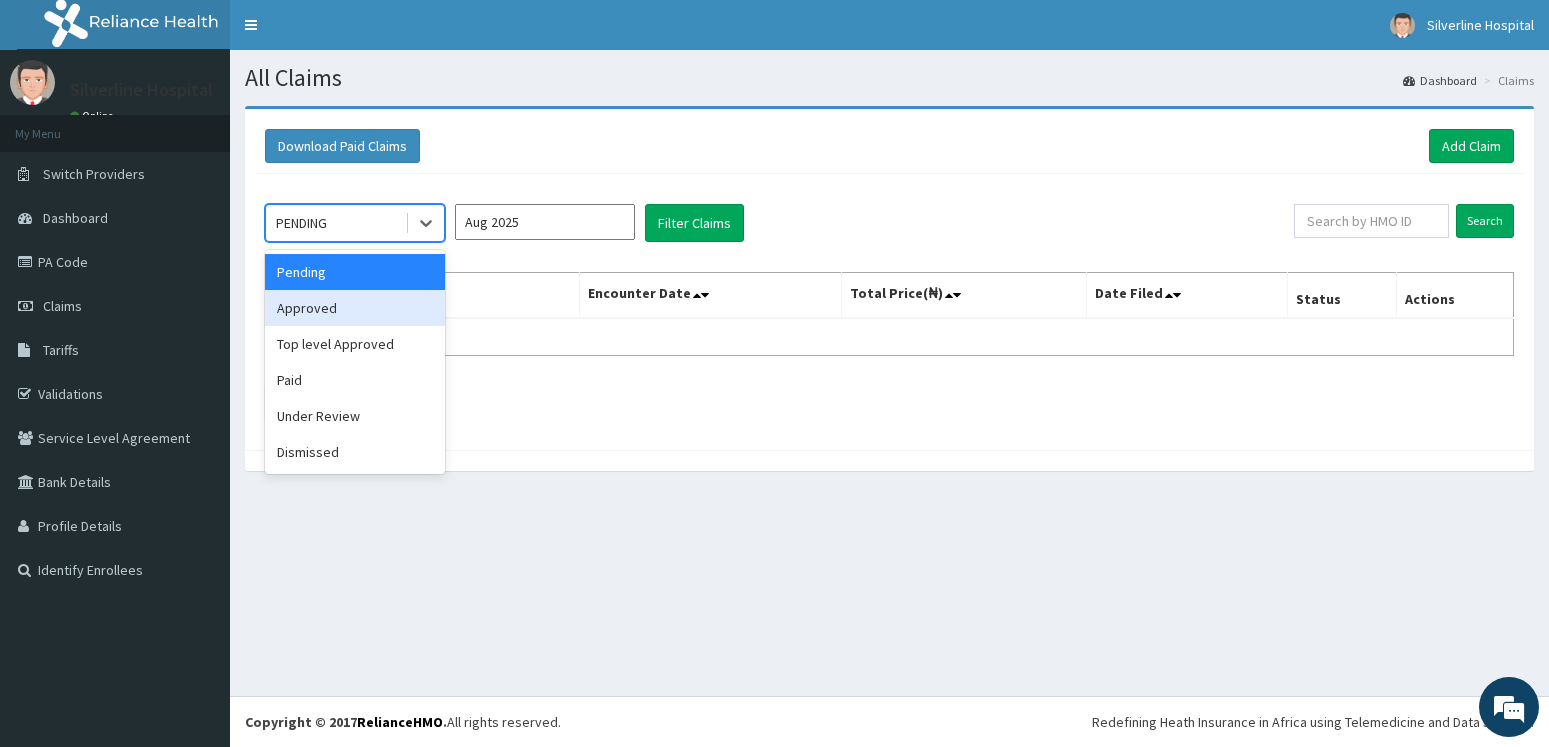 click on "Approved" at bounding box center (355, 308) 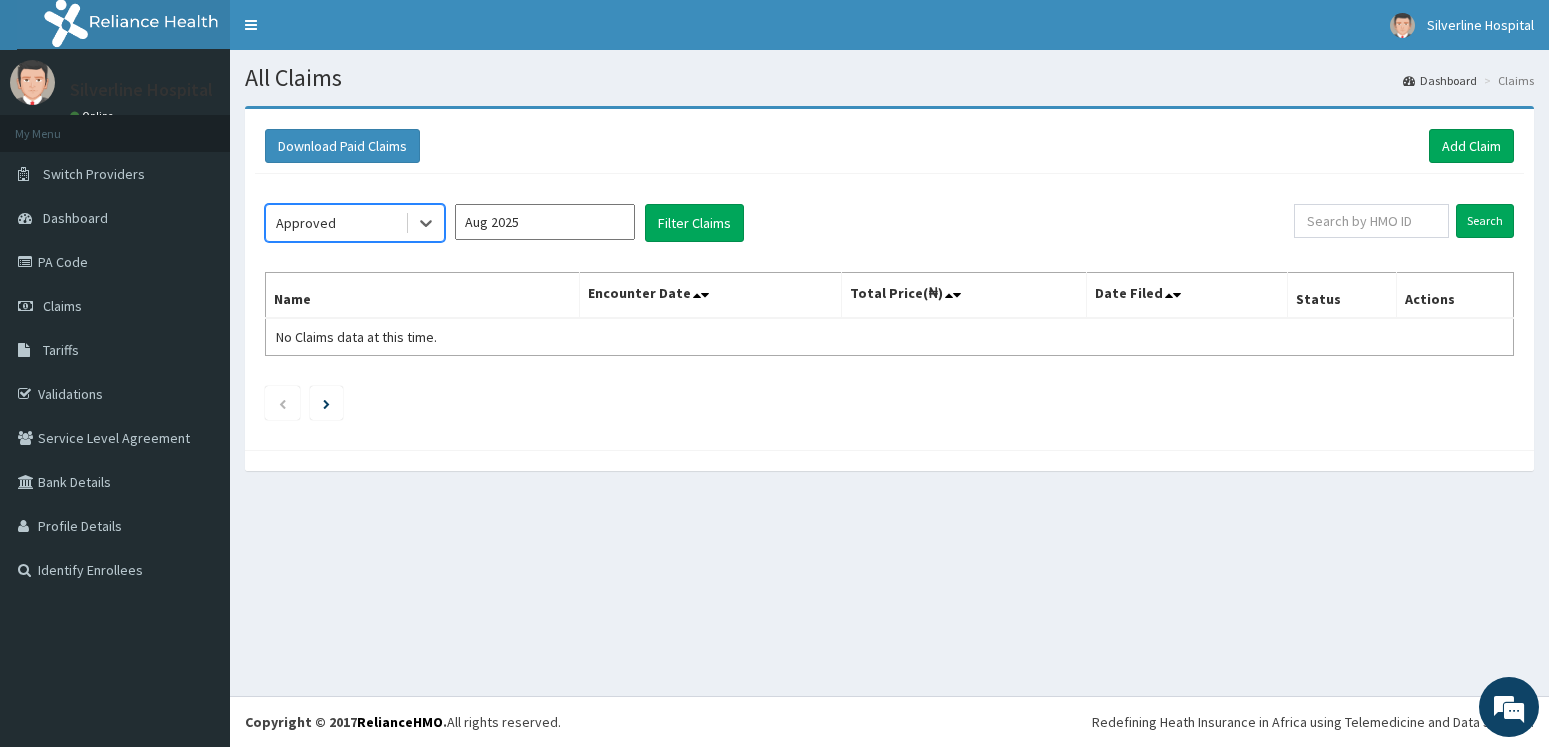 click on "Aug 2025" at bounding box center (545, 222) 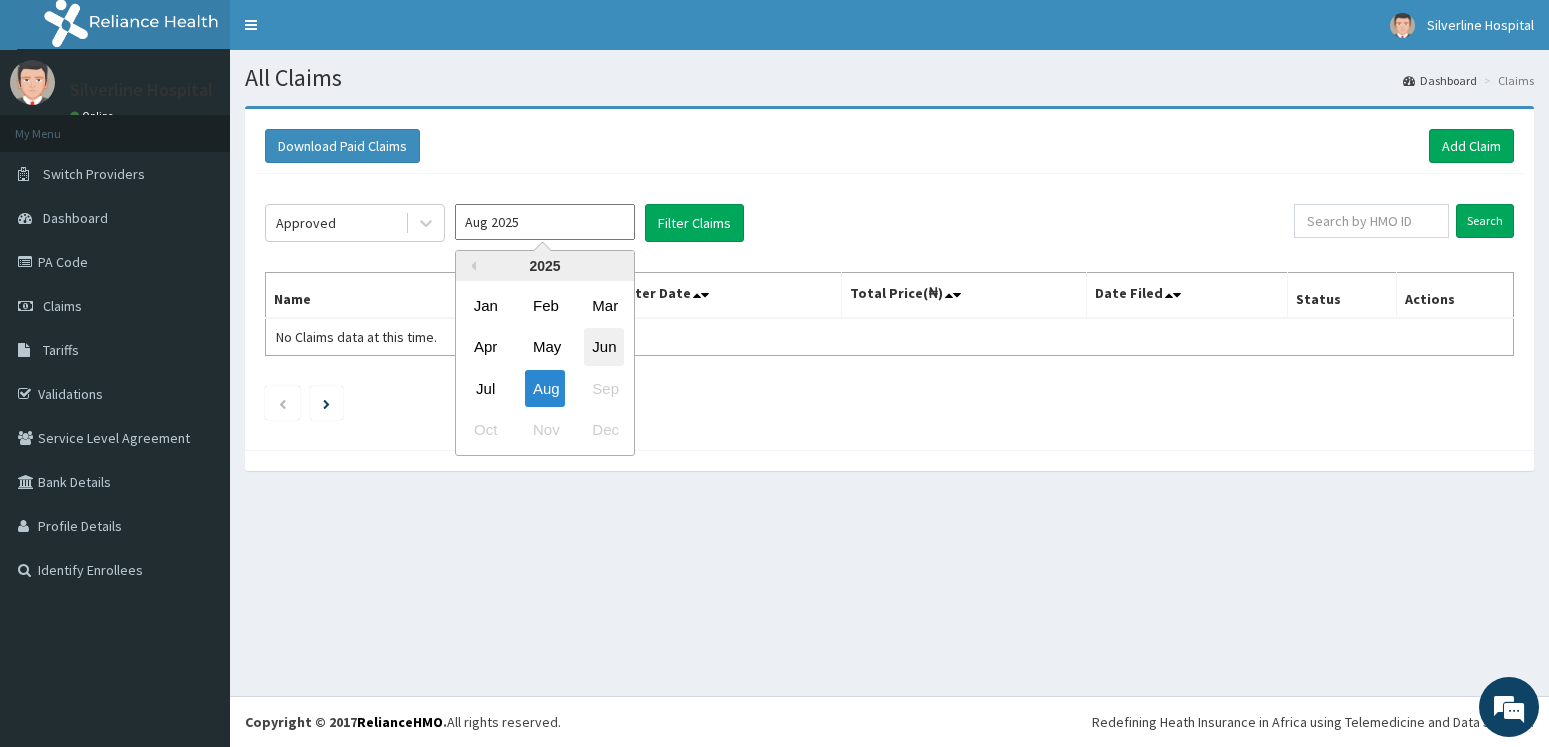 click on "Jun" at bounding box center (604, 347) 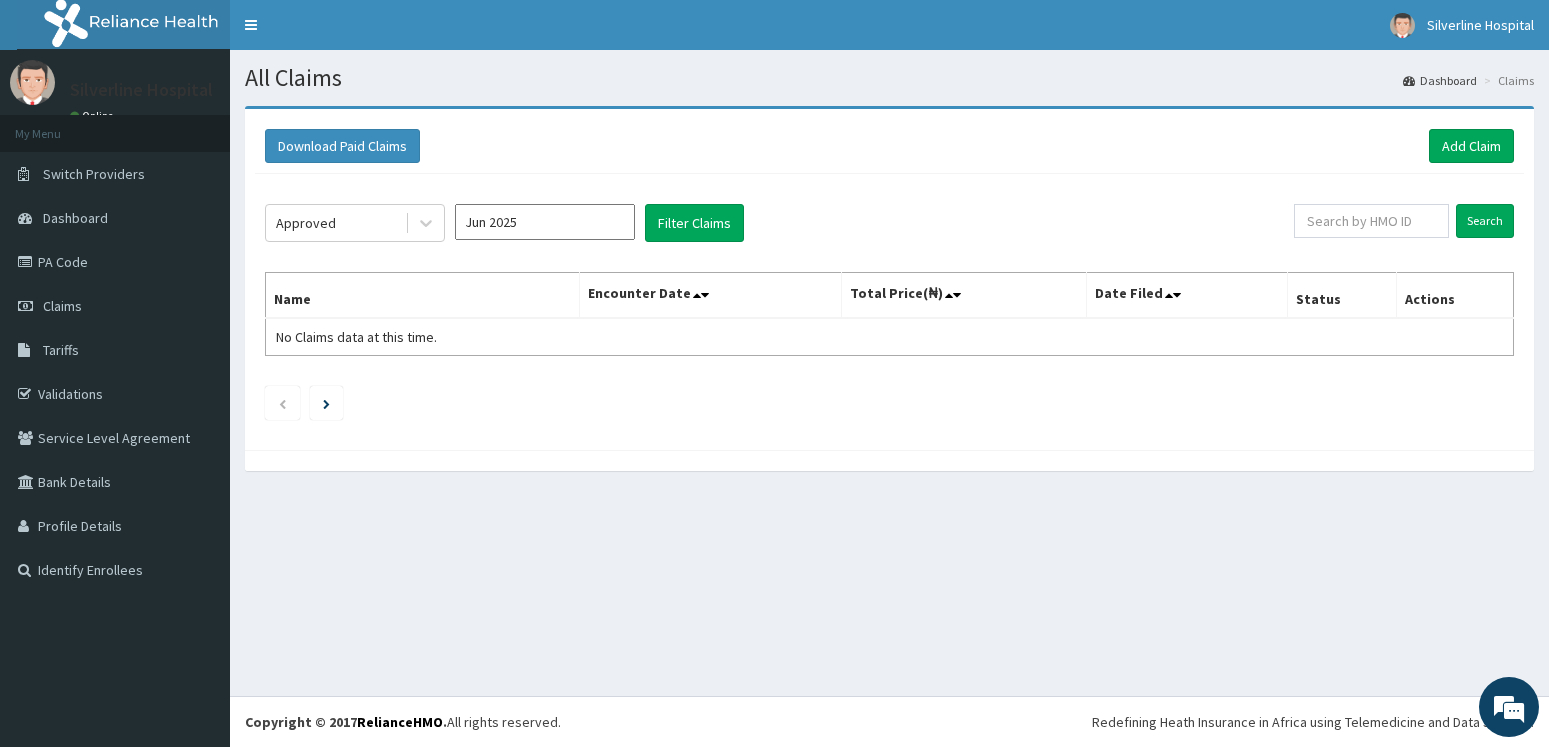 type on "Jun 2025" 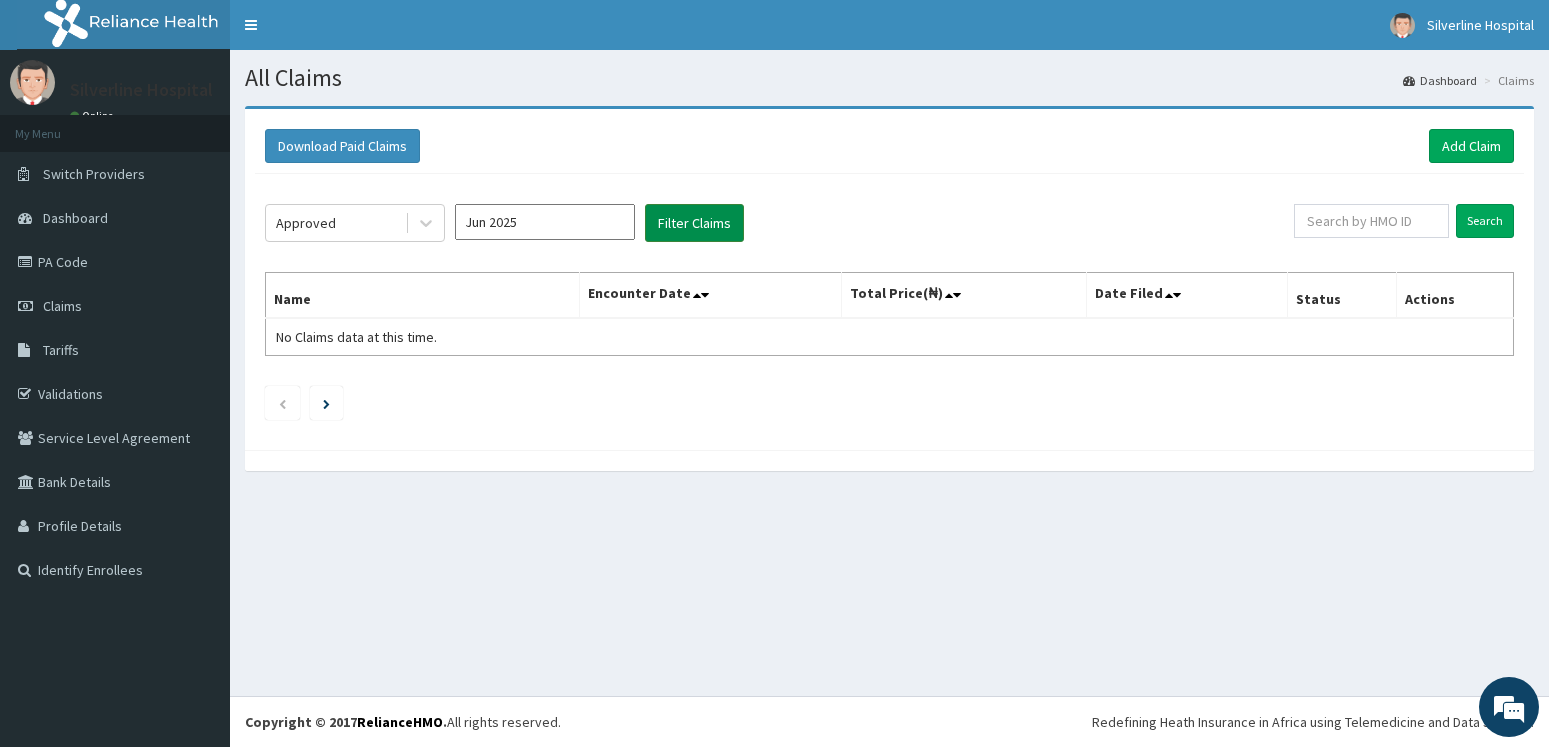 click on "Filter Claims" at bounding box center [694, 223] 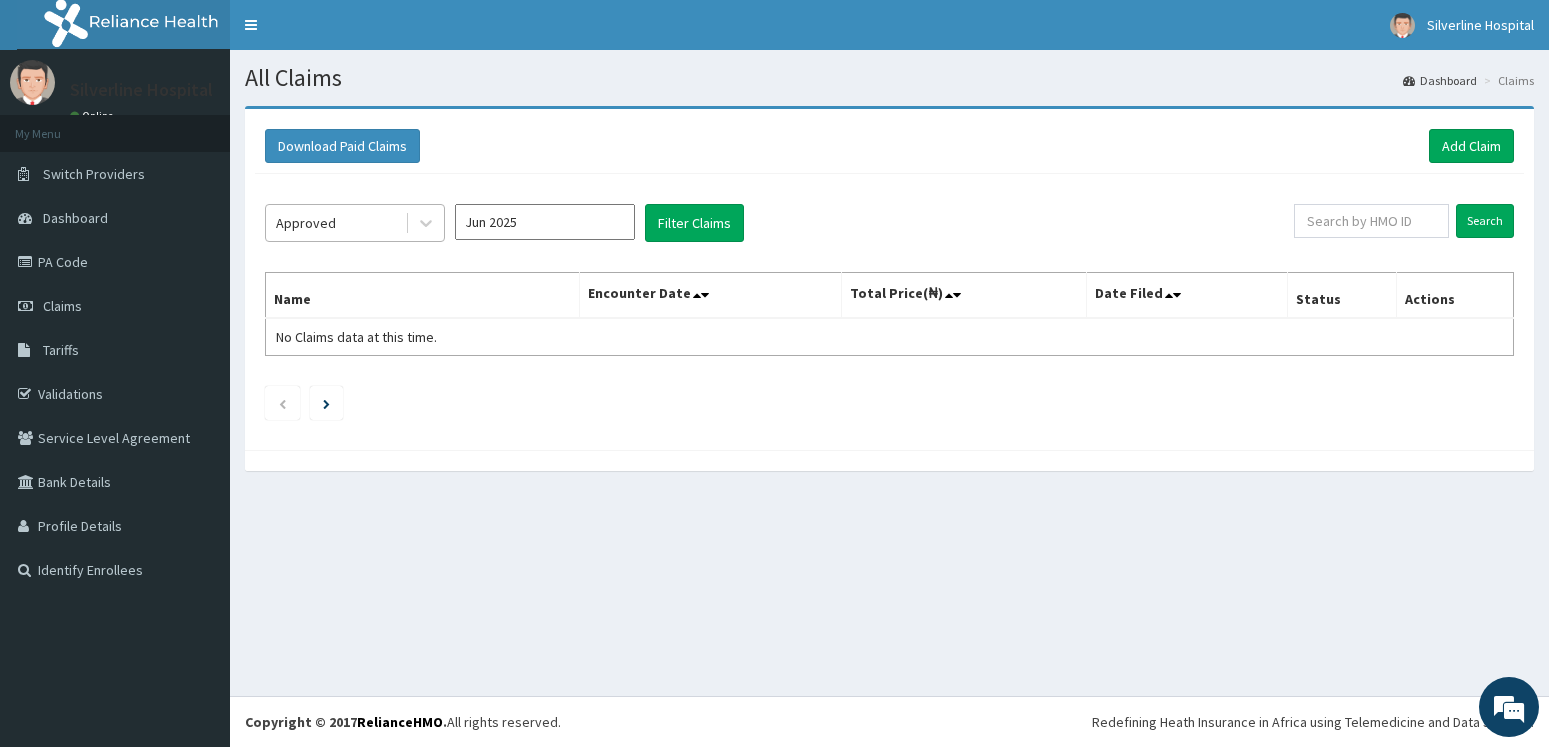 click on "Approved" at bounding box center [335, 223] 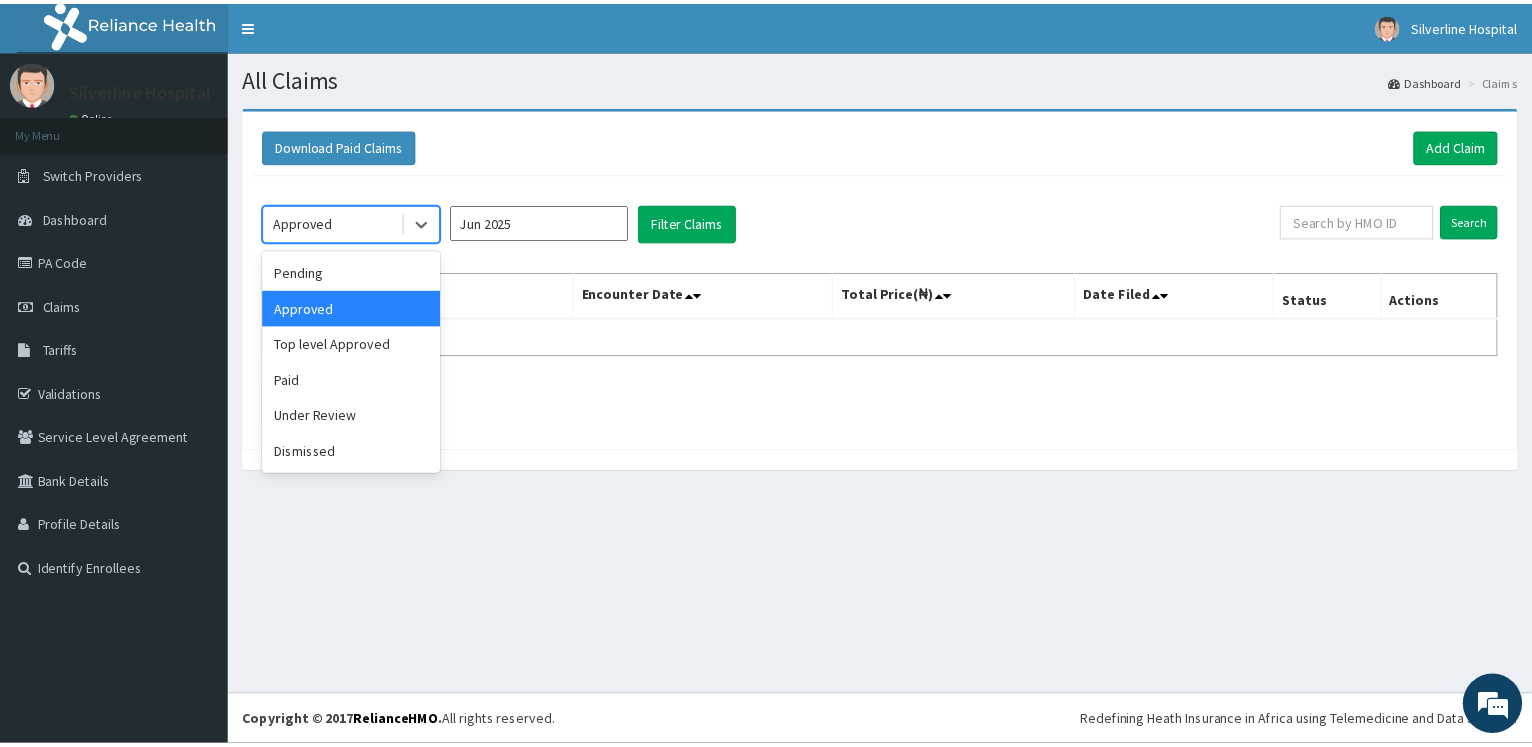 scroll, scrollTop: 0, scrollLeft: 0, axis: both 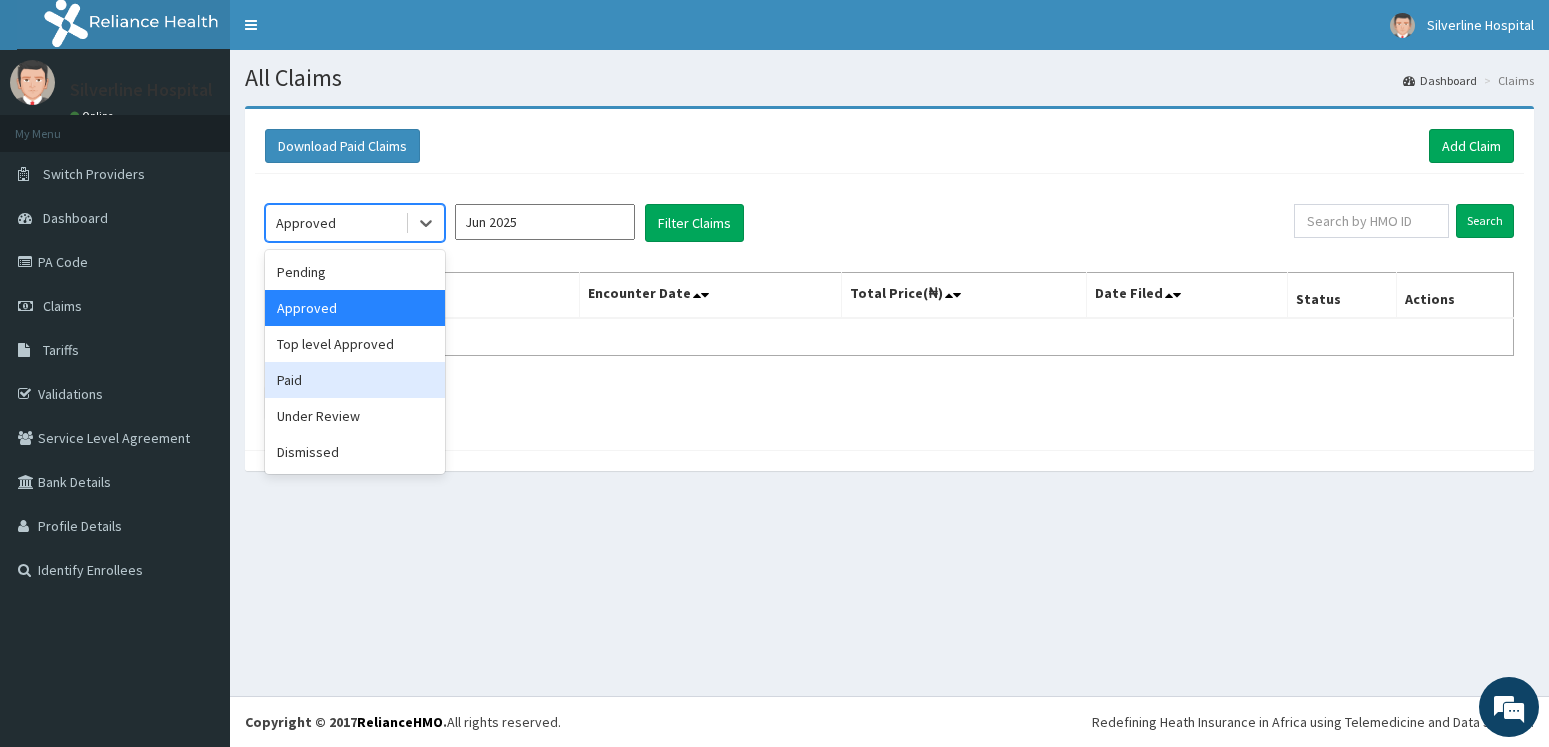 click on "Paid" at bounding box center [355, 380] 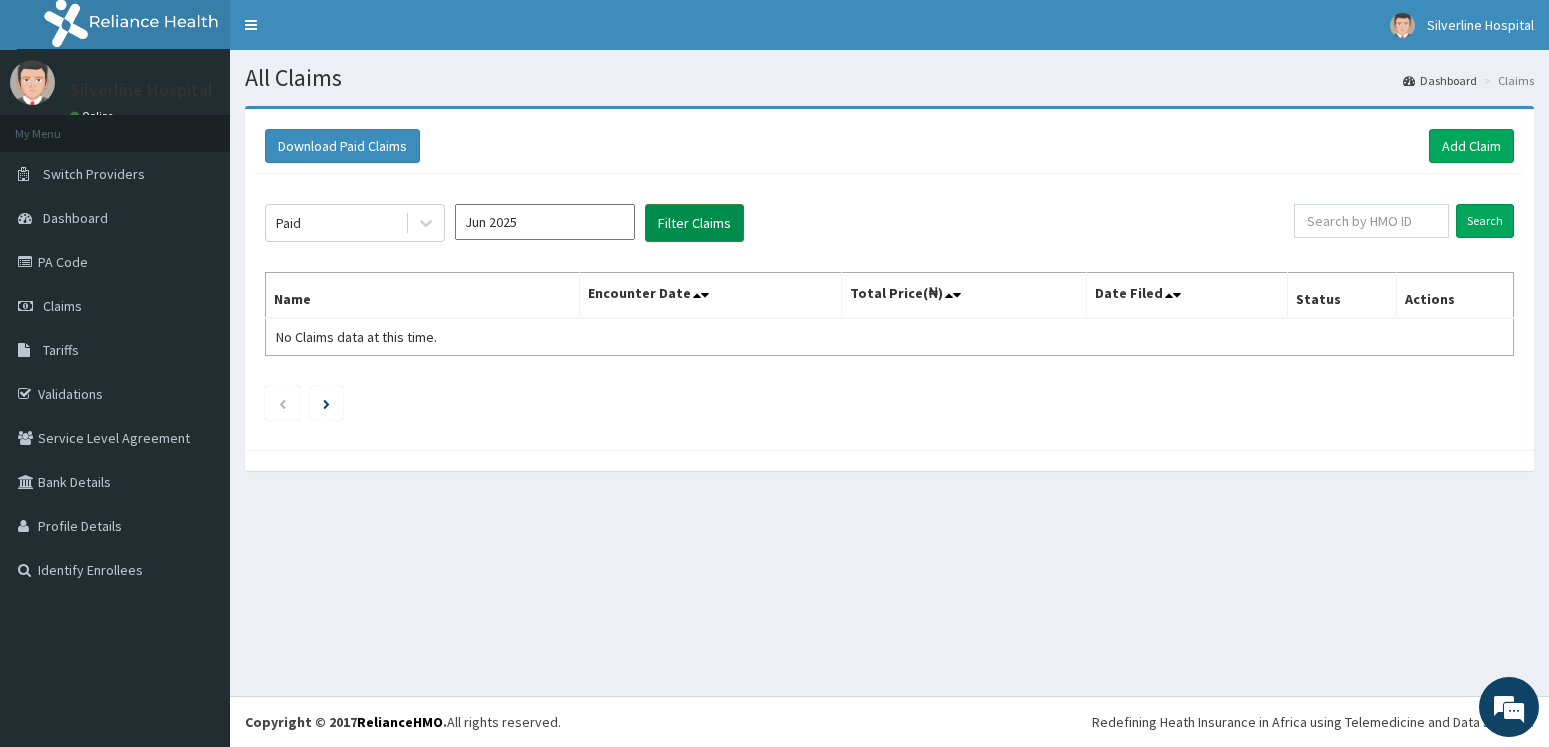 click on "Filter Claims" at bounding box center (694, 223) 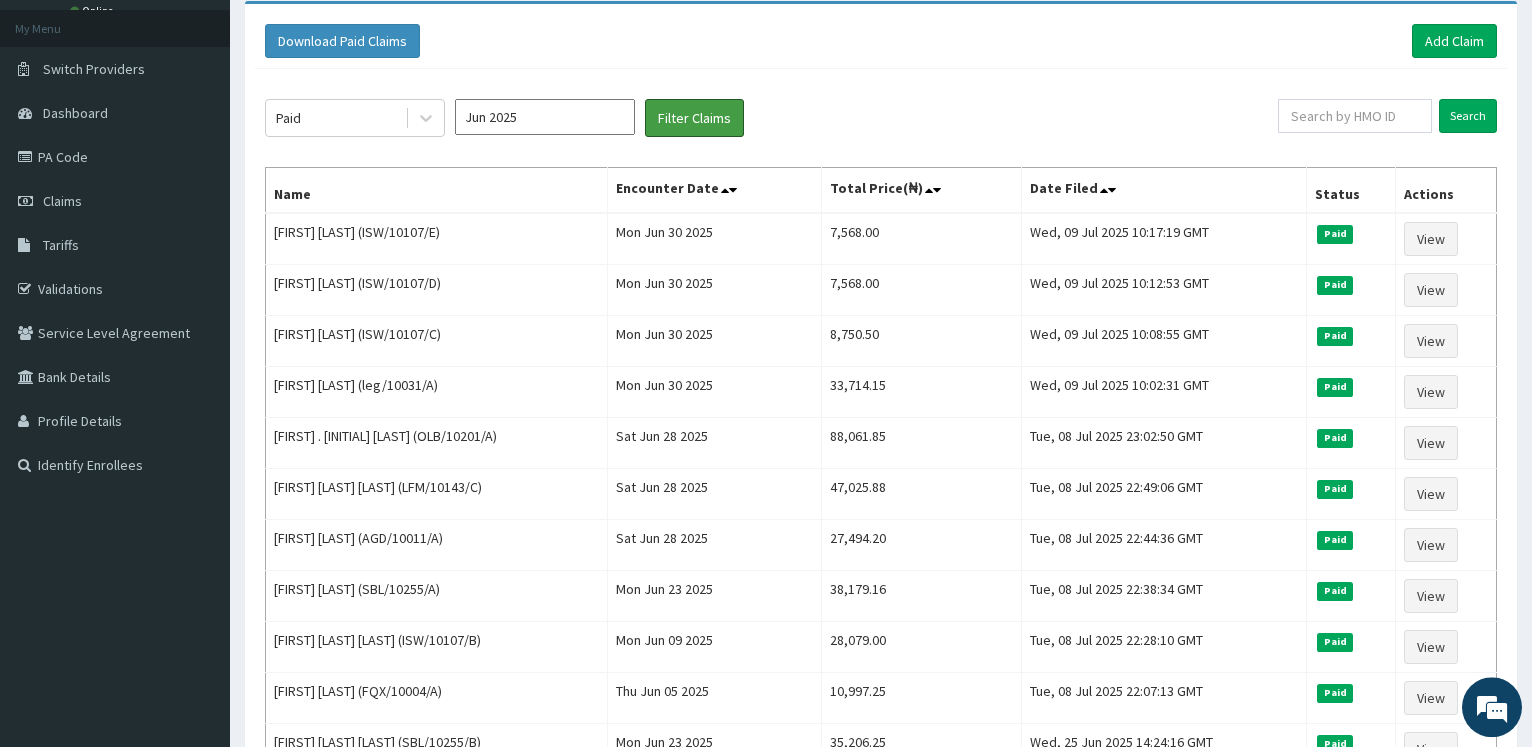 scroll, scrollTop: 153, scrollLeft: 0, axis: vertical 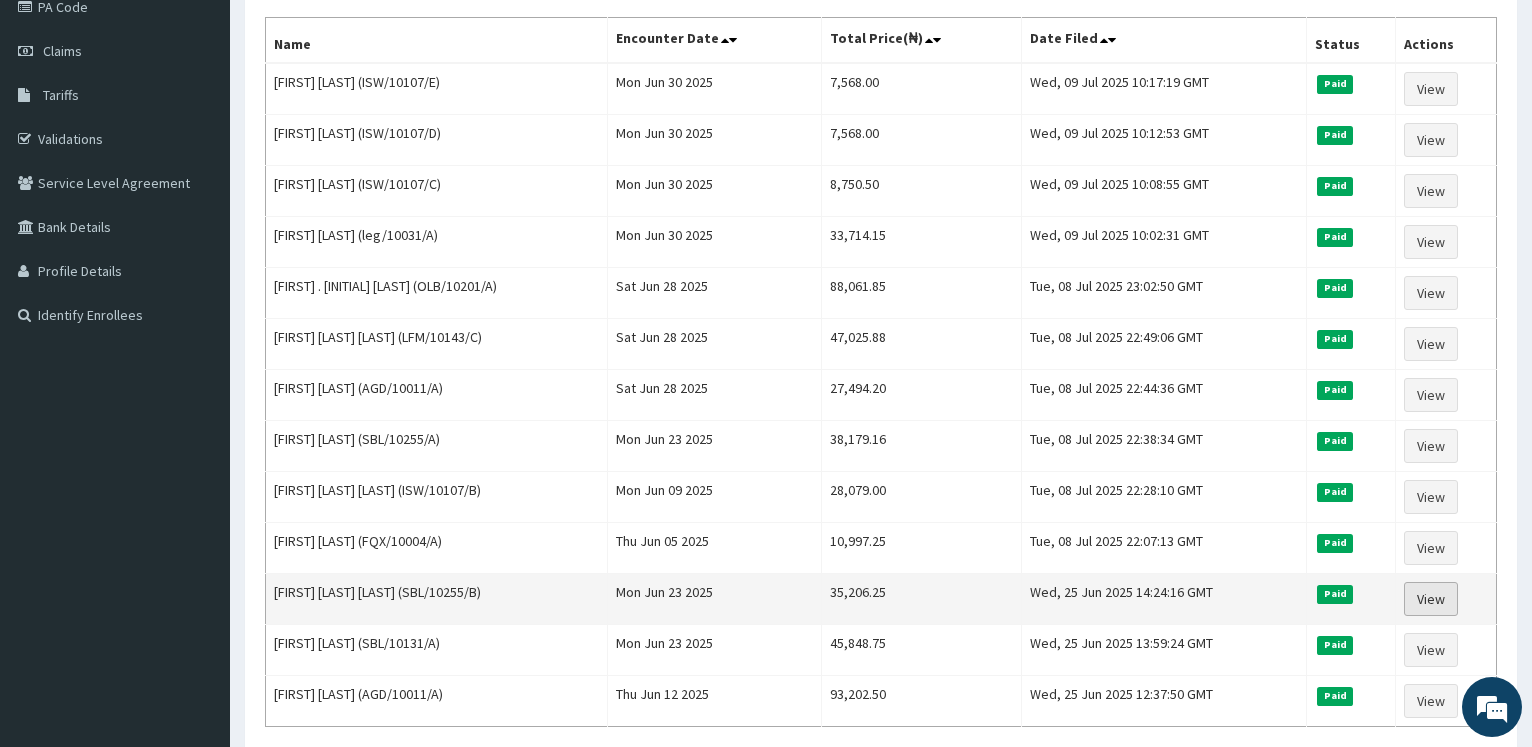 click on "View" at bounding box center (1431, 599) 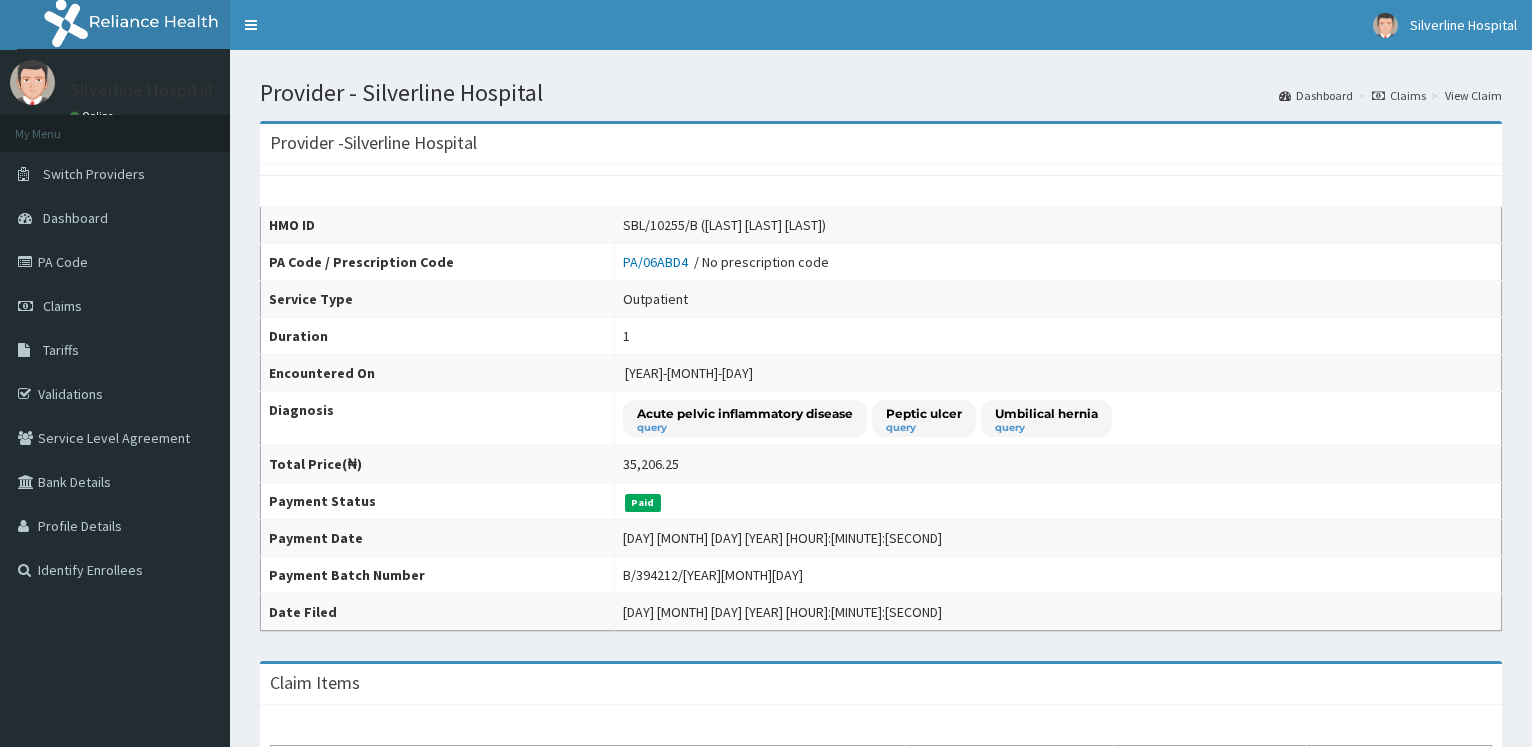 scroll, scrollTop: 0, scrollLeft: 0, axis: both 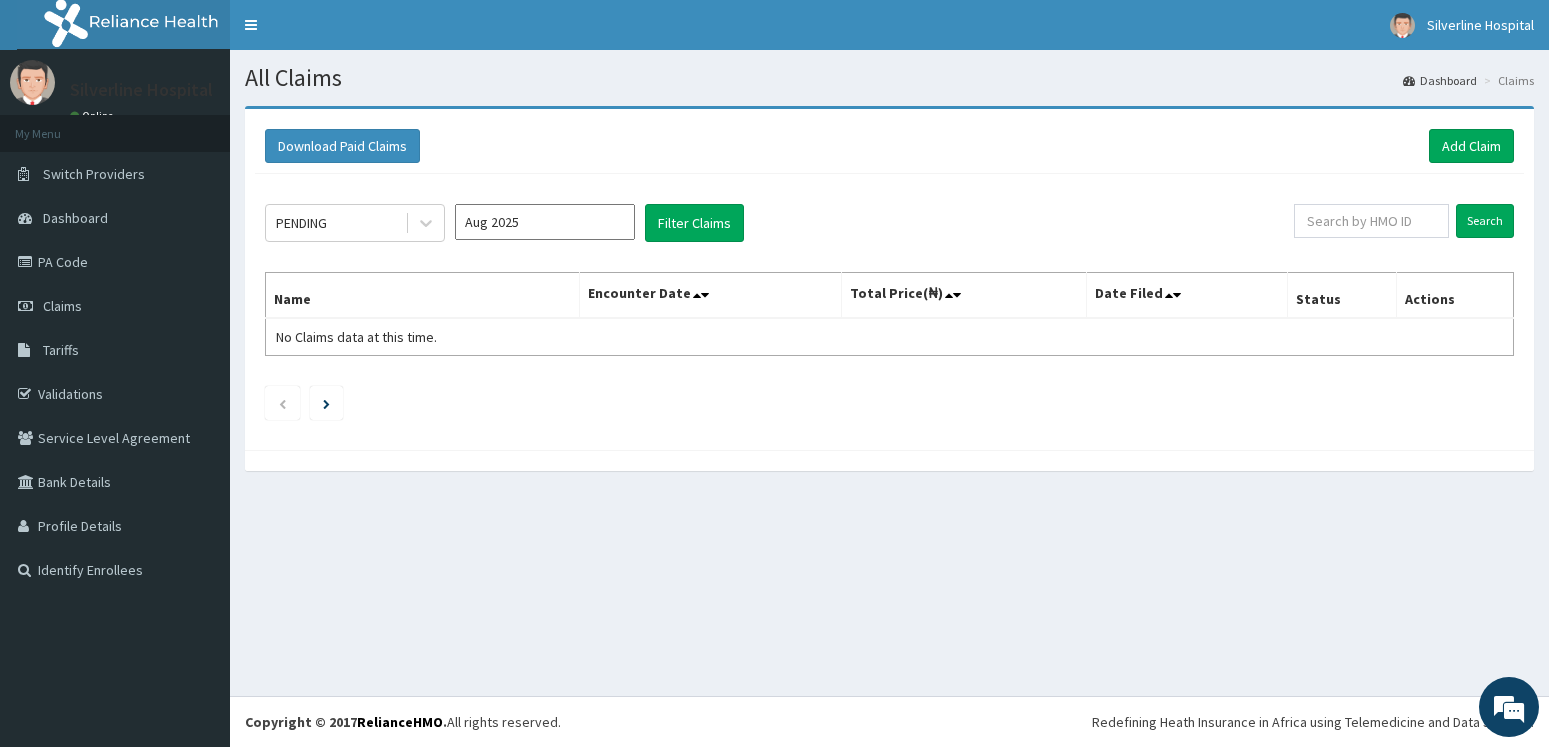 click on "Aug 2025" at bounding box center [545, 222] 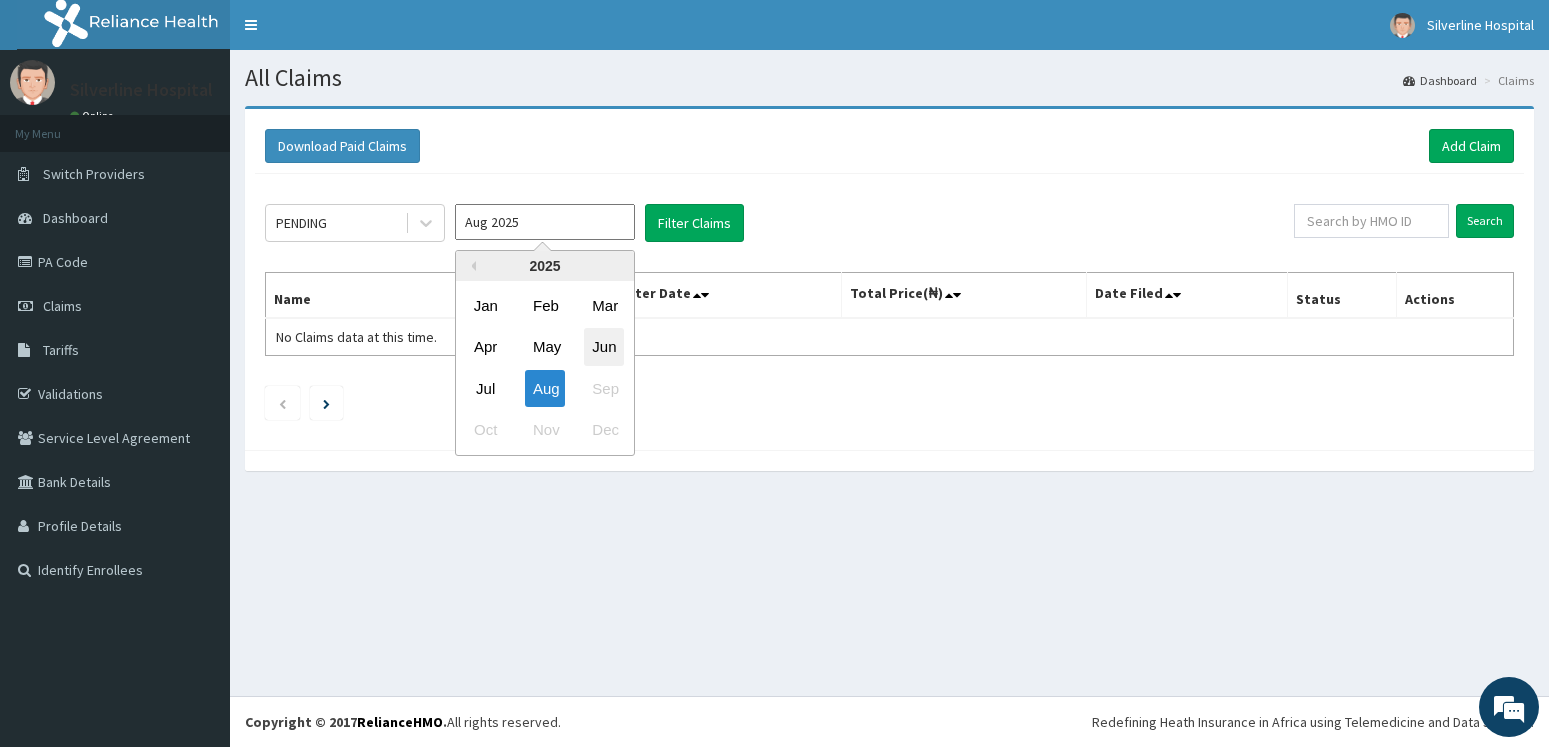click on "Jun" at bounding box center [604, 347] 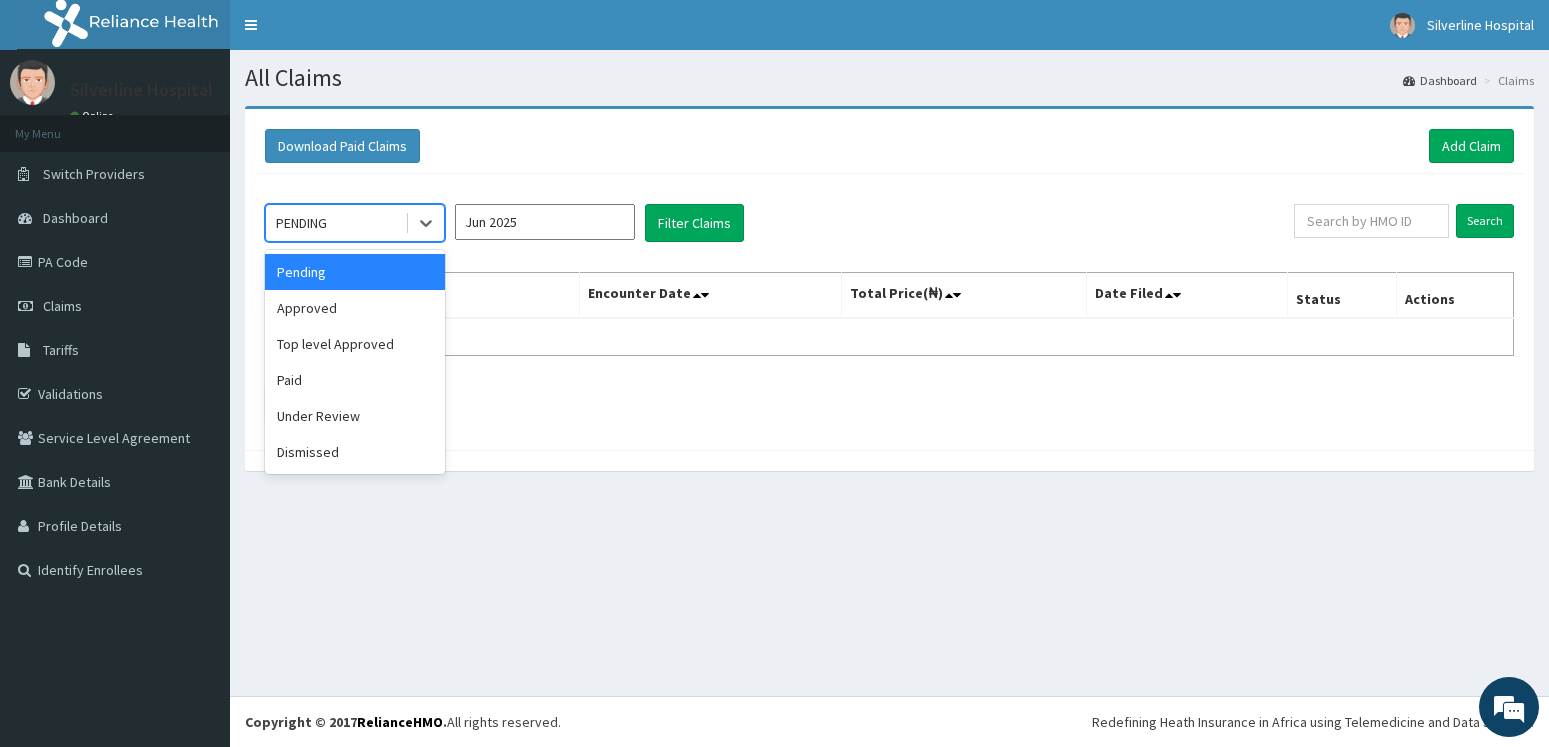click on "PENDING" at bounding box center [335, 223] 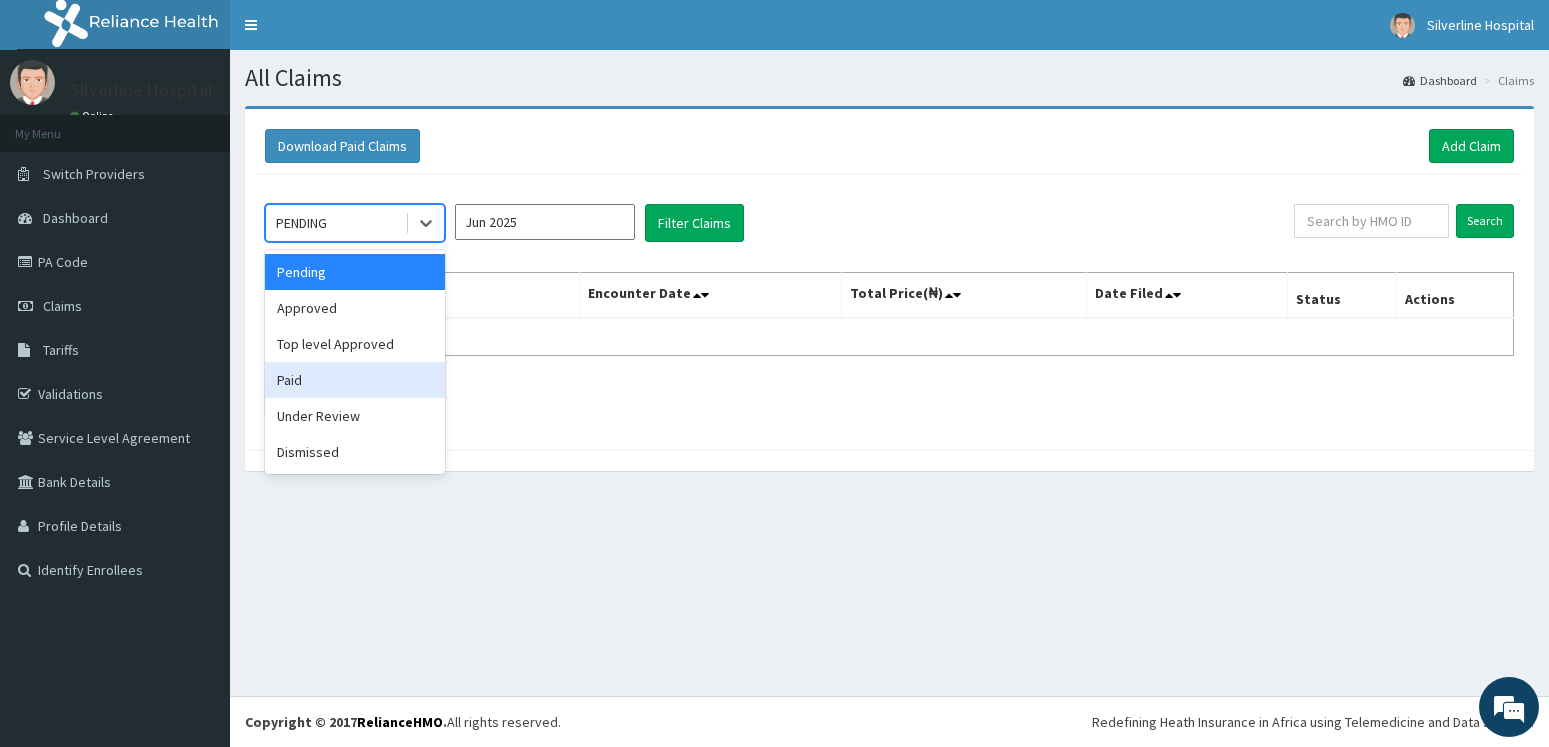click on "Paid" at bounding box center [355, 380] 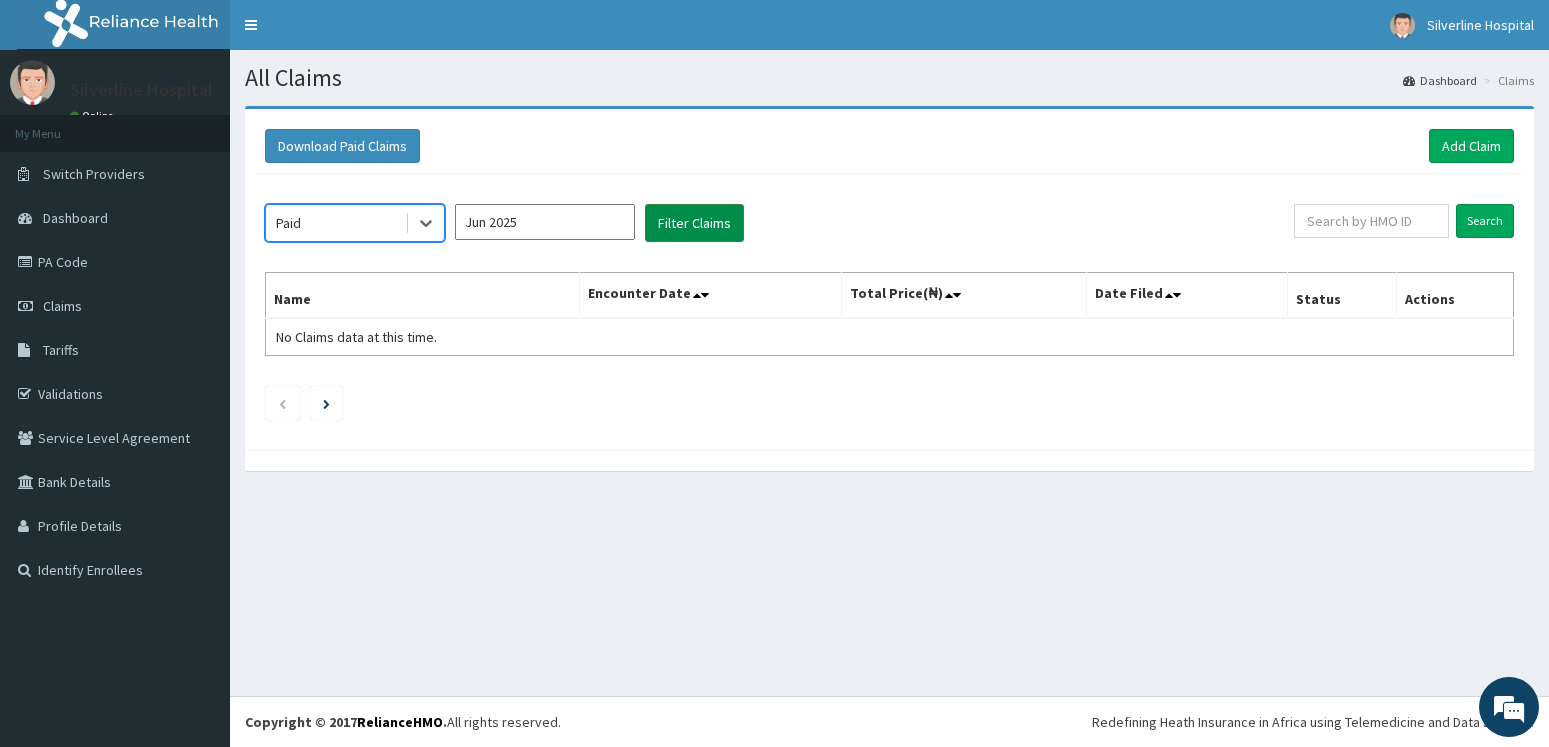 click on "Filter Claims" at bounding box center [694, 223] 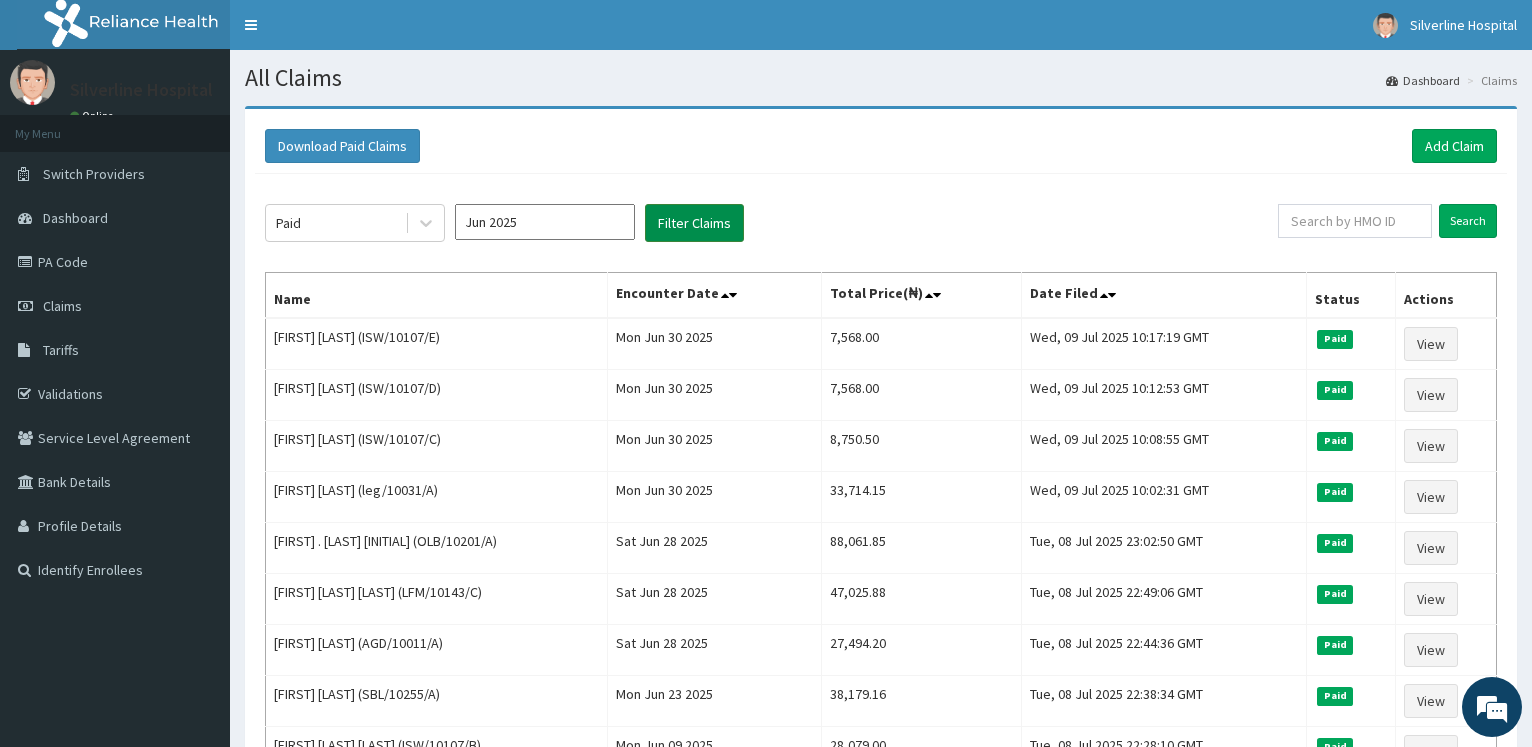 scroll, scrollTop: 0, scrollLeft: 0, axis: both 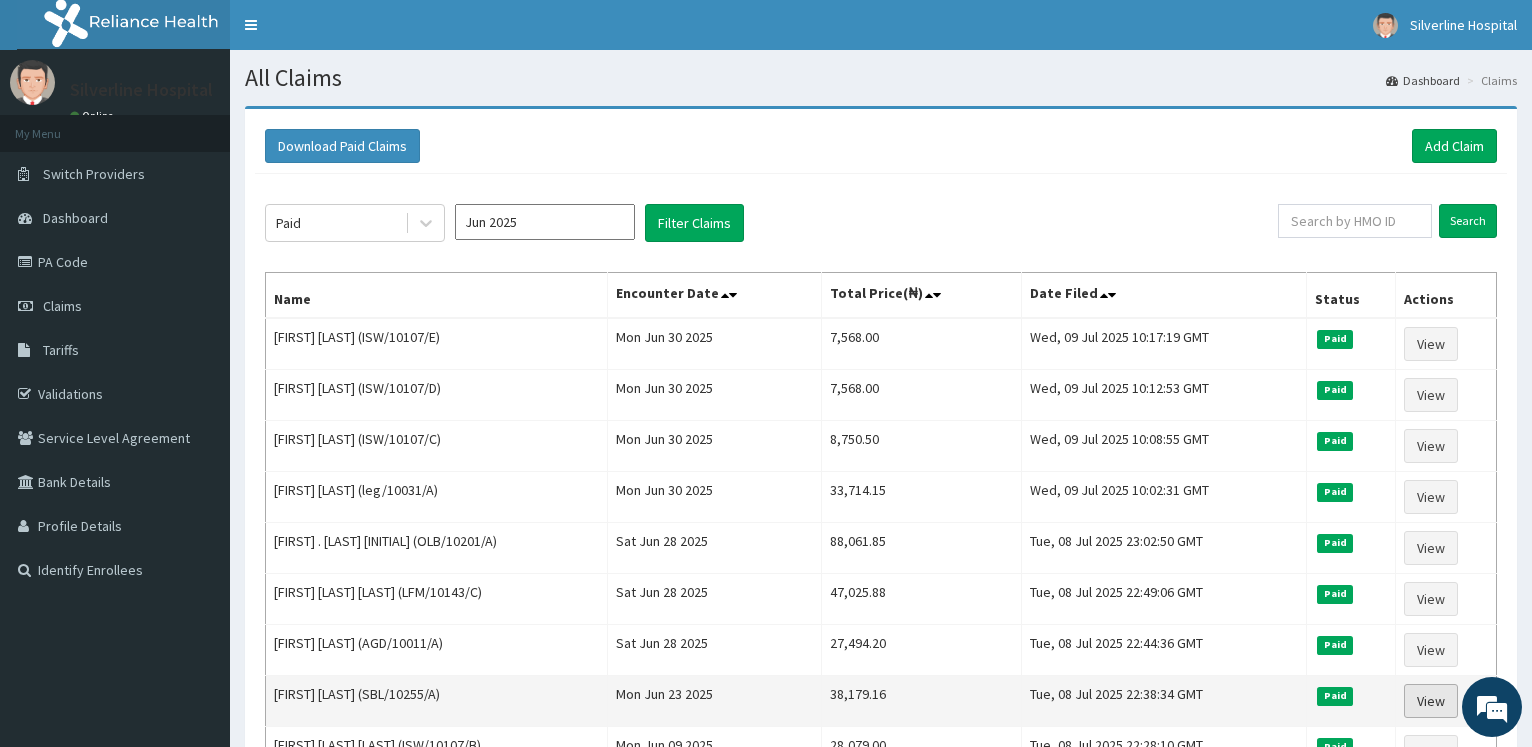click on "View" at bounding box center [1431, 701] 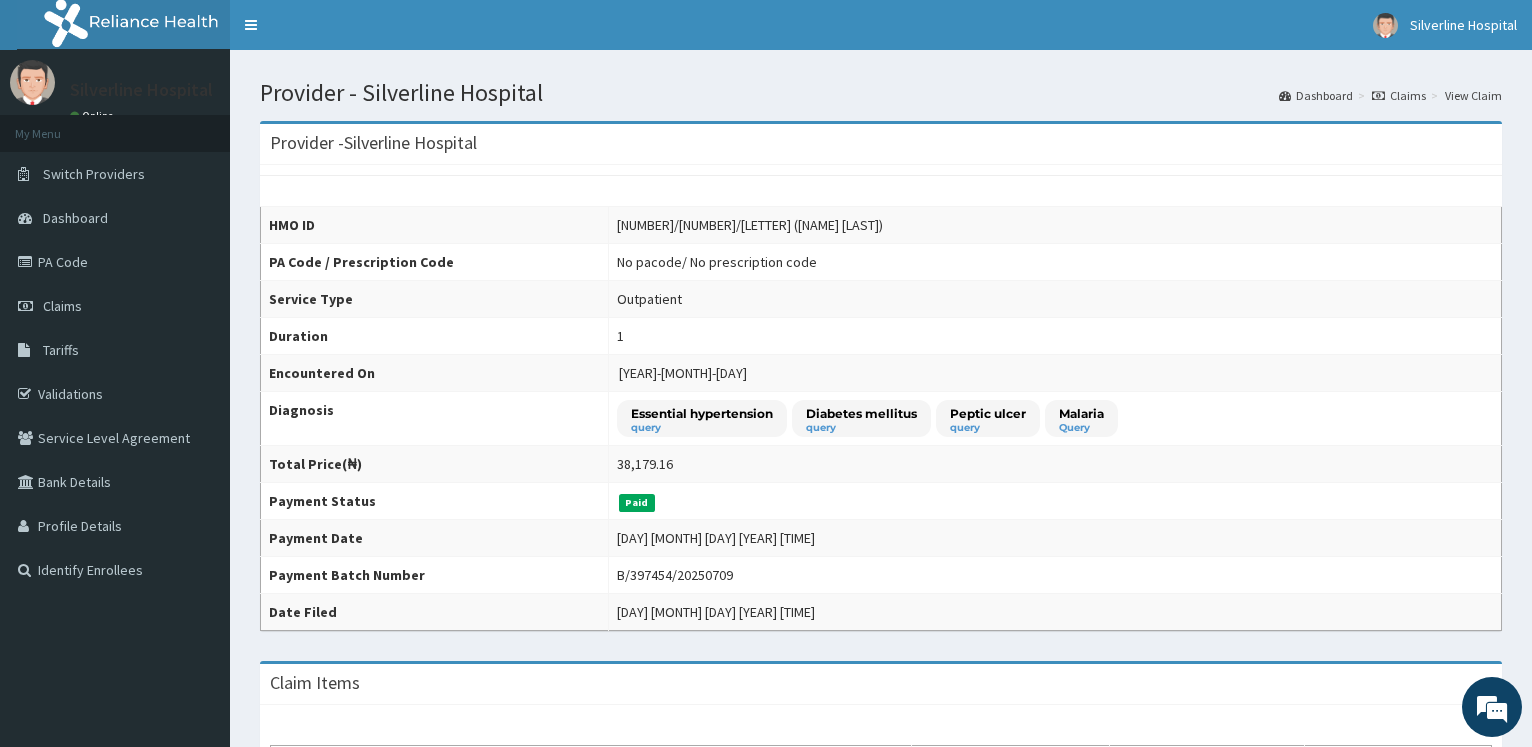 scroll, scrollTop: 0, scrollLeft: 0, axis: both 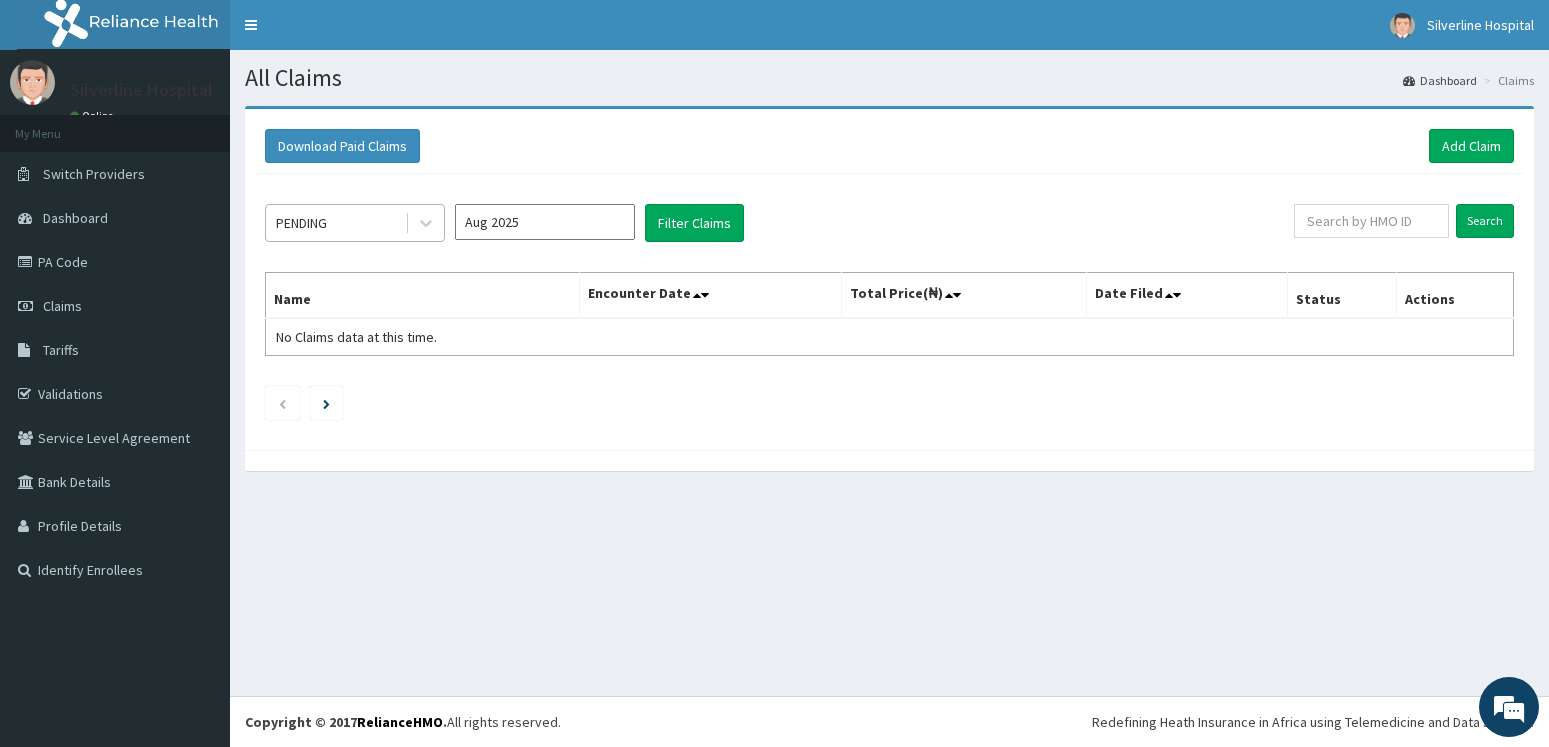 click on "PENDING" at bounding box center [301, 223] 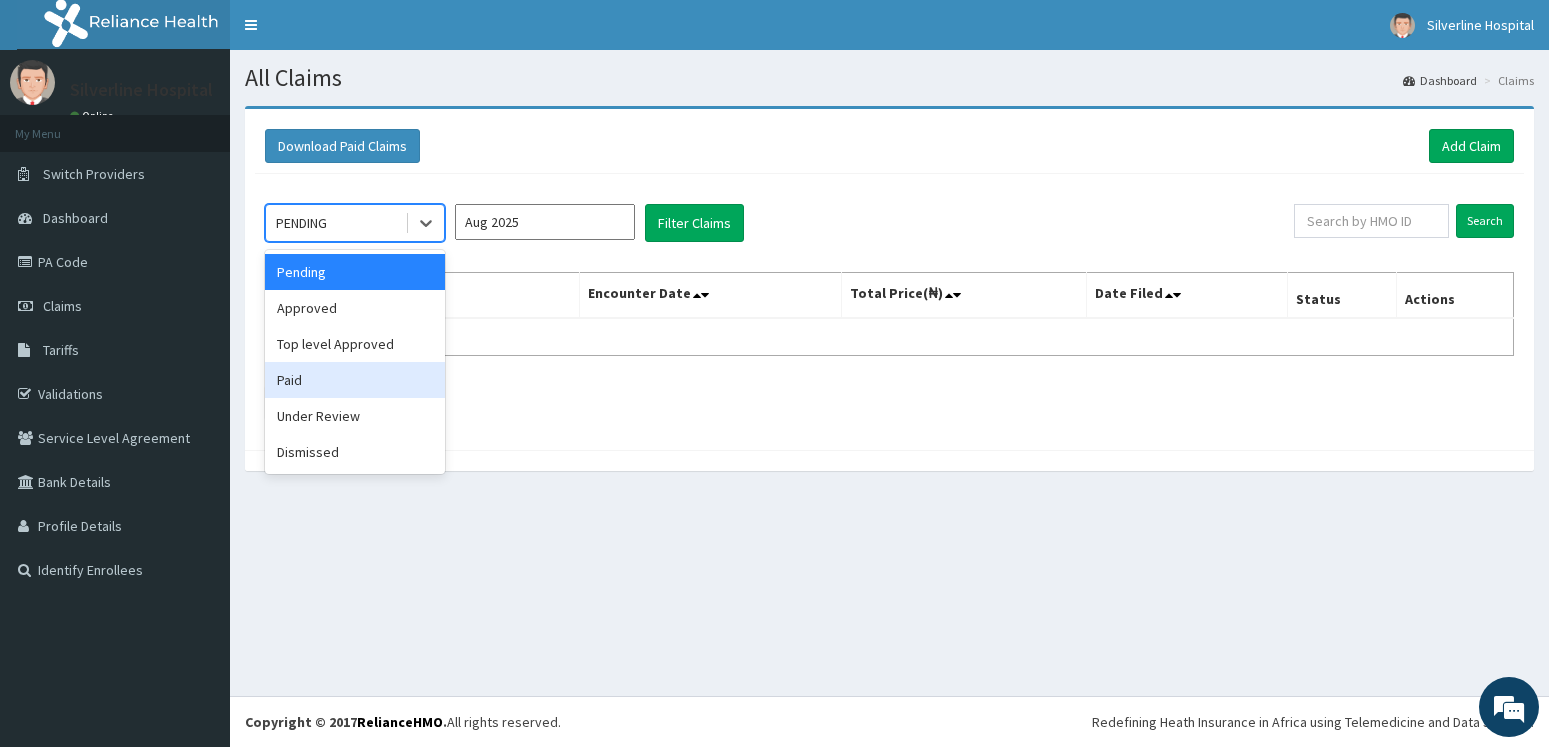 click on "Paid" at bounding box center [355, 380] 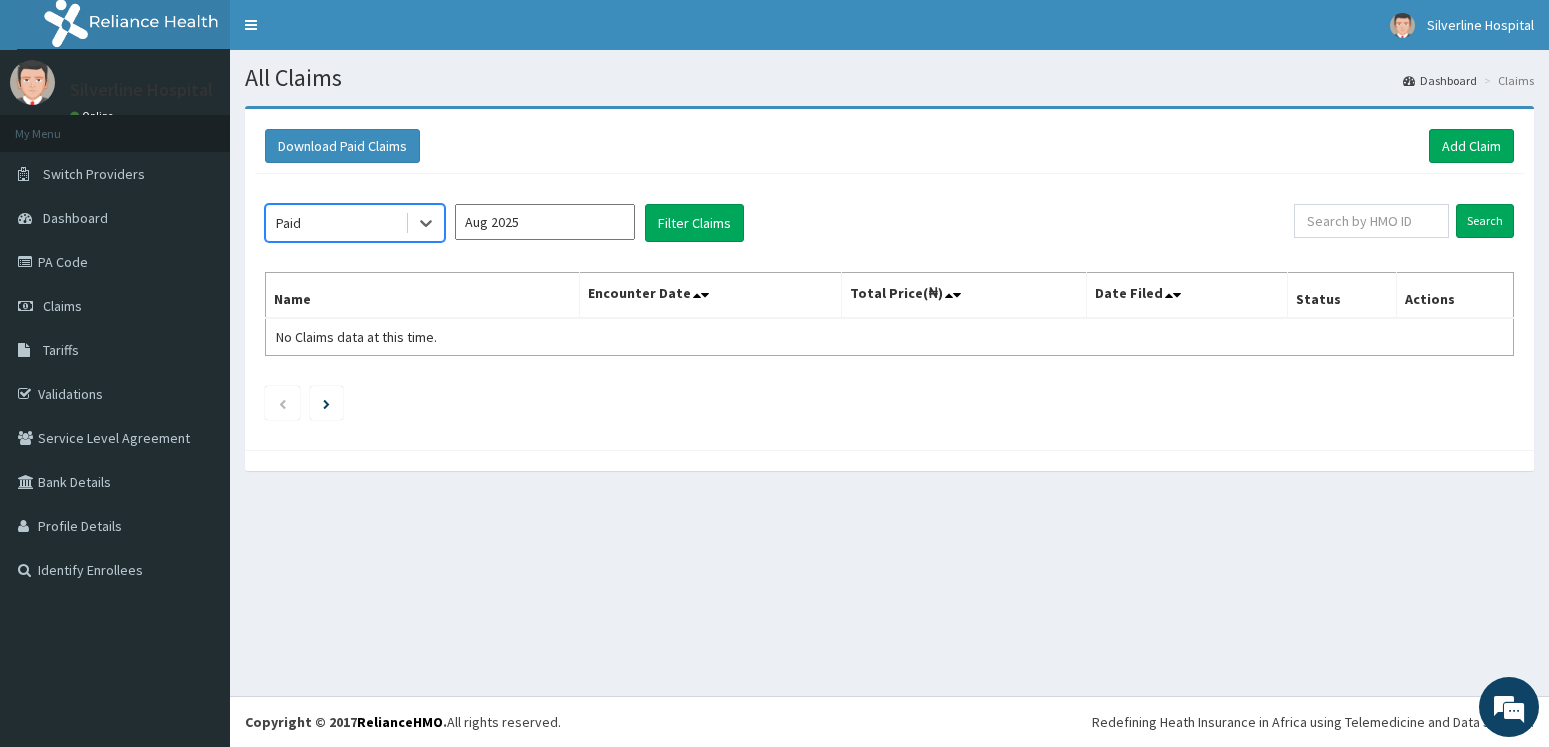 click on "Aug 2025" at bounding box center [545, 222] 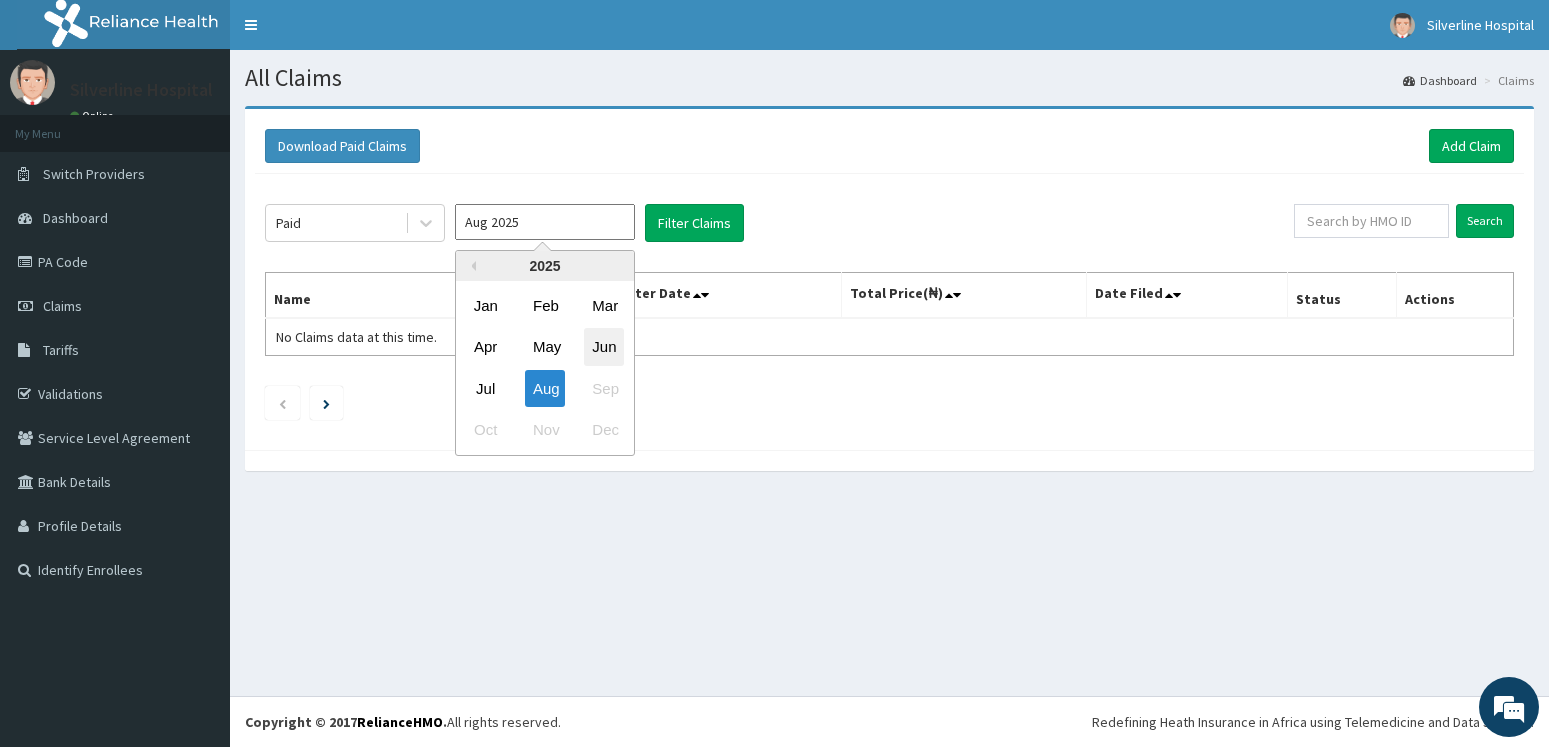 click on "Jun" at bounding box center (604, 347) 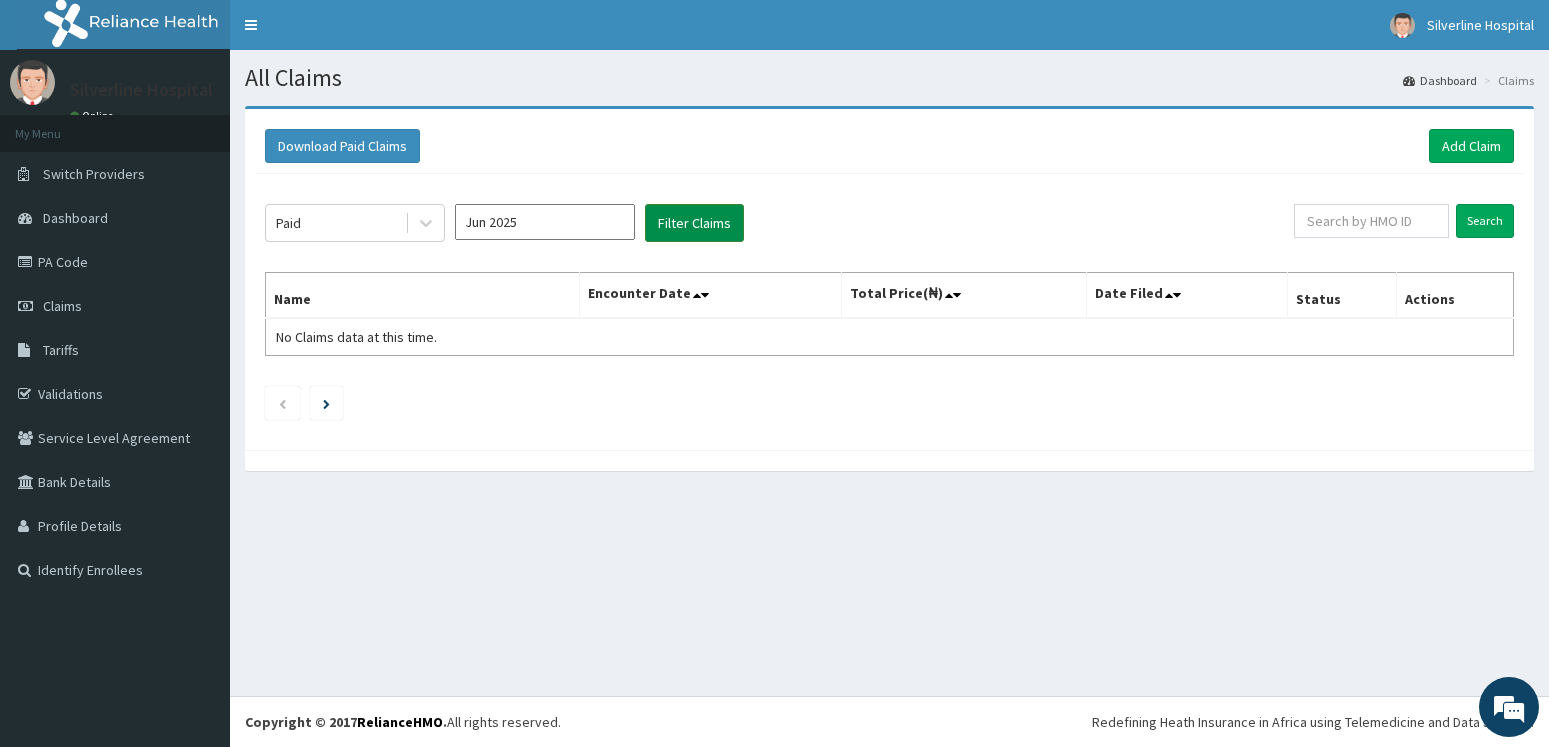 click on "Filter Claims" at bounding box center (694, 223) 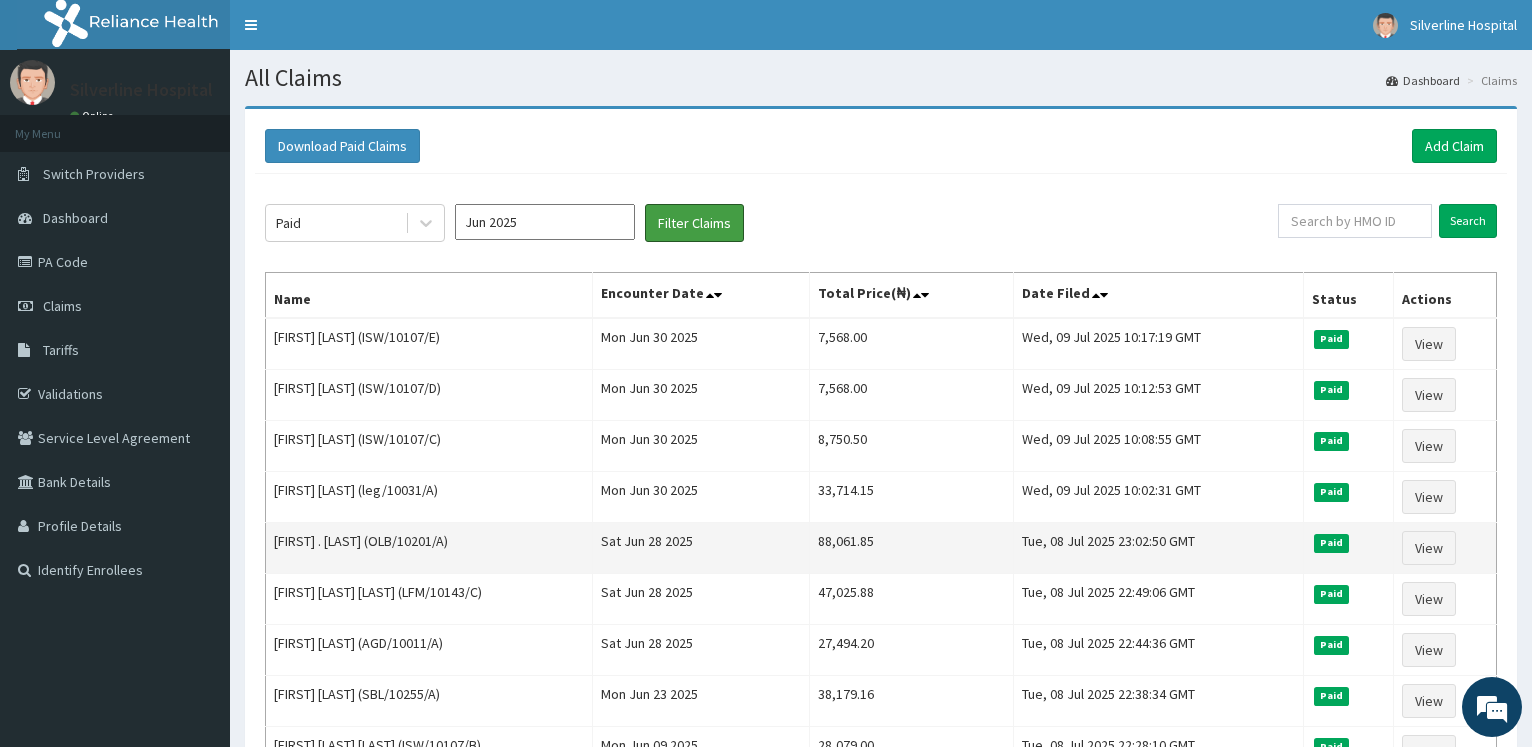 scroll, scrollTop: 0, scrollLeft: 0, axis: both 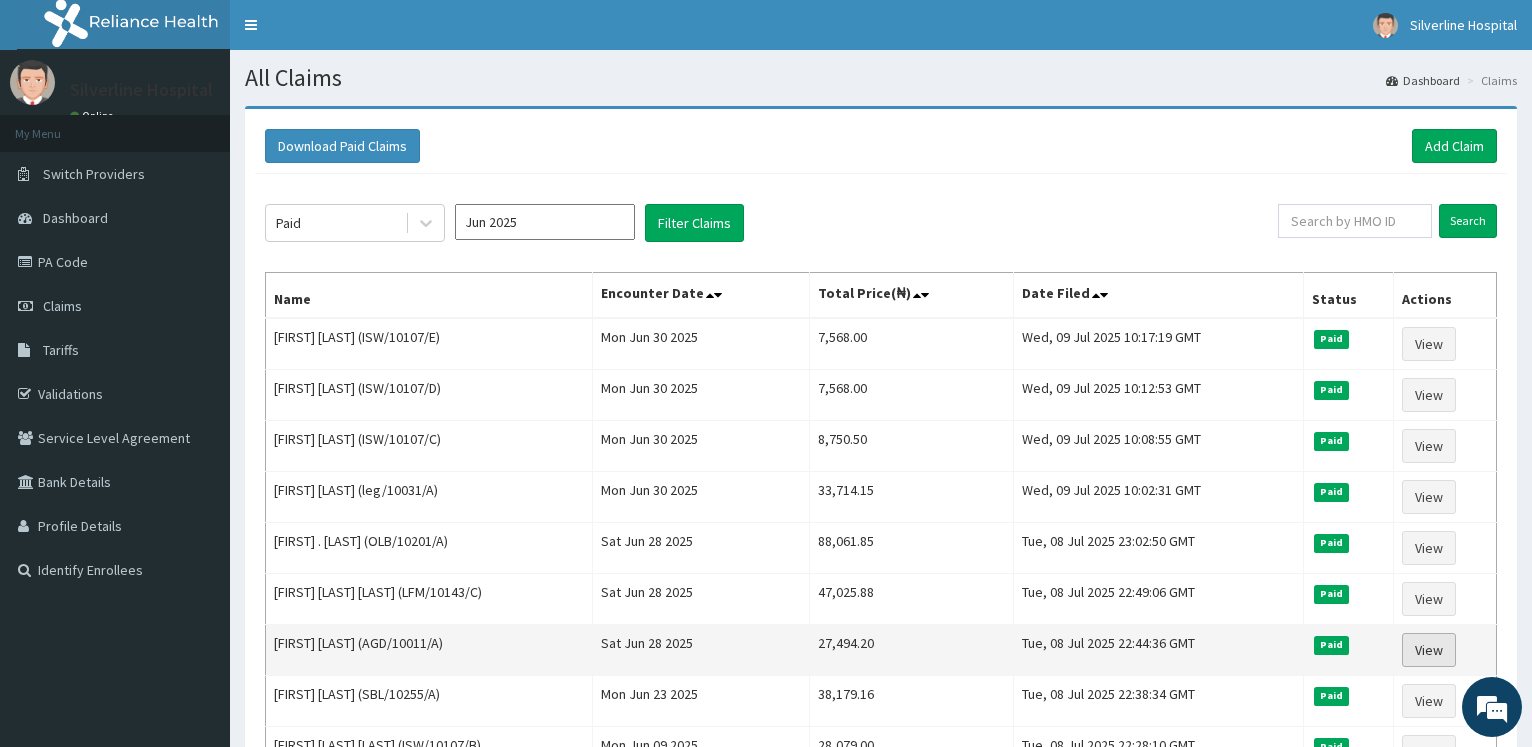 click on "View" at bounding box center (1429, 650) 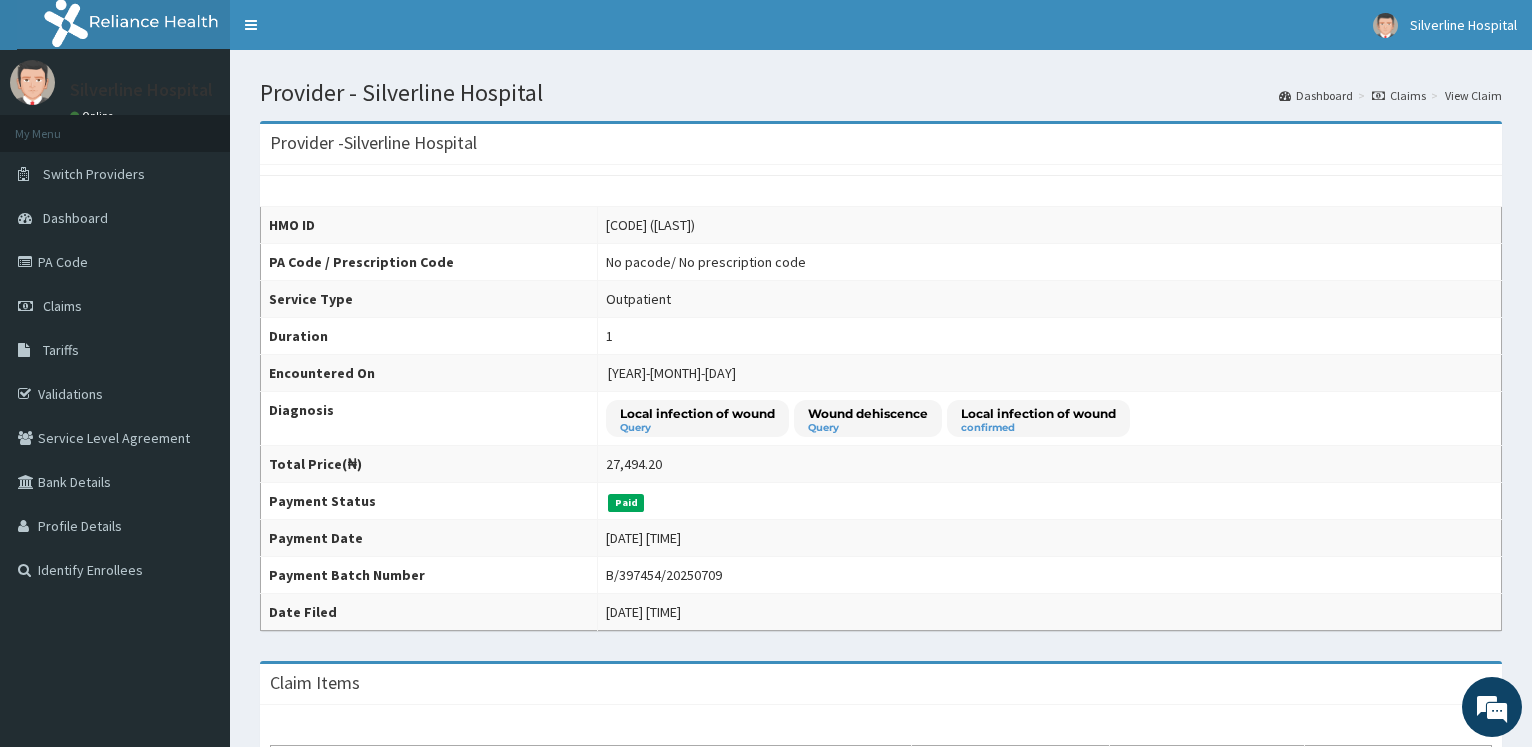 scroll, scrollTop: 0, scrollLeft: 0, axis: both 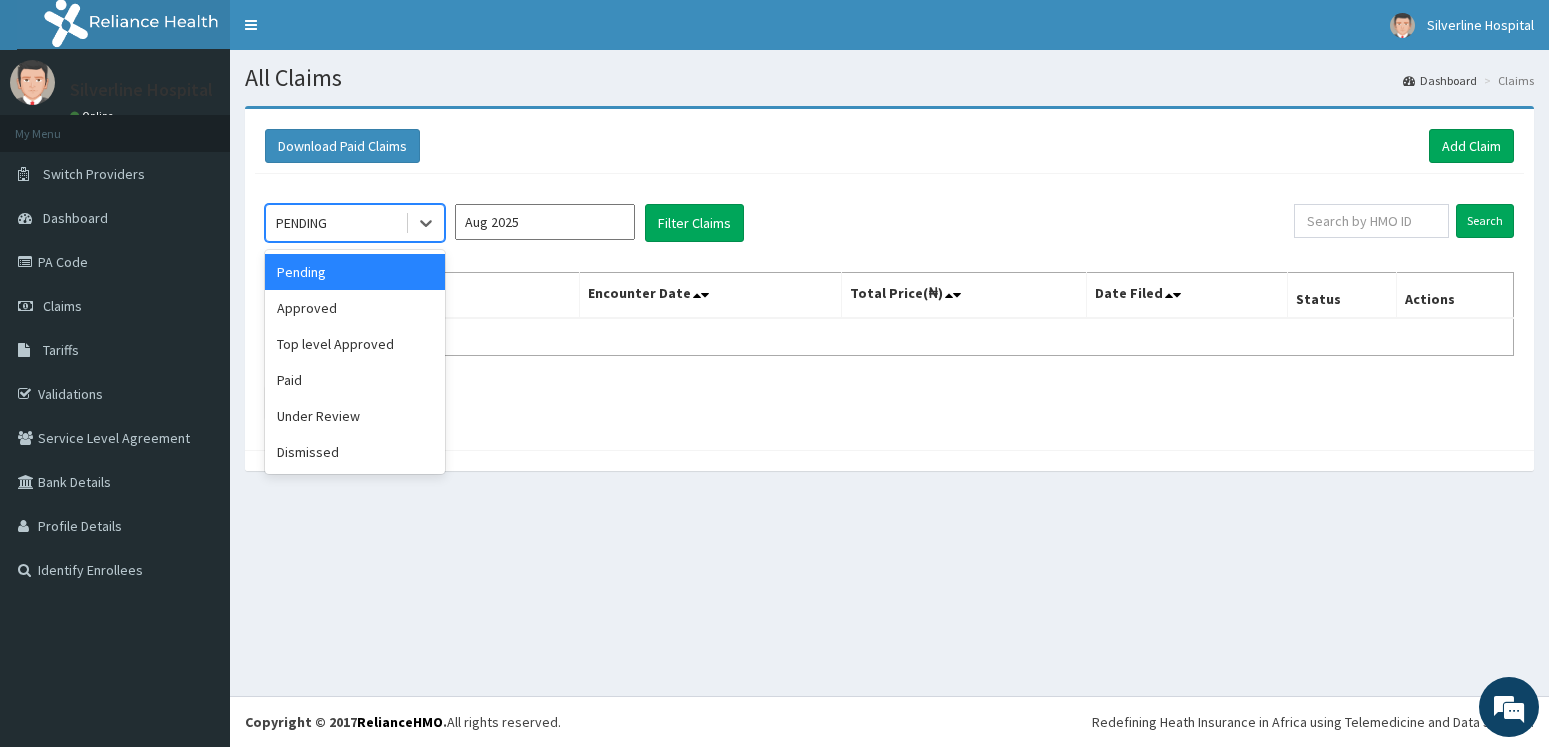 click on "PENDING" at bounding box center [335, 223] 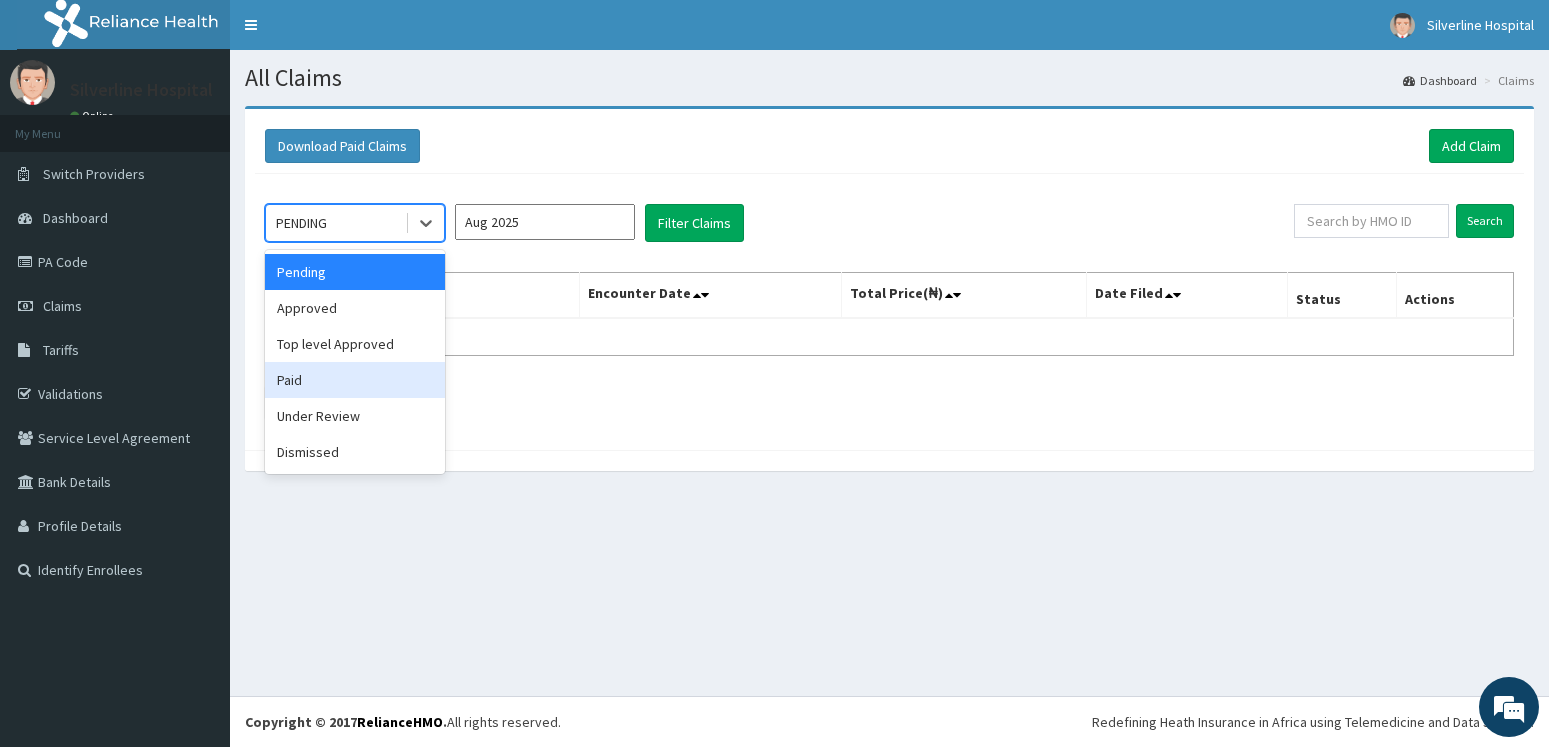 click on "Paid" at bounding box center [355, 380] 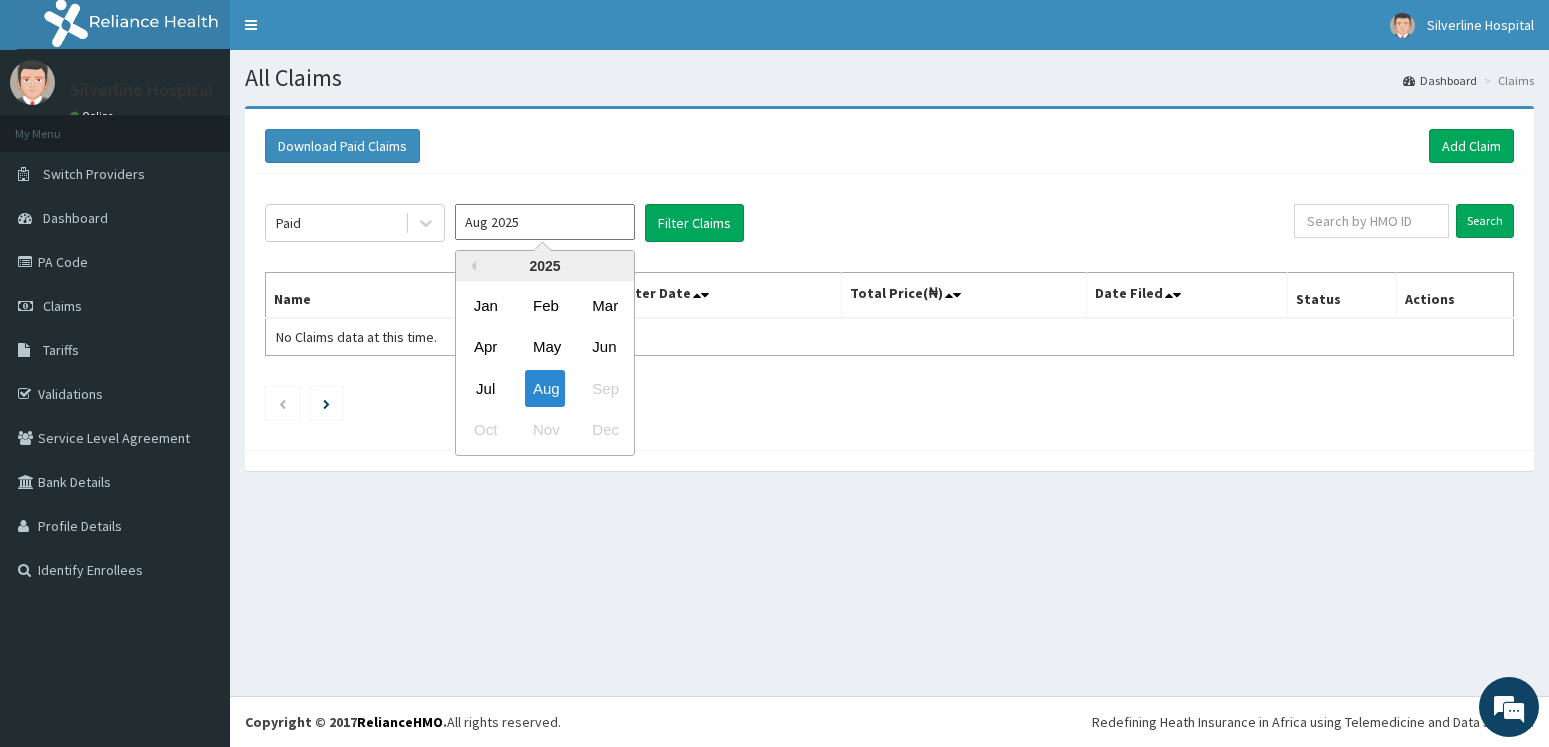 click on "Aug 2025" at bounding box center [545, 222] 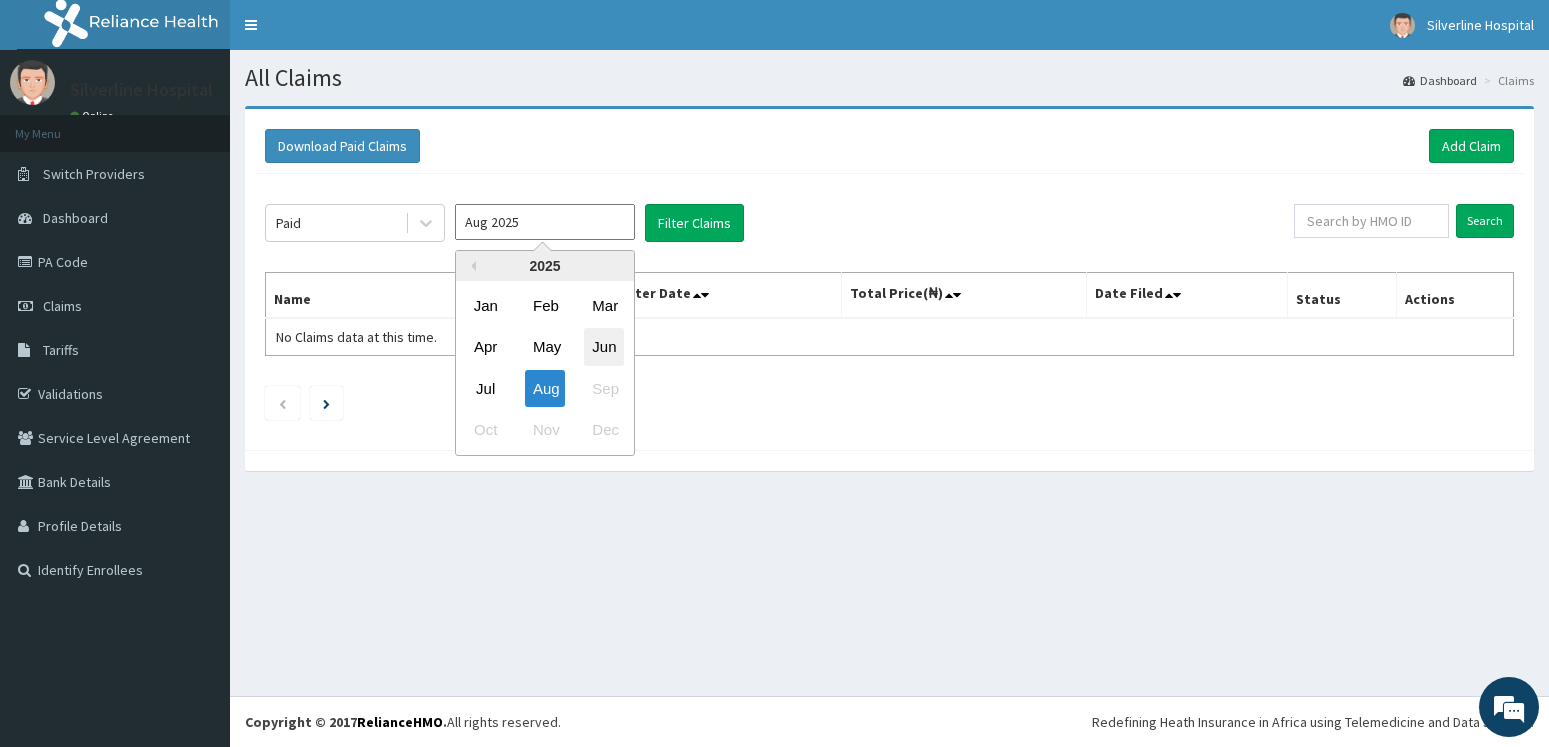 click on "Jun" at bounding box center [604, 347] 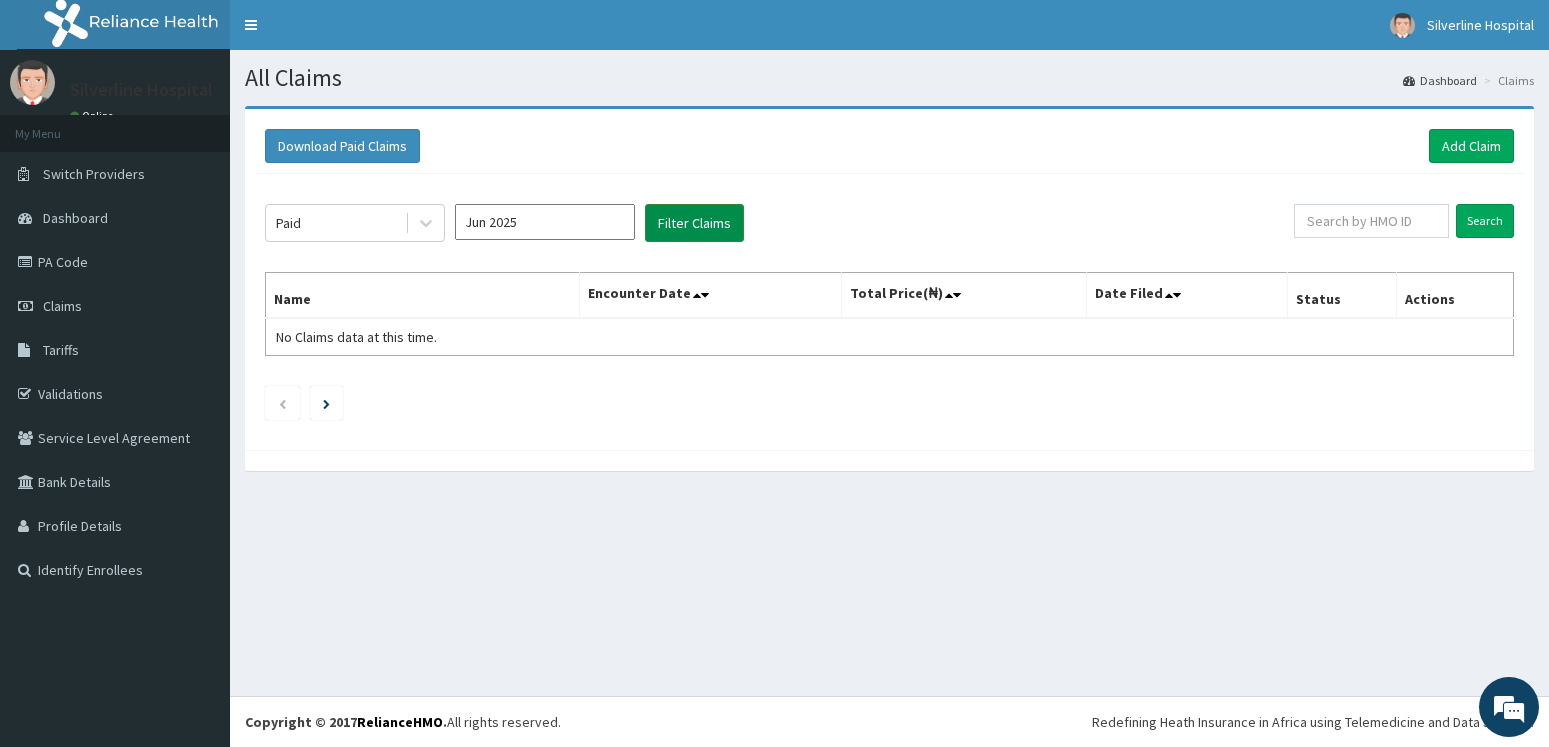 click on "Filter Claims" at bounding box center (694, 223) 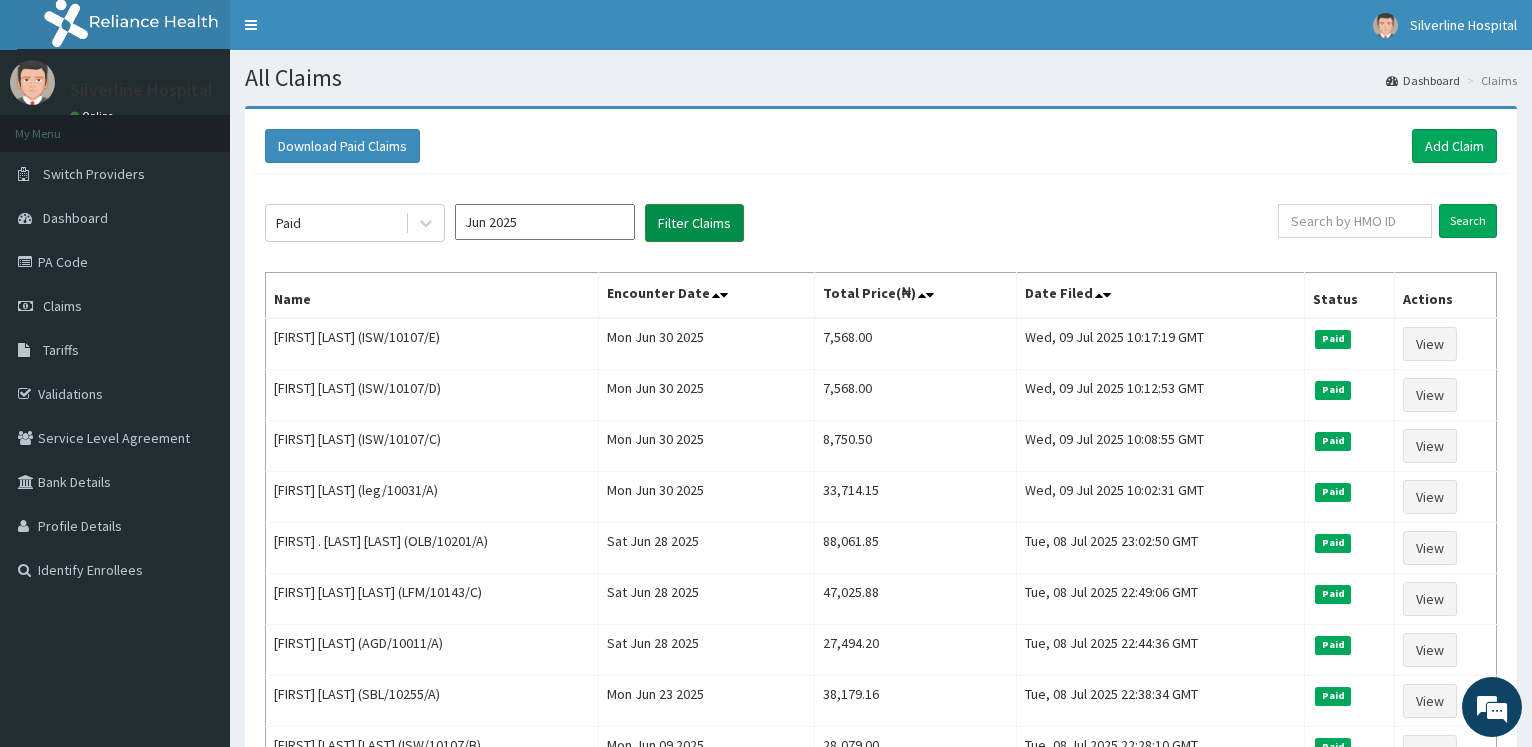 scroll, scrollTop: 0, scrollLeft: 0, axis: both 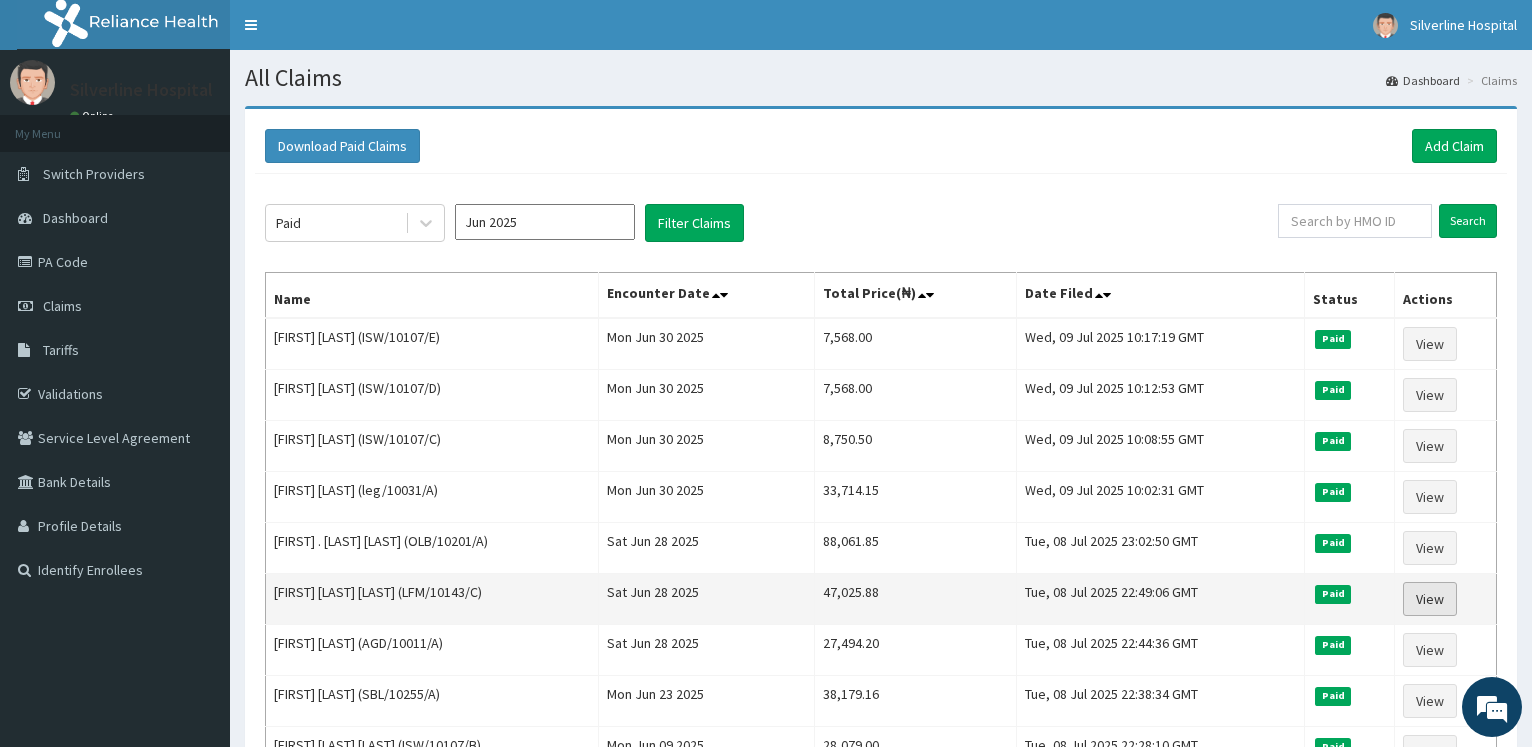 click on "View" at bounding box center [1430, 599] 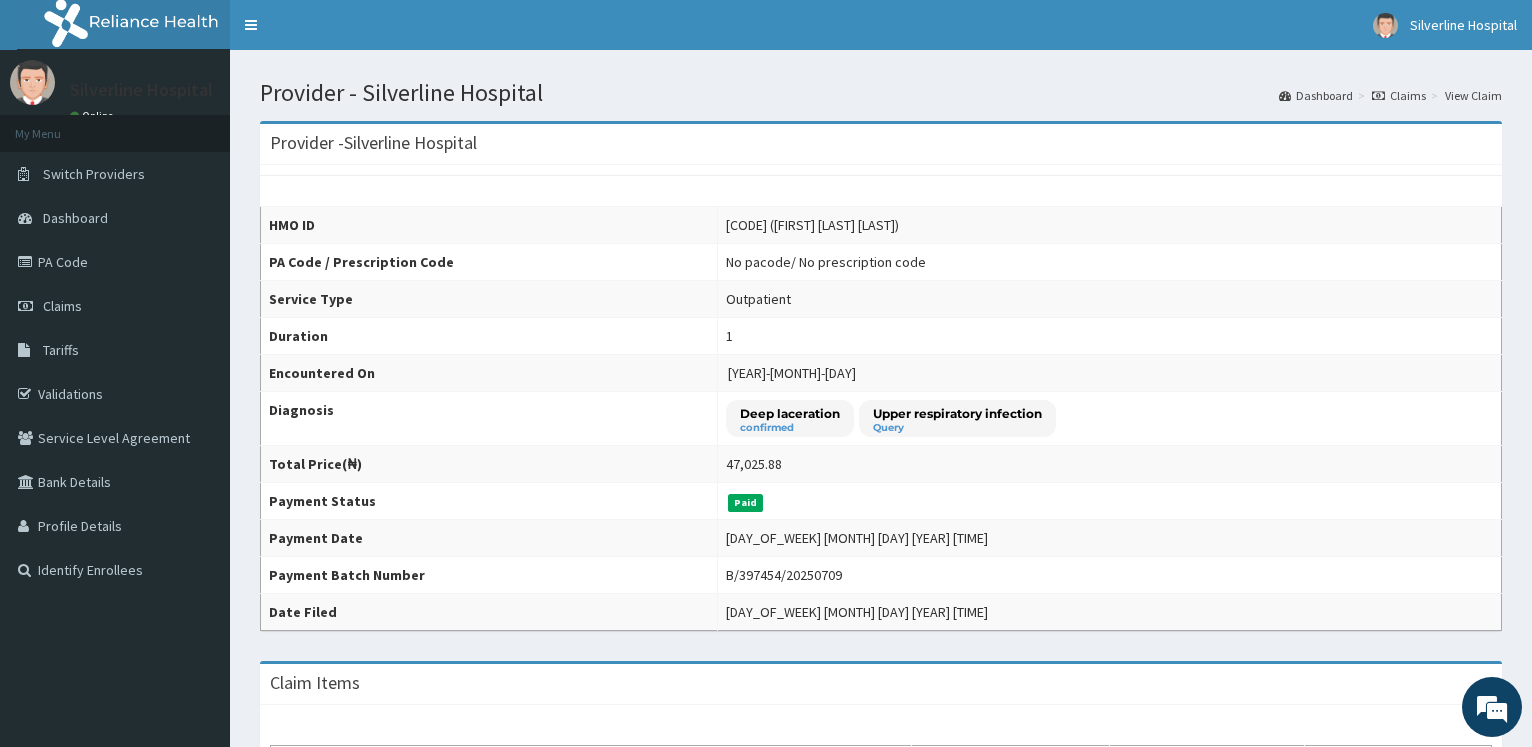 scroll, scrollTop: 0, scrollLeft: 0, axis: both 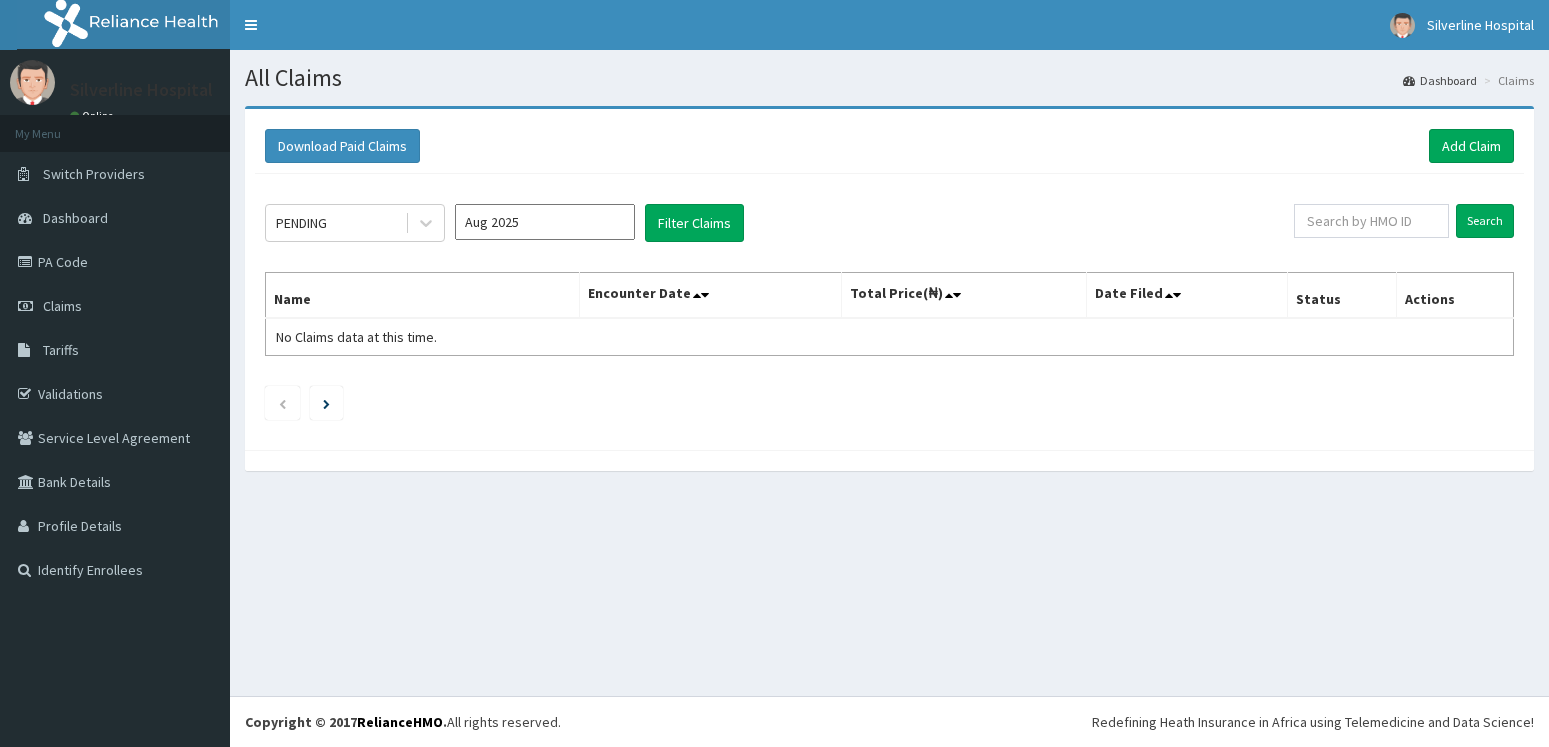 click on "Aug 2025" at bounding box center [545, 222] 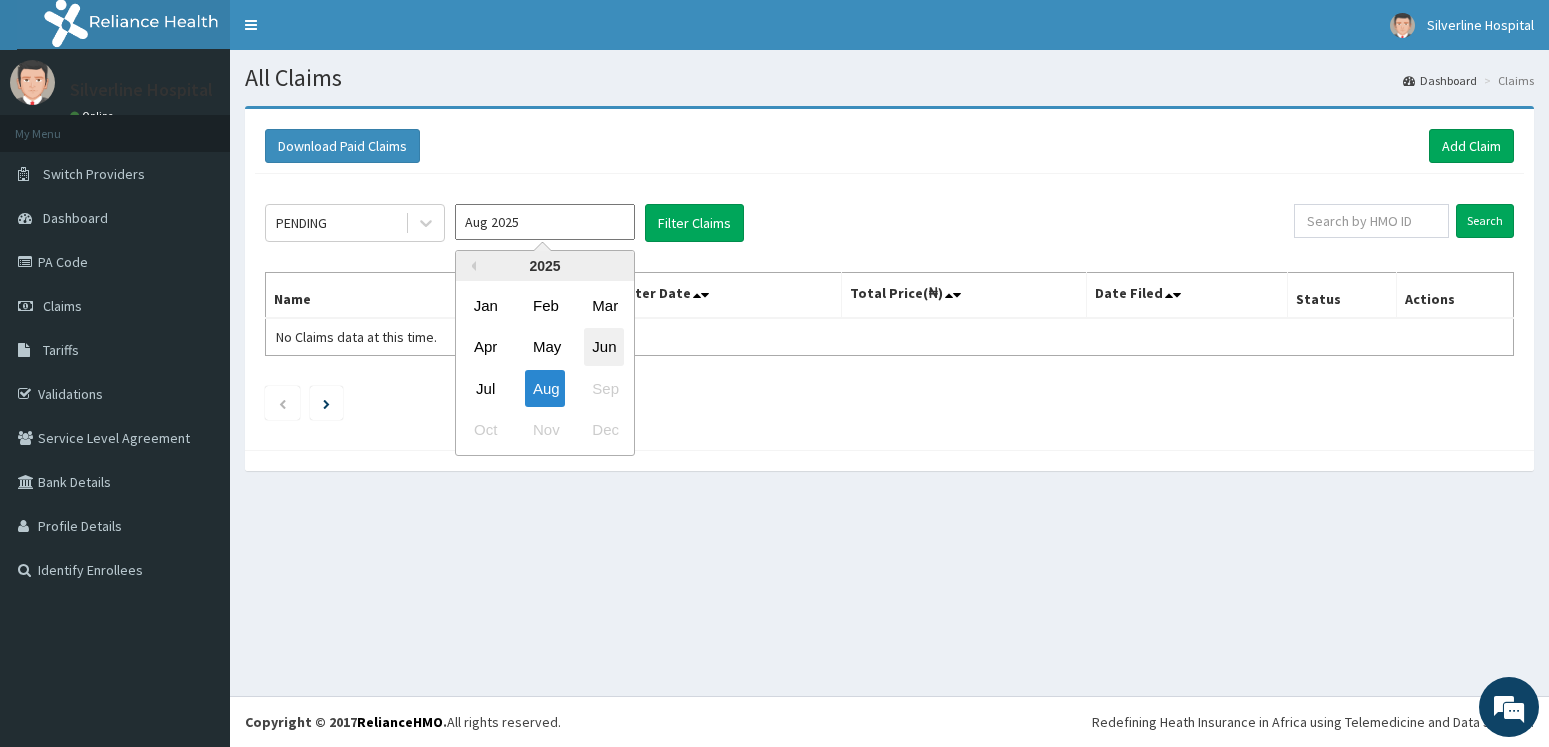 click on "Jun" at bounding box center (604, 347) 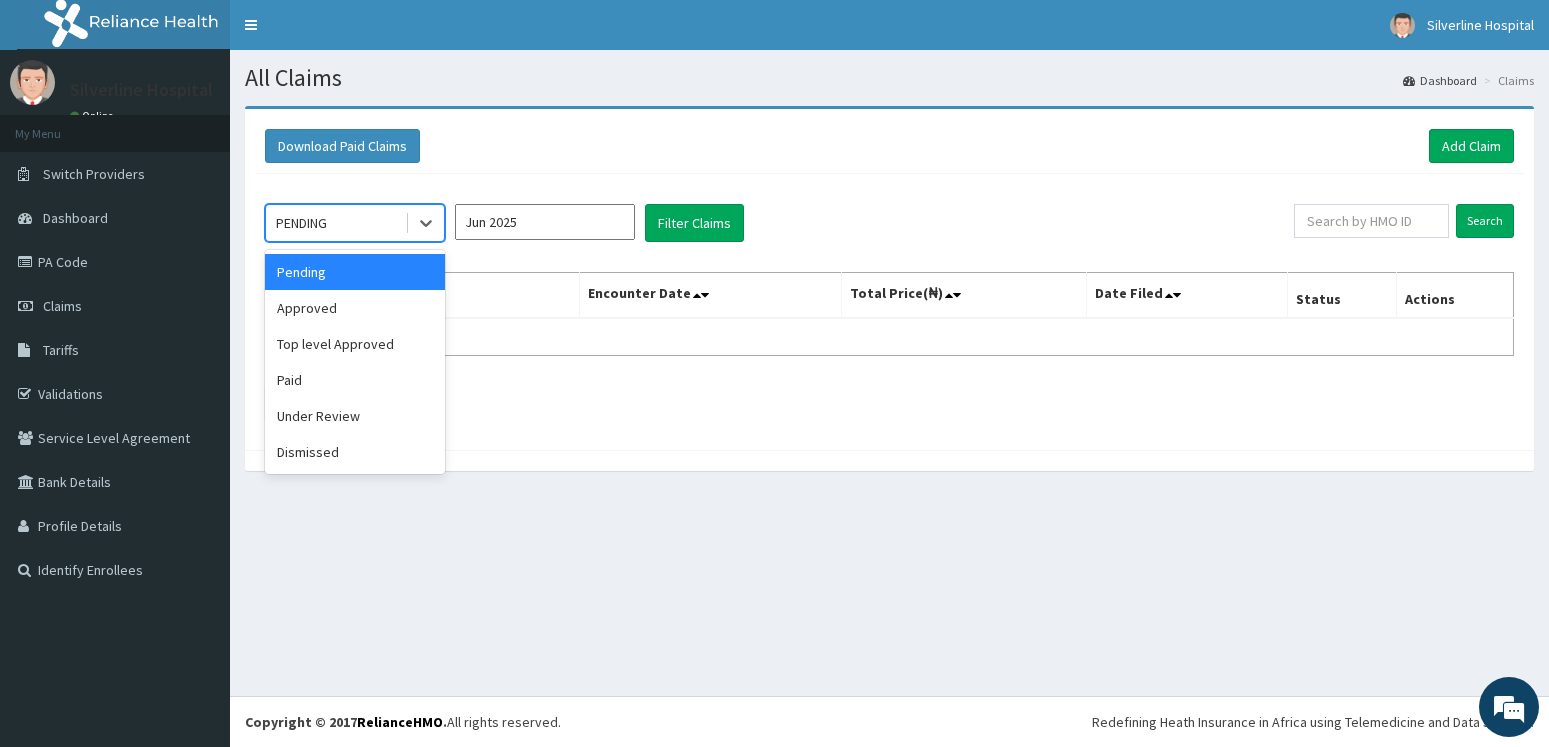 click on "PENDING" at bounding box center (335, 223) 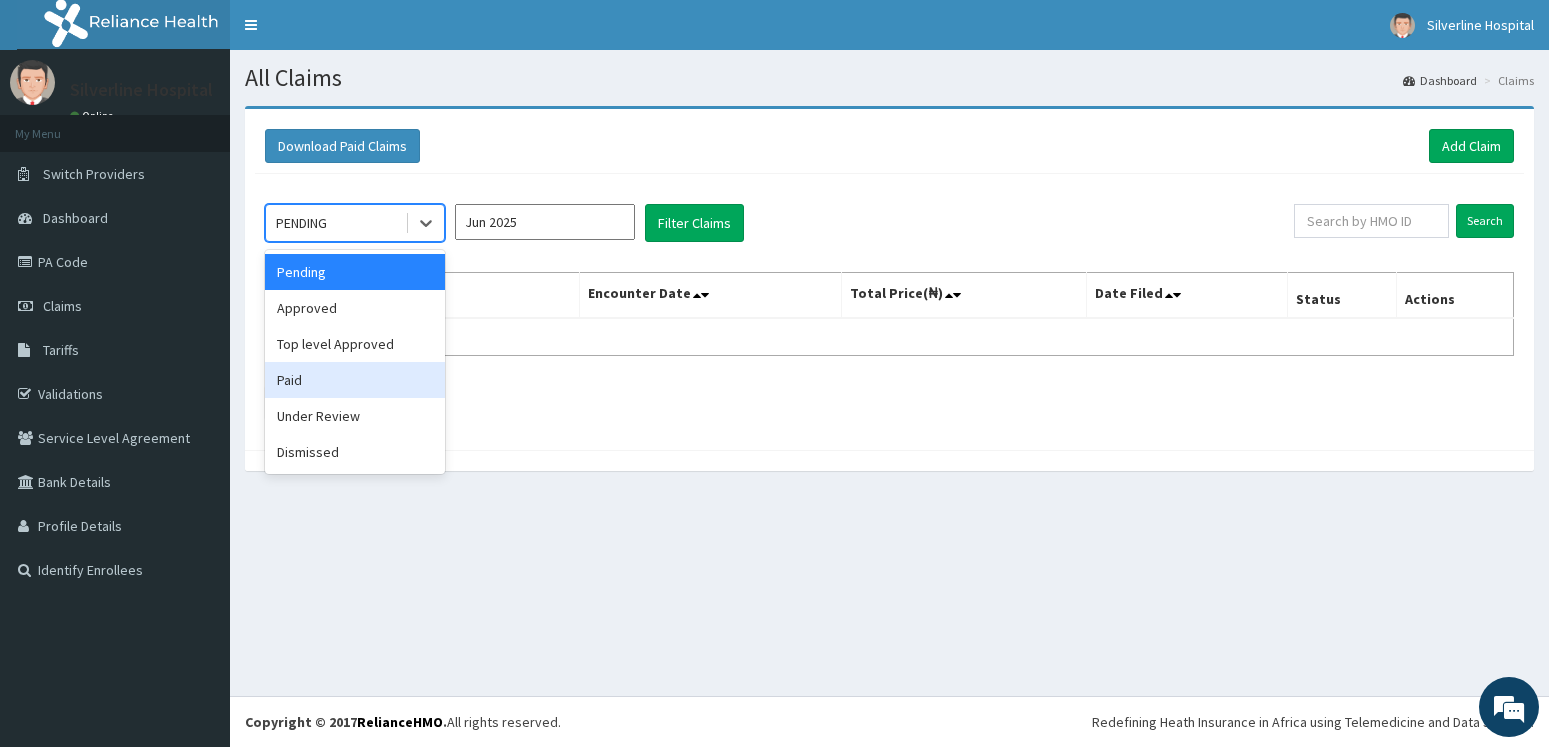 click on "Paid" at bounding box center [355, 380] 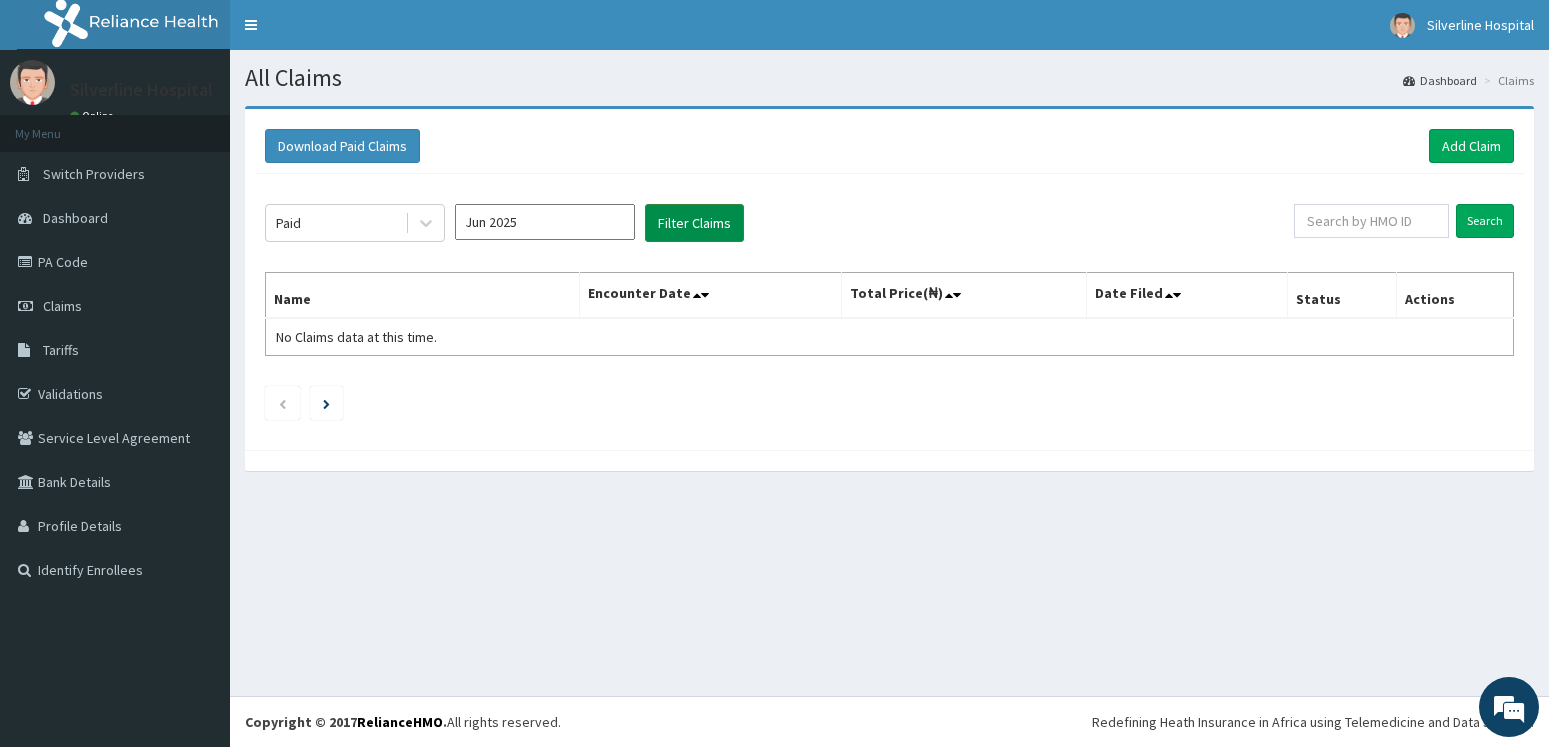 click on "Filter Claims" at bounding box center [694, 223] 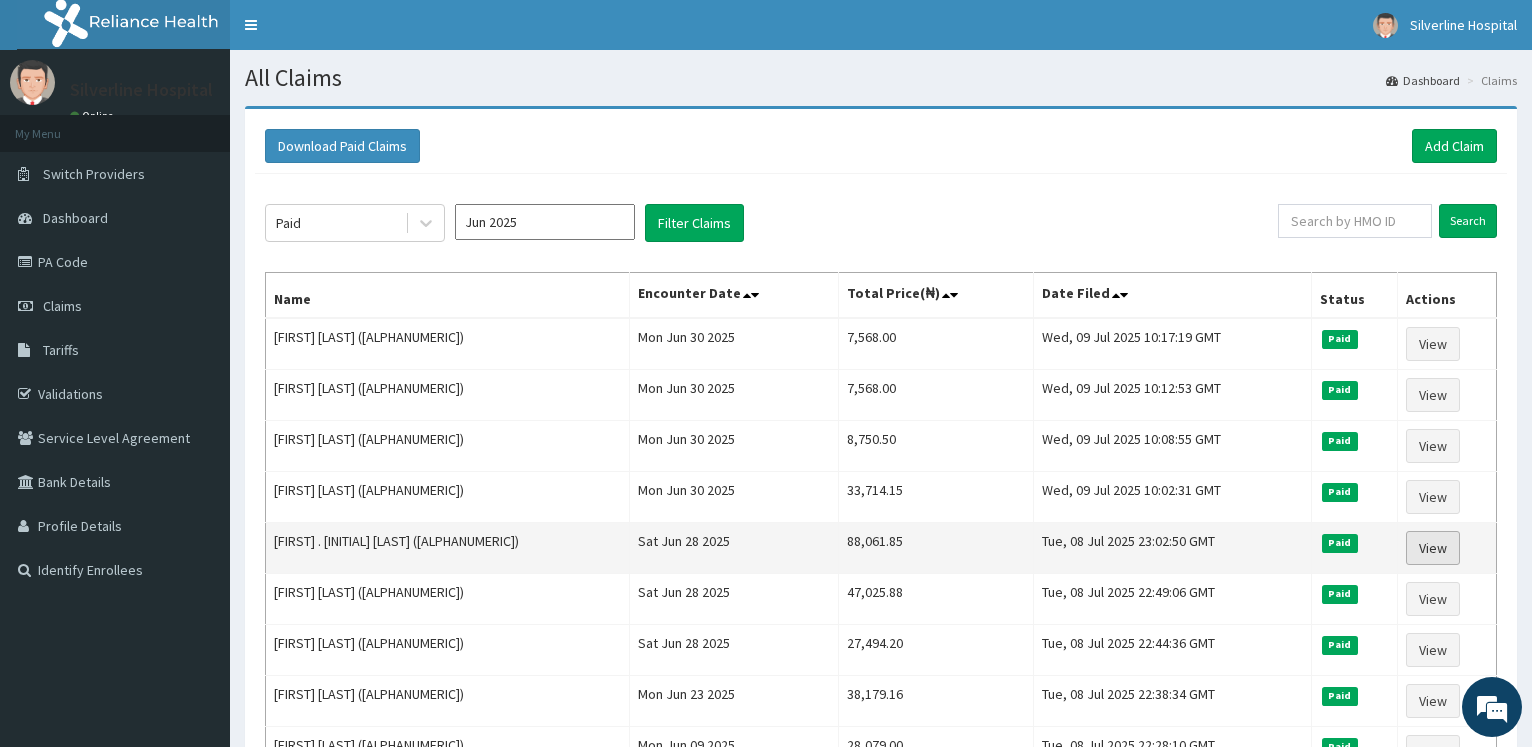 click on "View" at bounding box center [1433, 548] 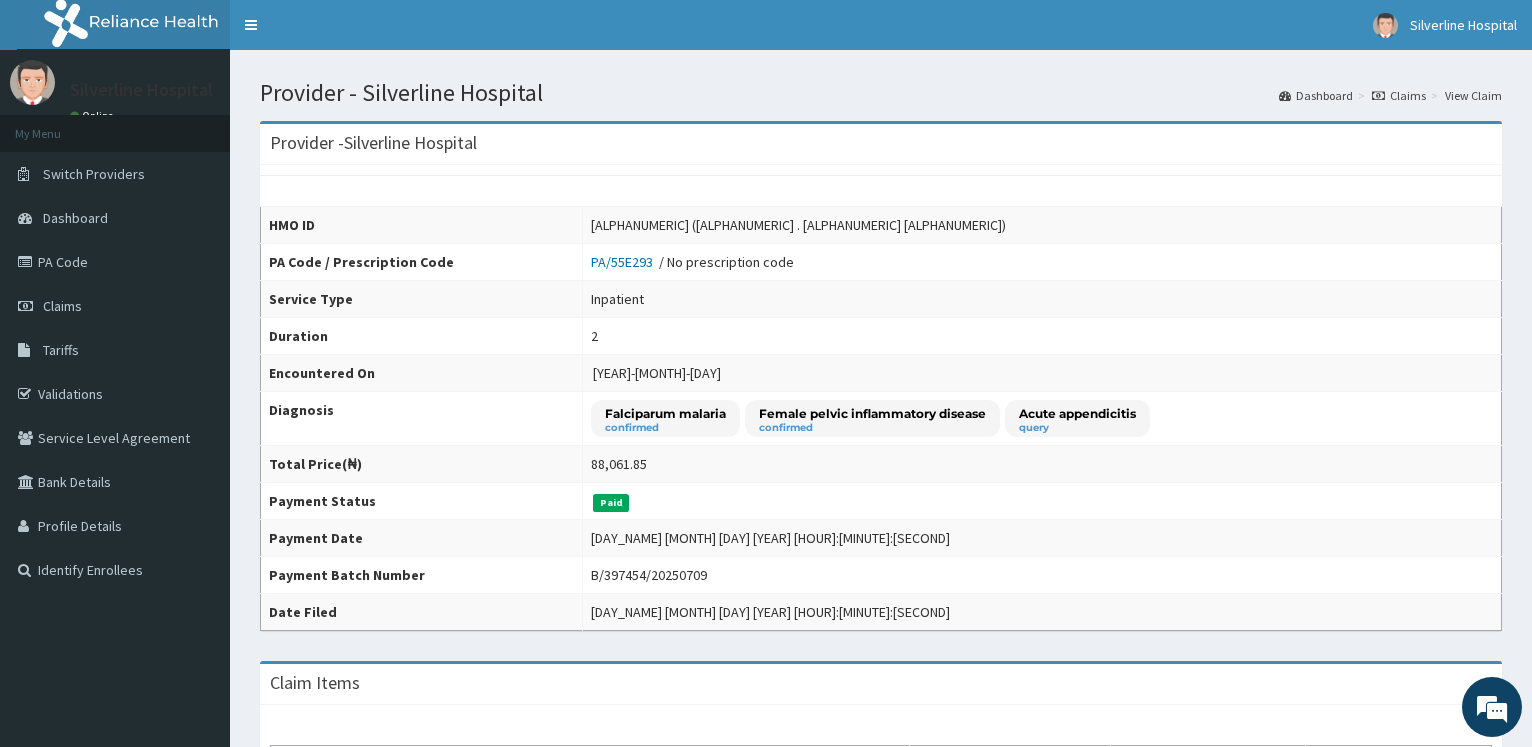 scroll, scrollTop: 0, scrollLeft: 0, axis: both 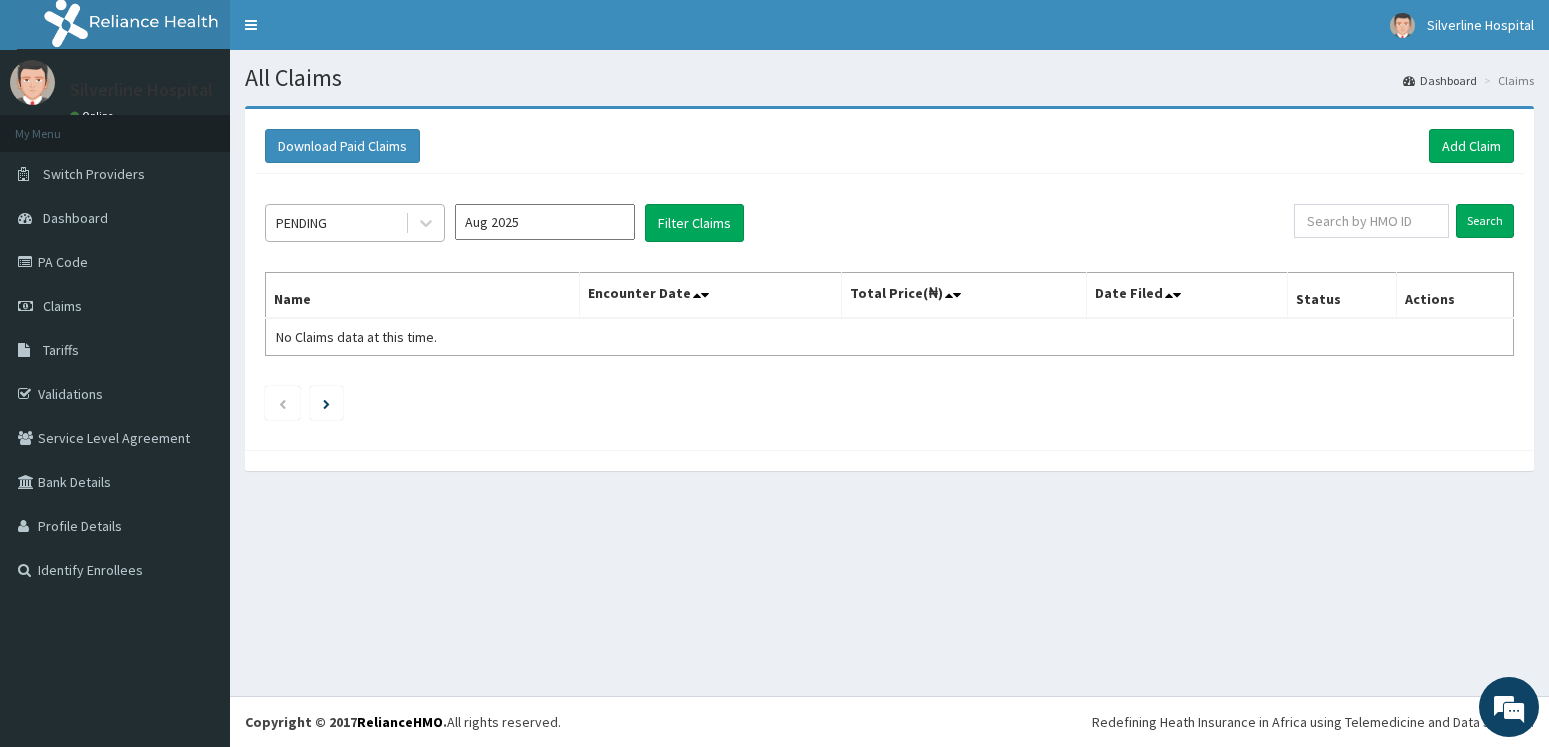 click on "PENDING" at bounding box center (301, 223) 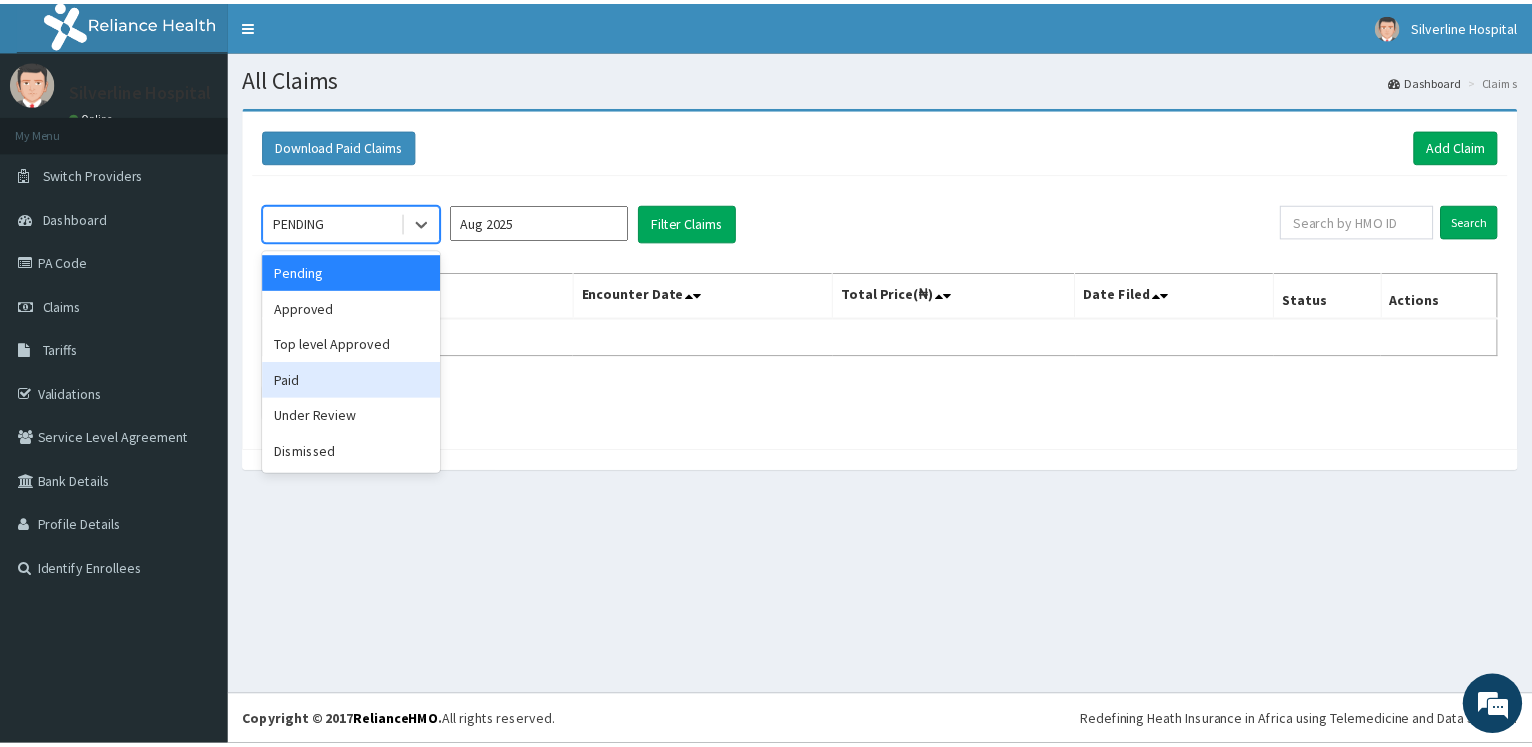 scroll, scrollTop: 0, scrollLeft: 0, axis: both 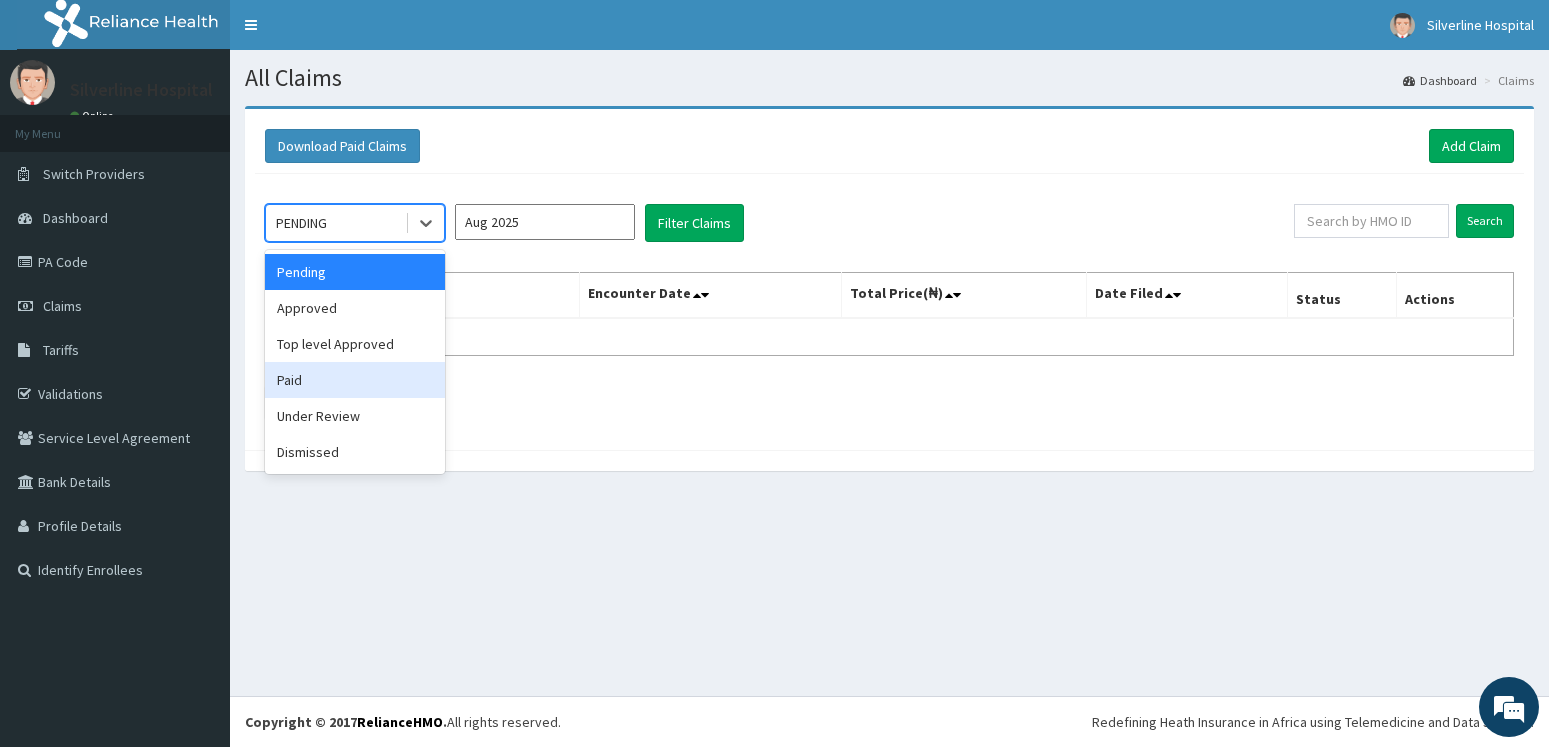 click on "Paid" at bounding box center [355, 380] 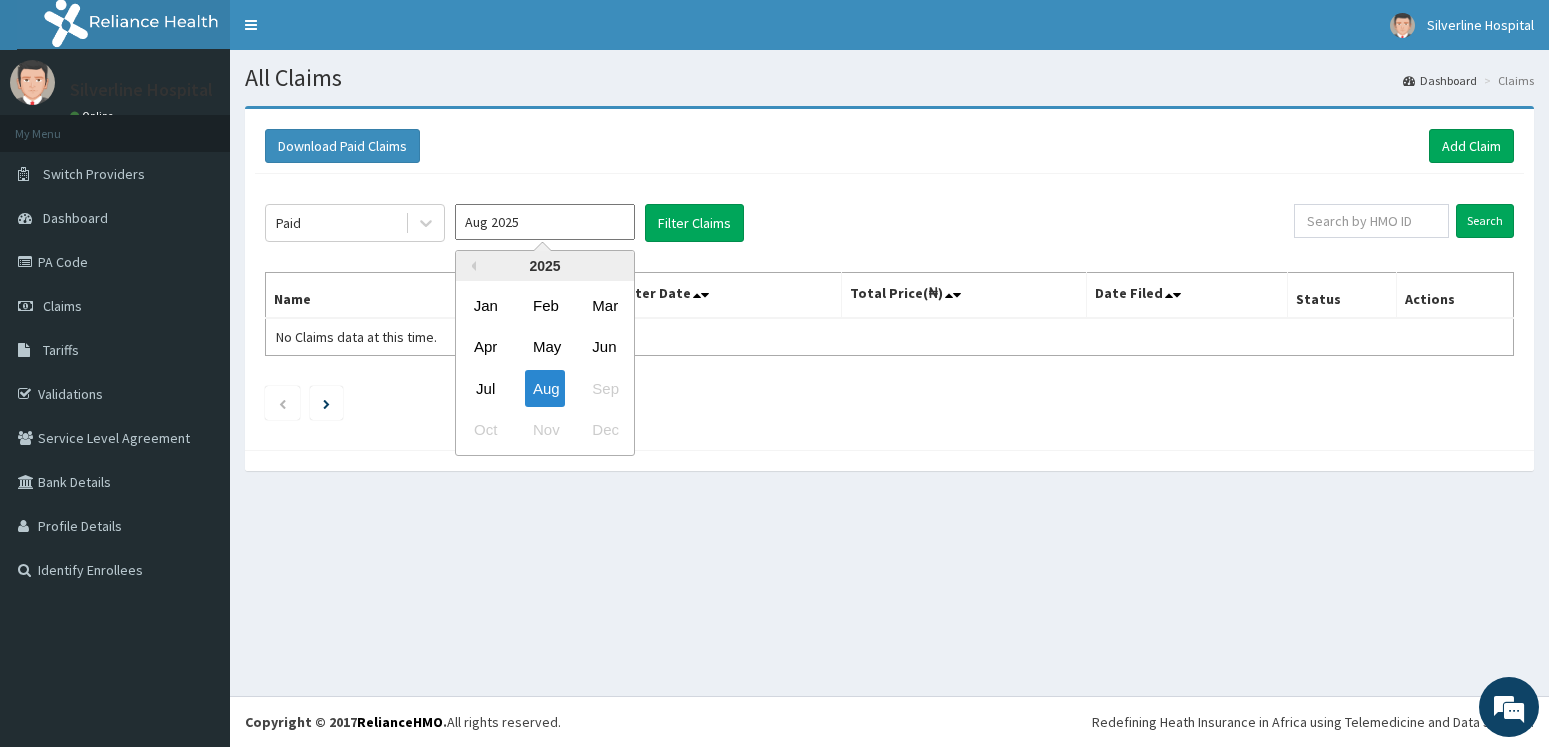 click on "Aug 2025" at bounding box center [545, 222] 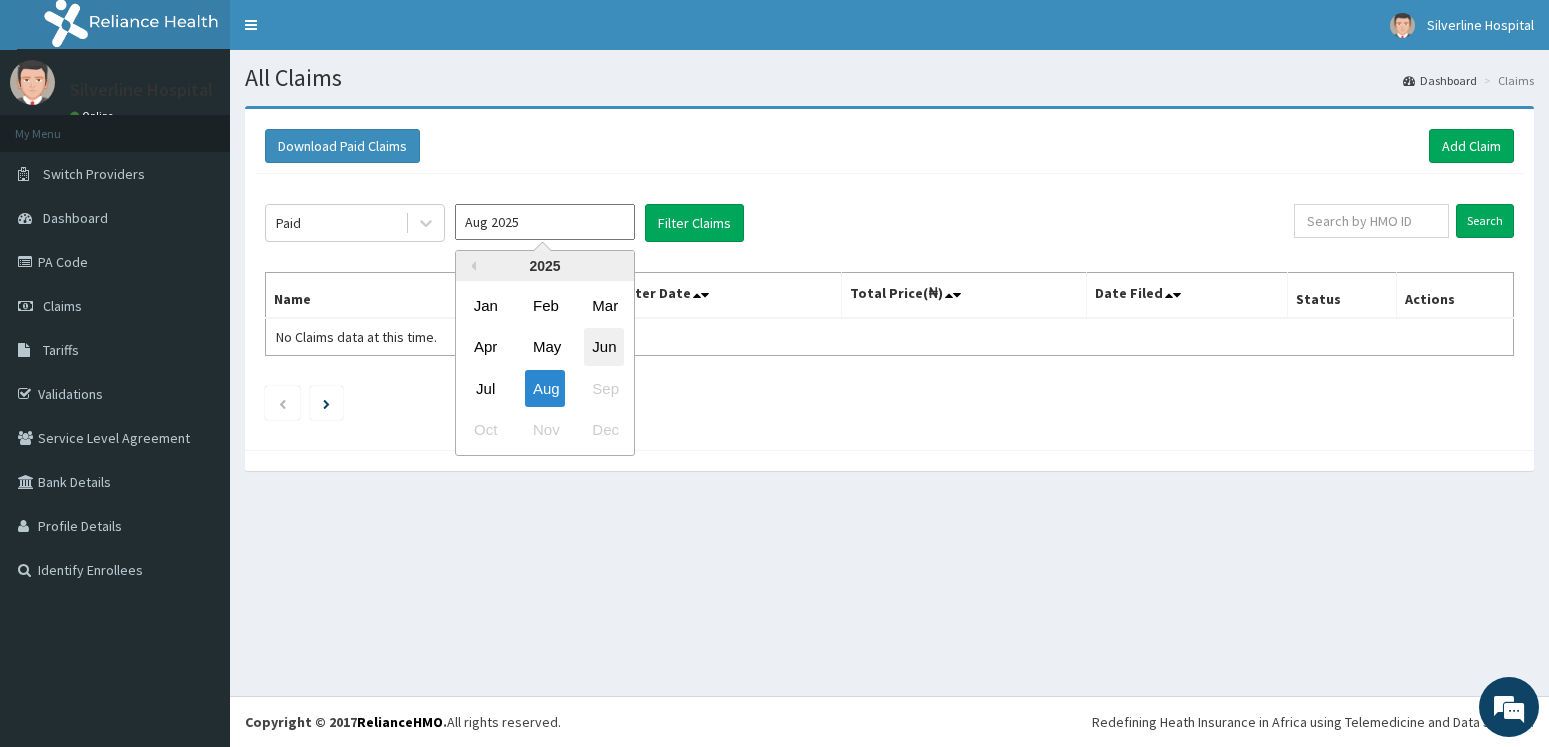 click on "Jun" at bounding box center [604, 347] 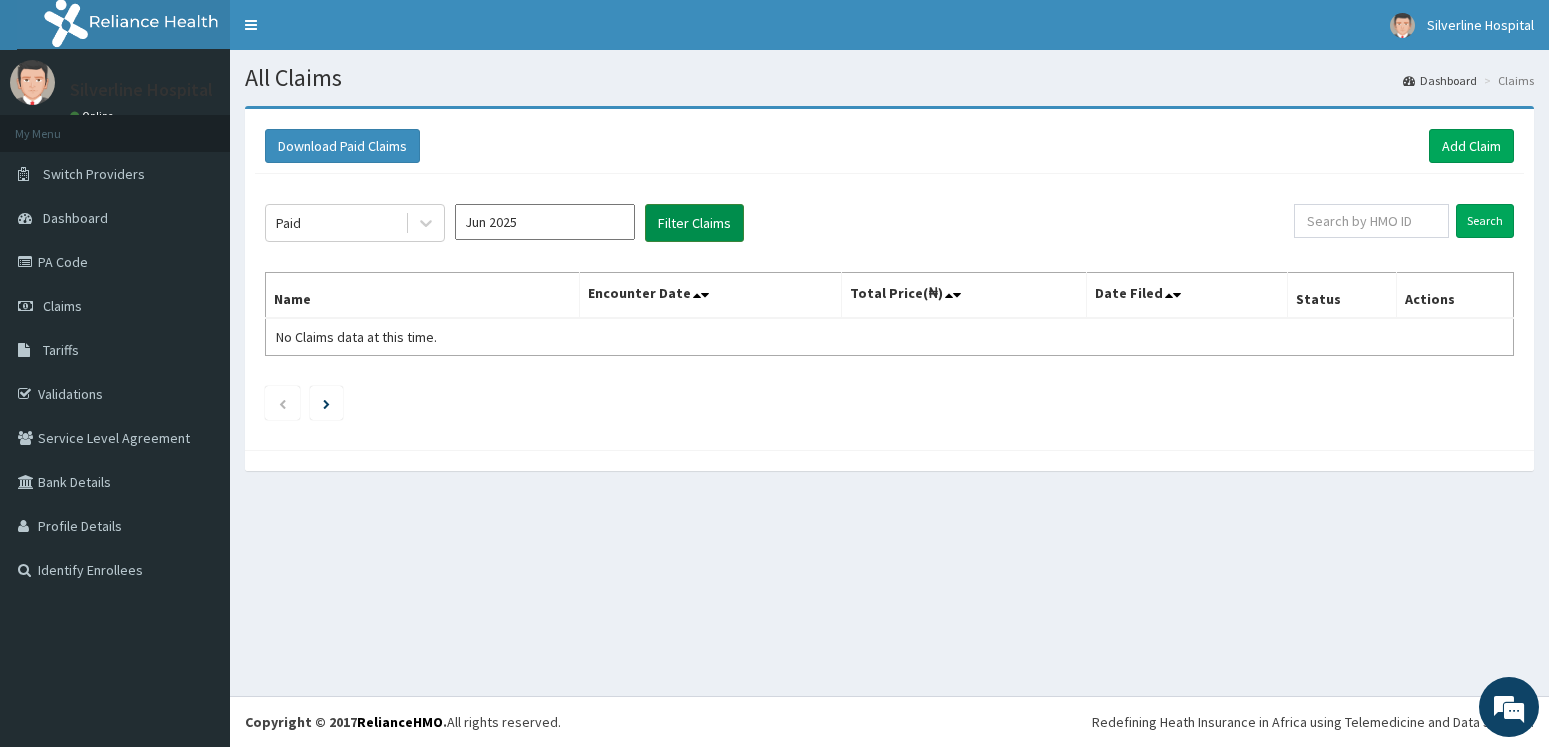 click on "Filter Claims" at bounding box center [694, 223] 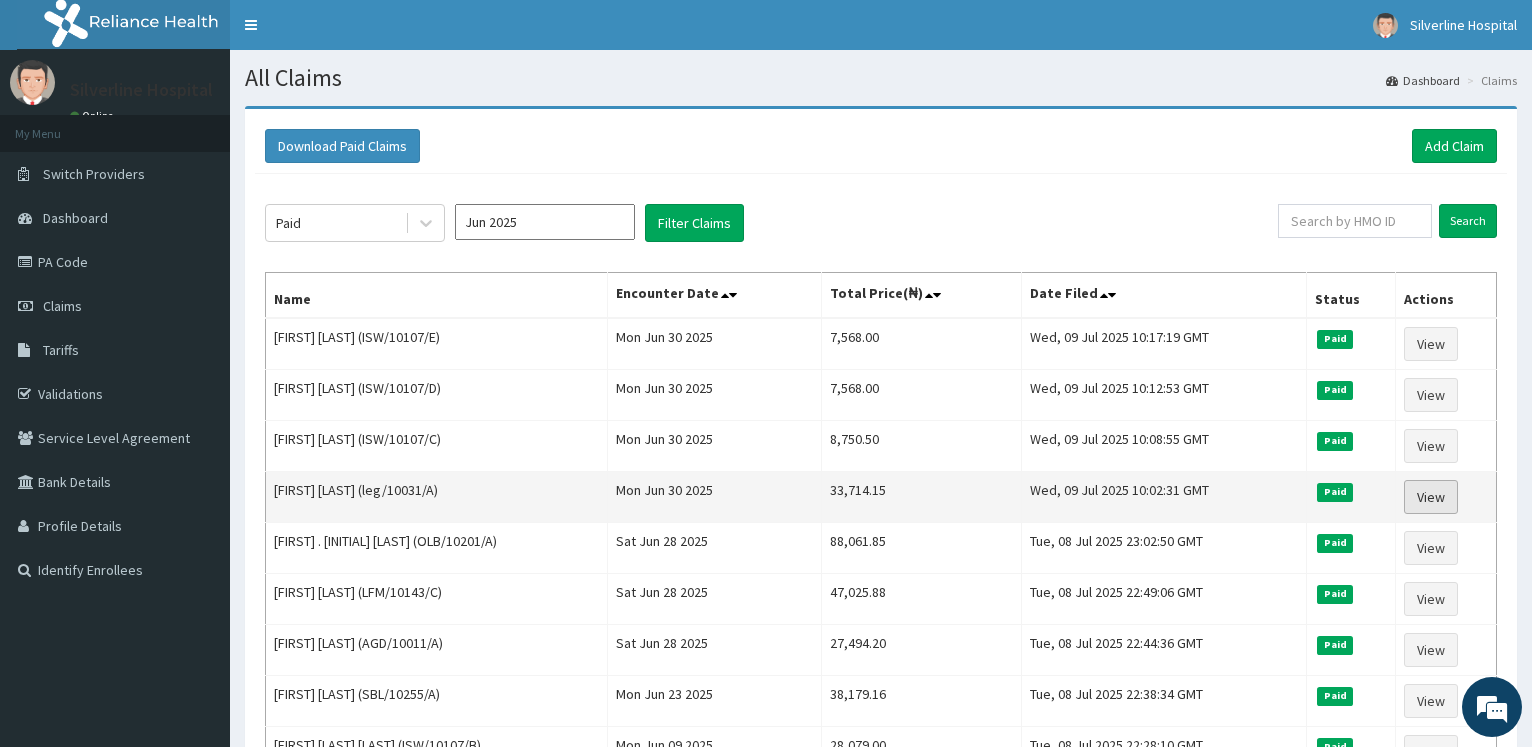 click on "View" at bounding box center [1431, 497] 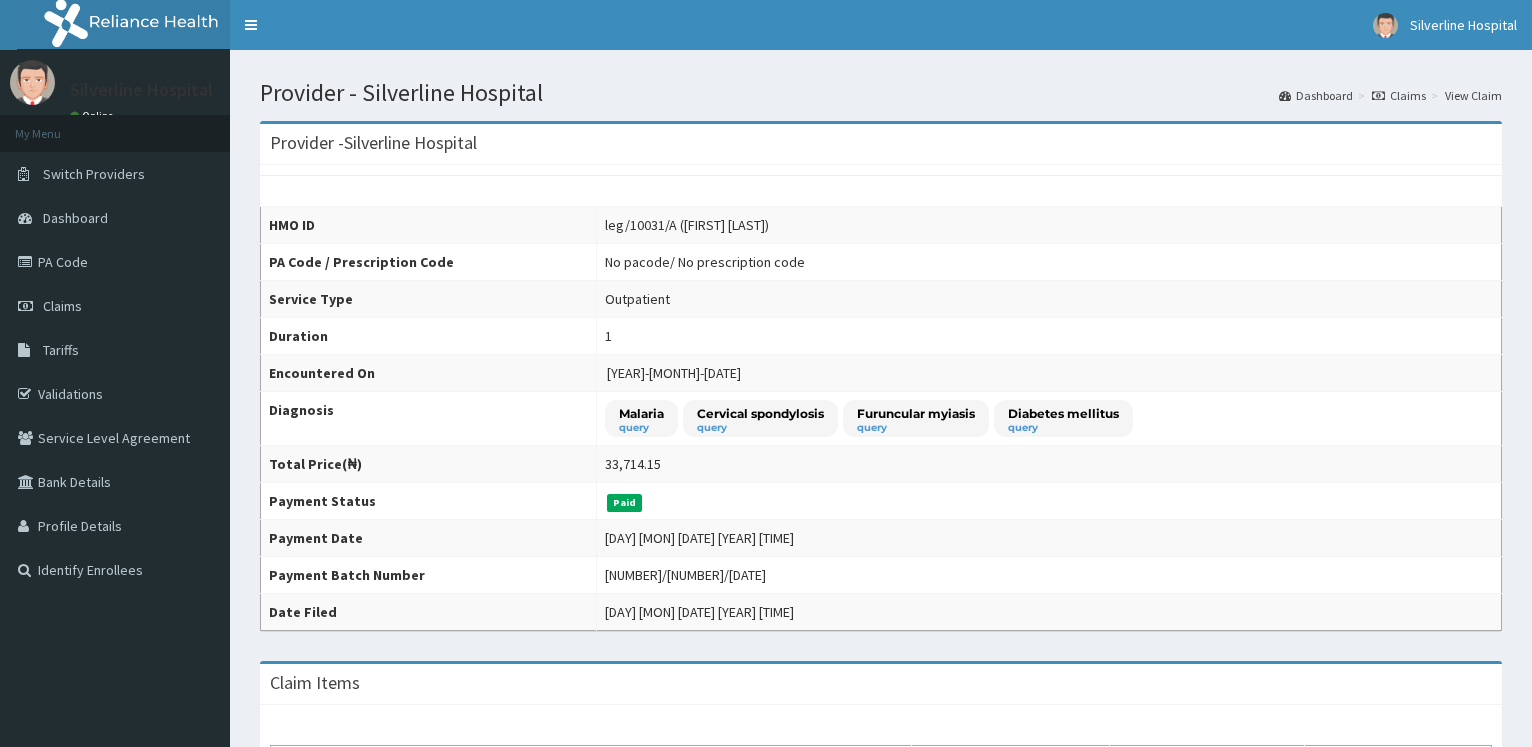 scroll, scrollTop: 0, scrollLeft: 0, axis: both 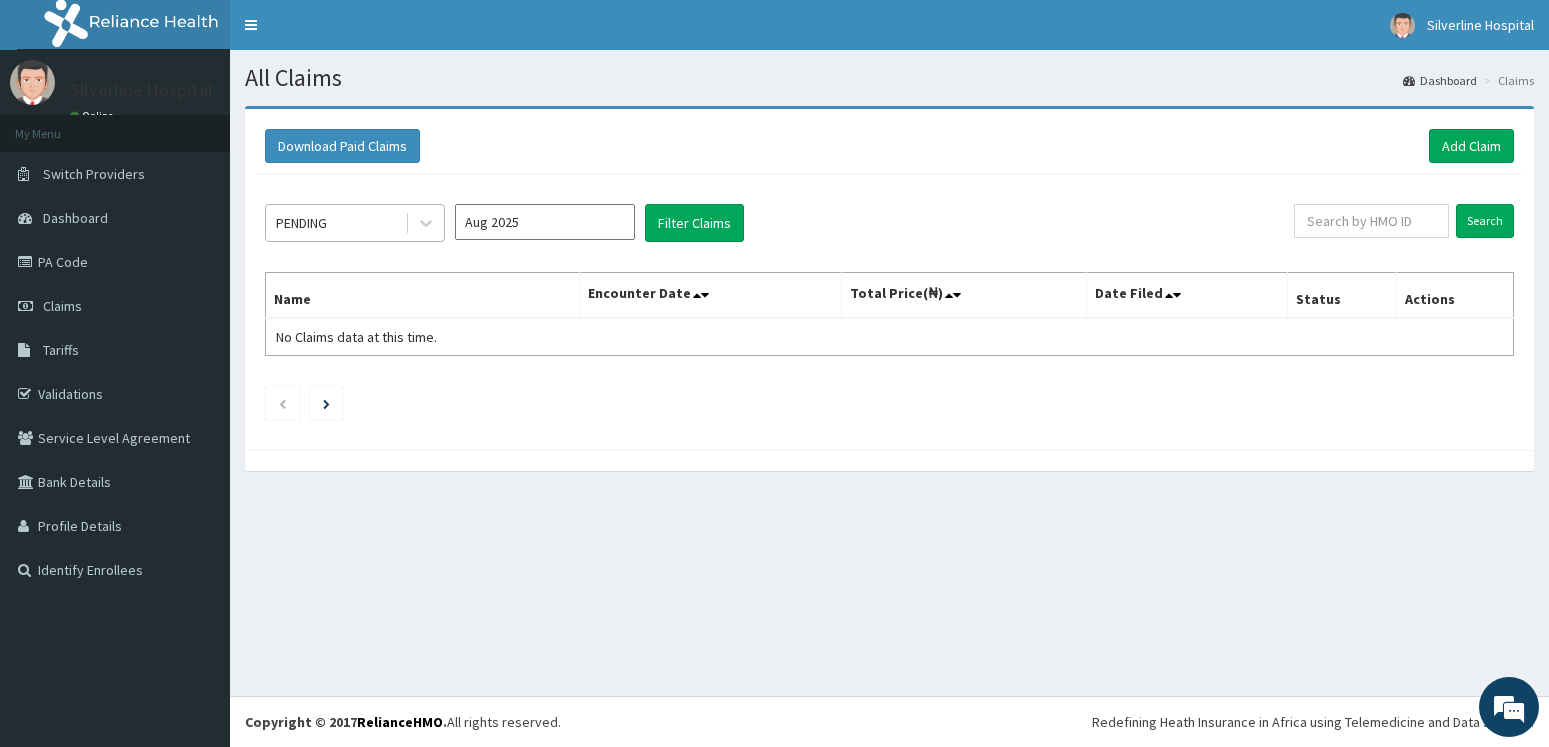 click on "PENDING" at bounding box center (335, 223) 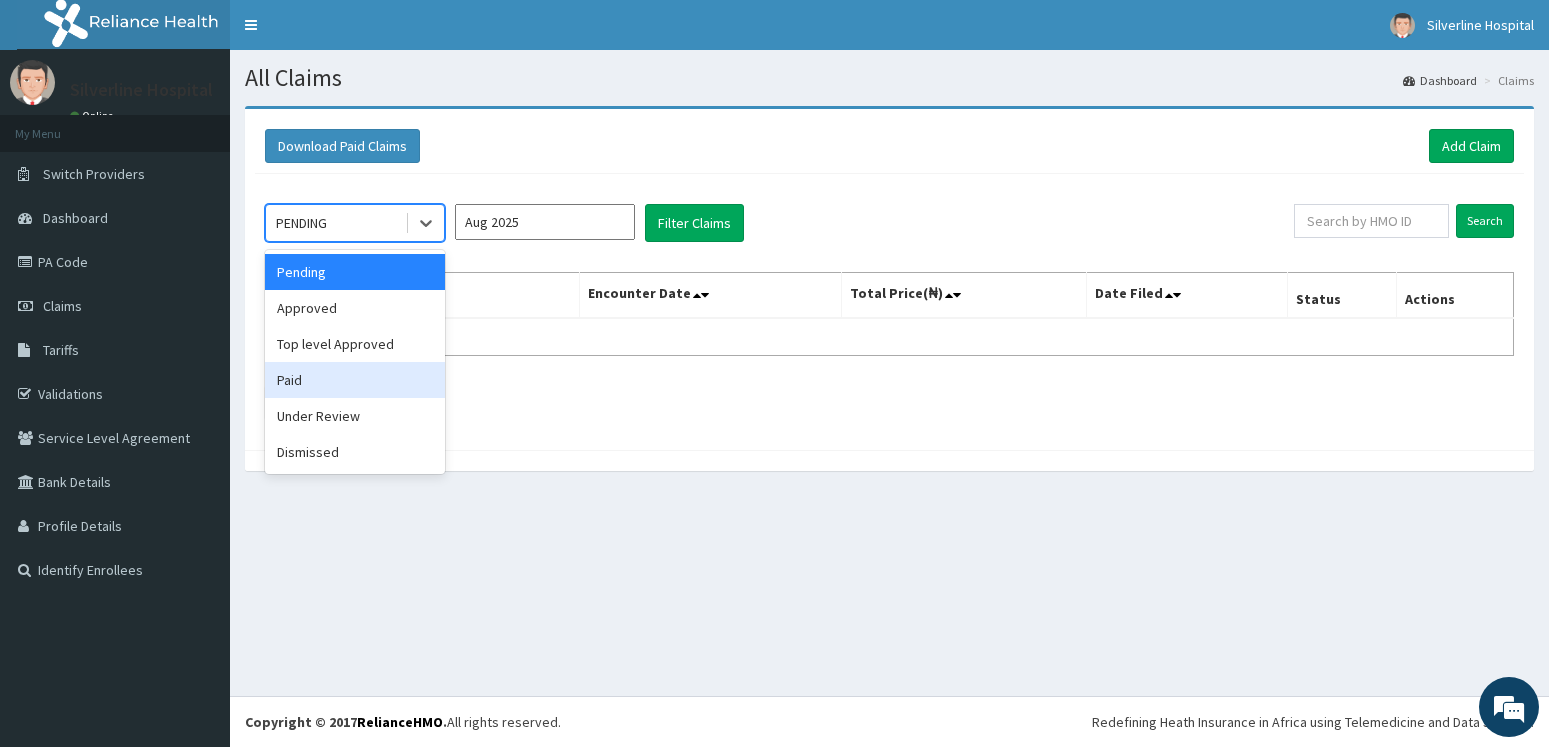 click on "Paid" at bounding box center [355, 380] 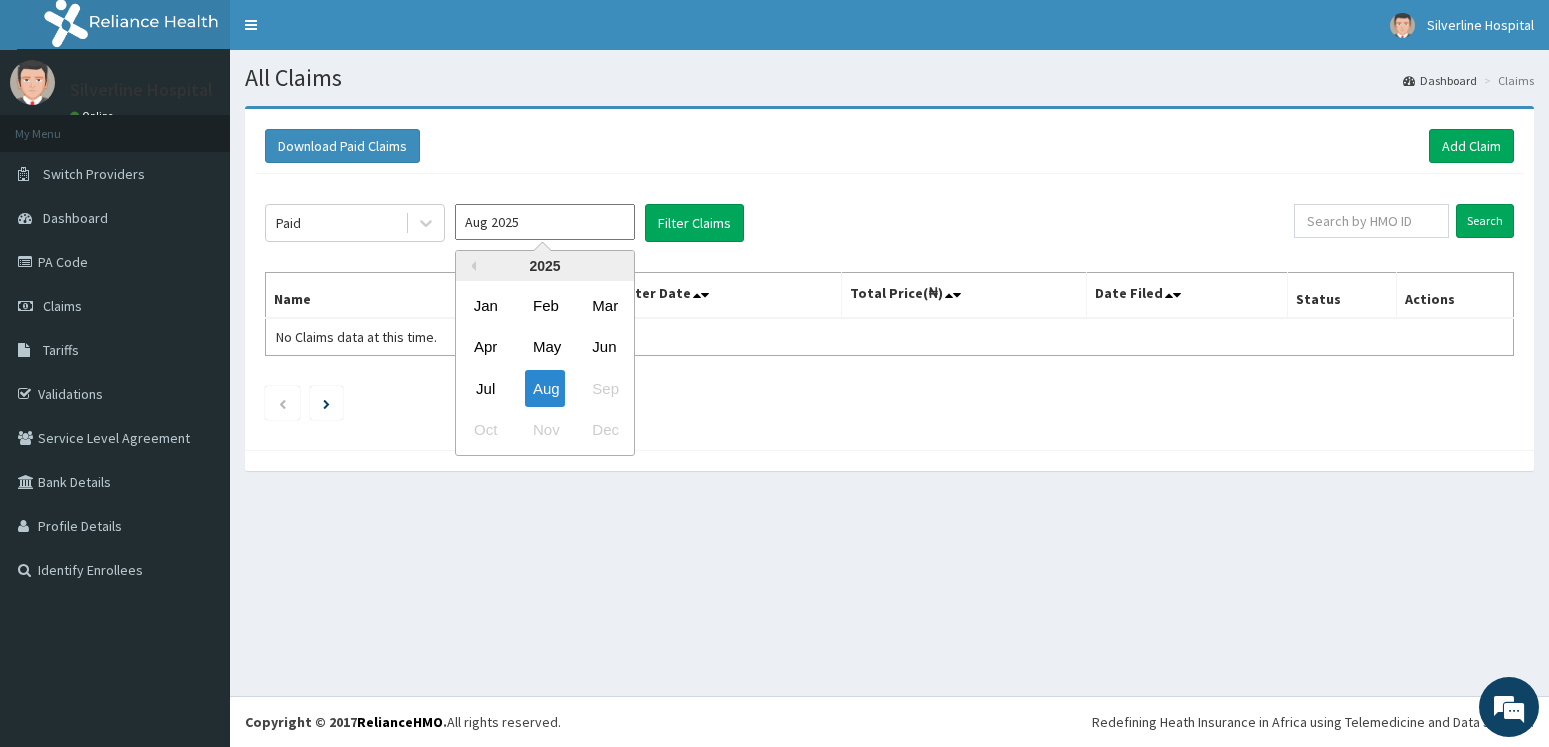 click on "Aug 2025" at bounding box center (545, 222) 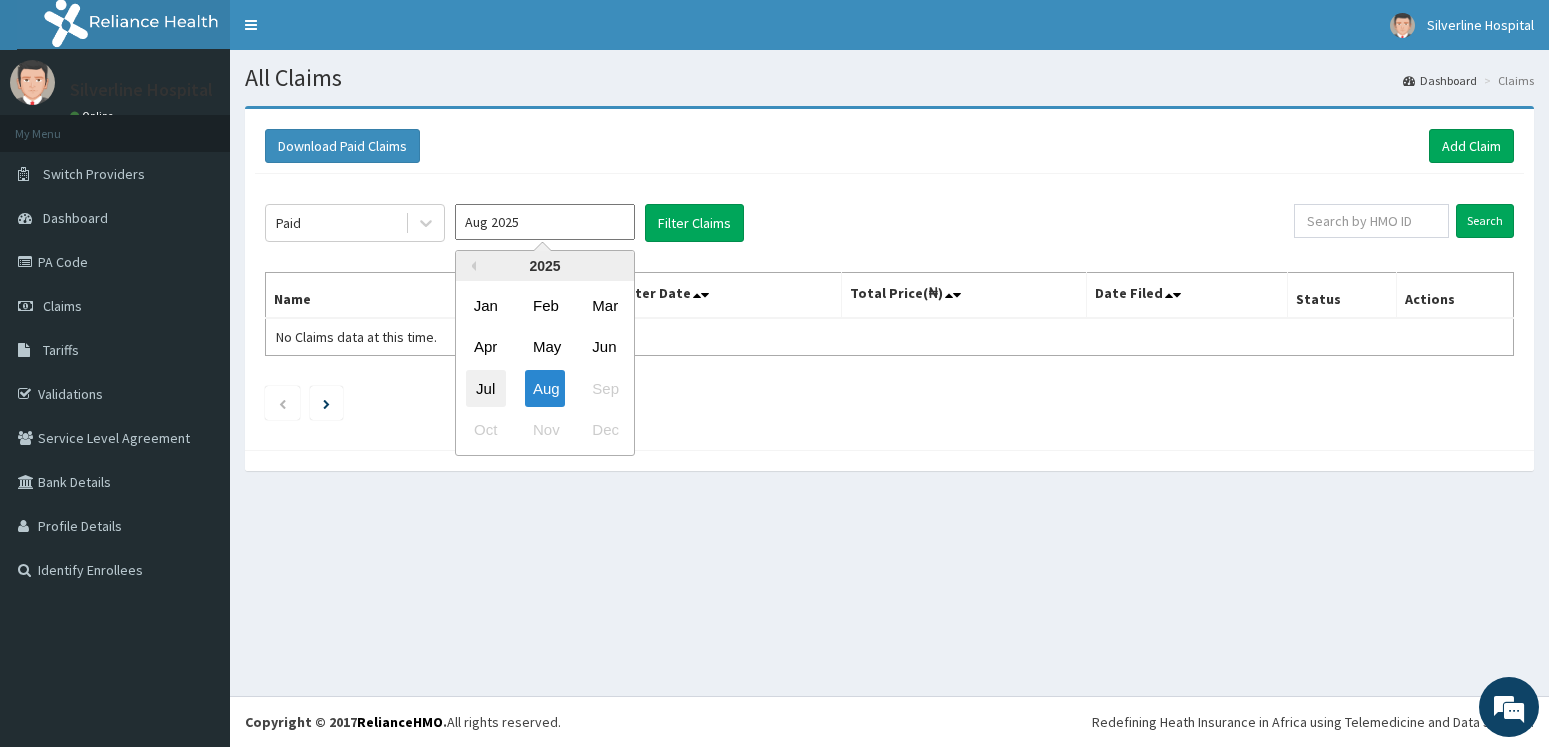 click on "Jul" at bounding box center (486, 388) 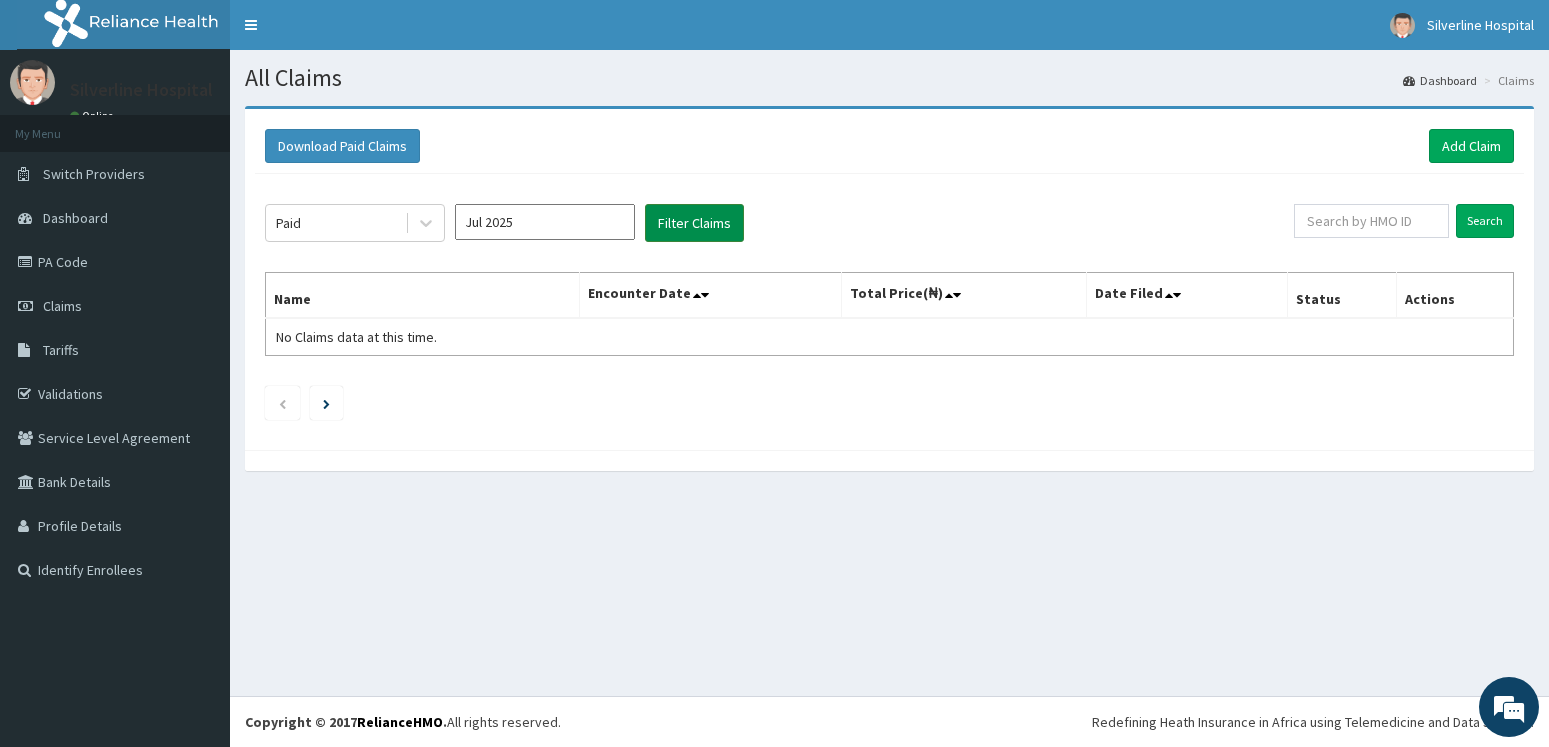 click on "Filter Claims" at bounding box center [694, 223] 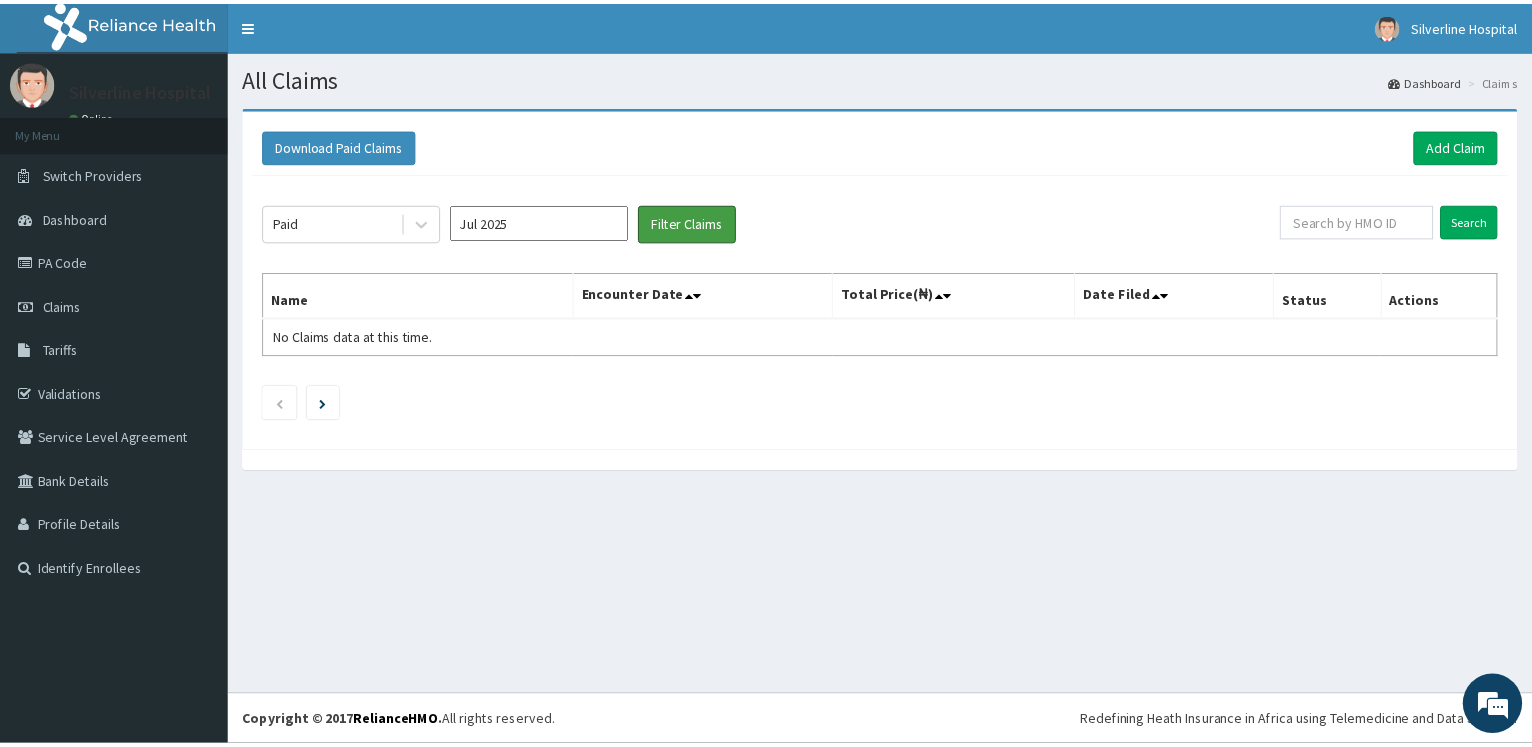 scroll, scrollTop: 0, scrollLeft: 0, axis: both 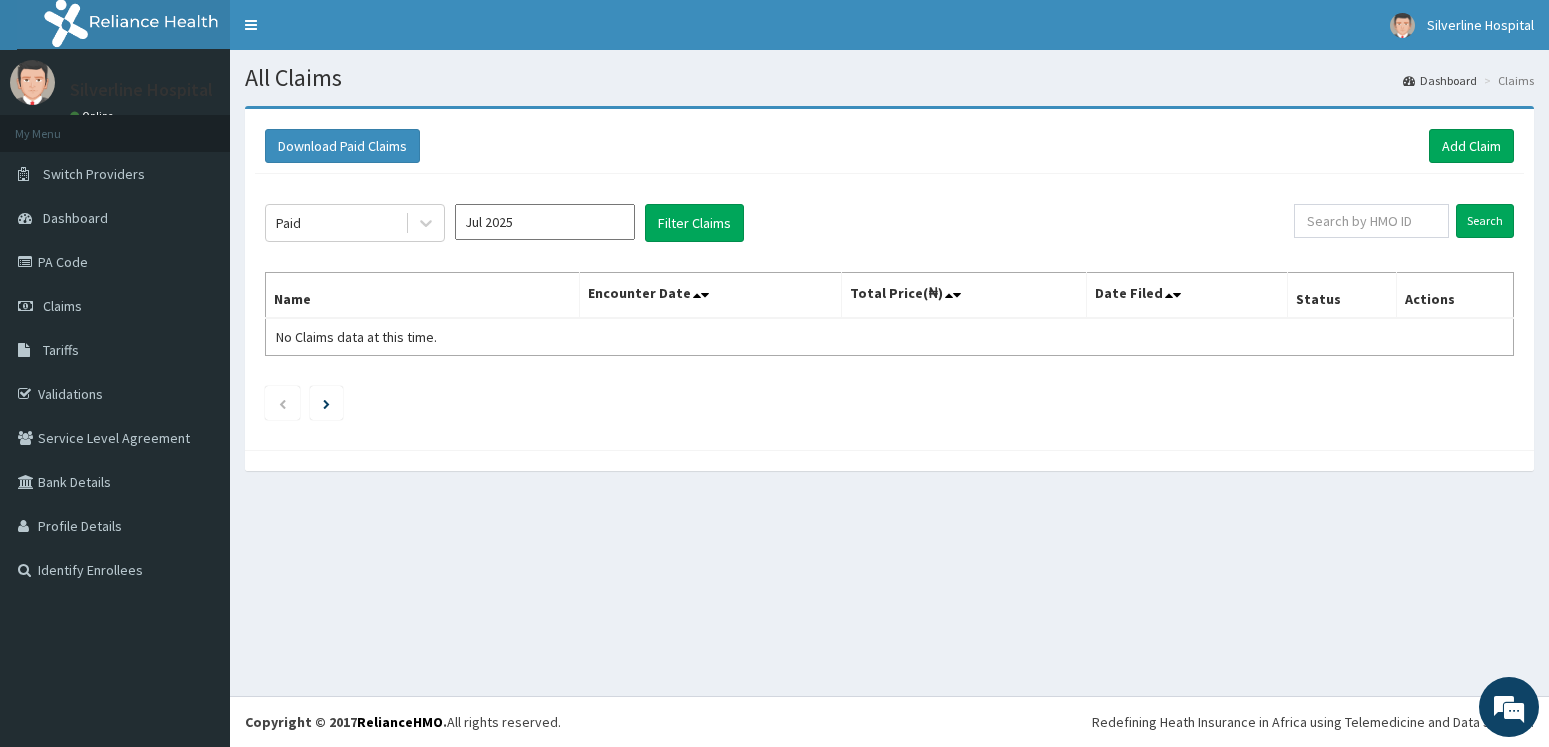 click on "Jul 2025" at bounding box center (545, 222) 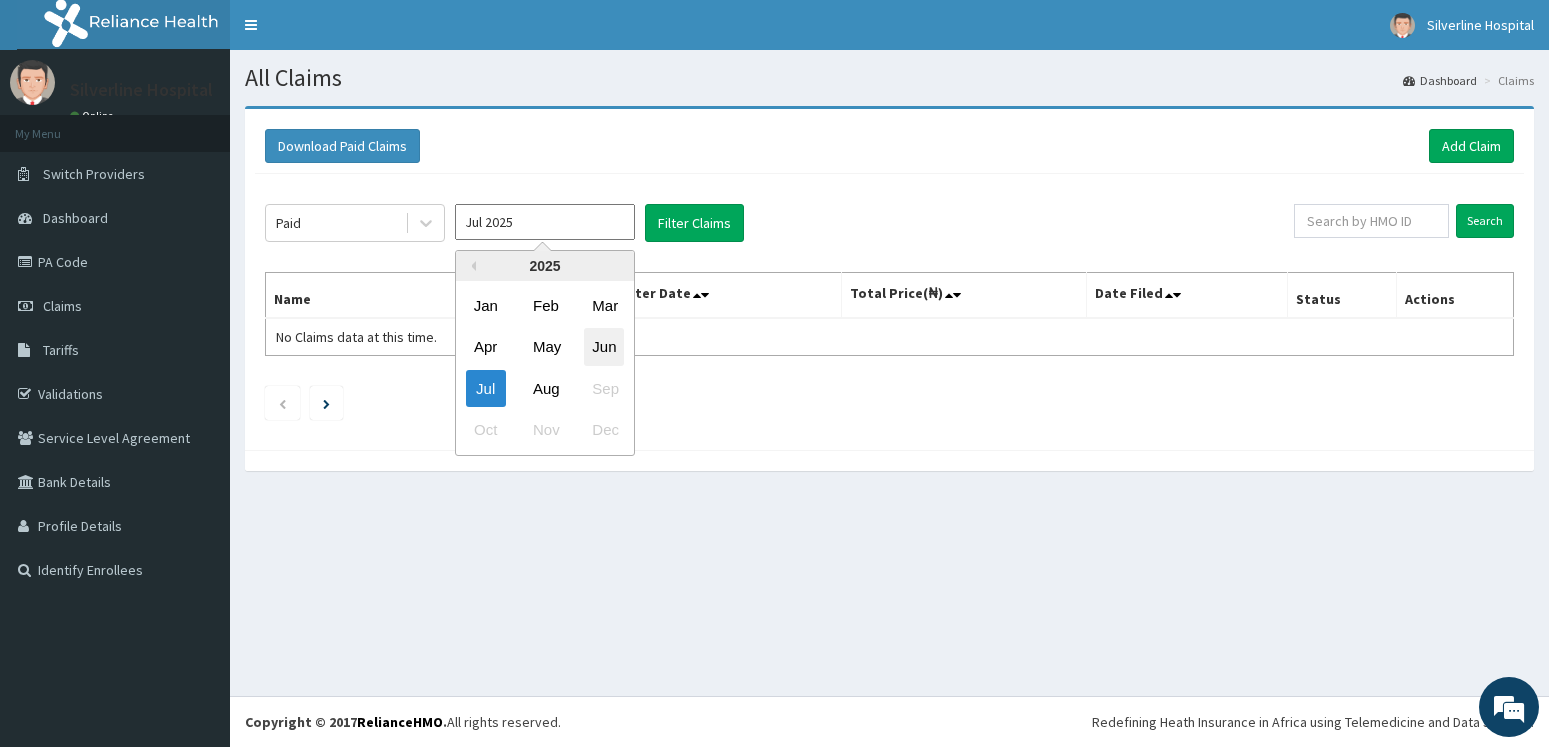 click on "Jun" at bounding box center (604, 347) 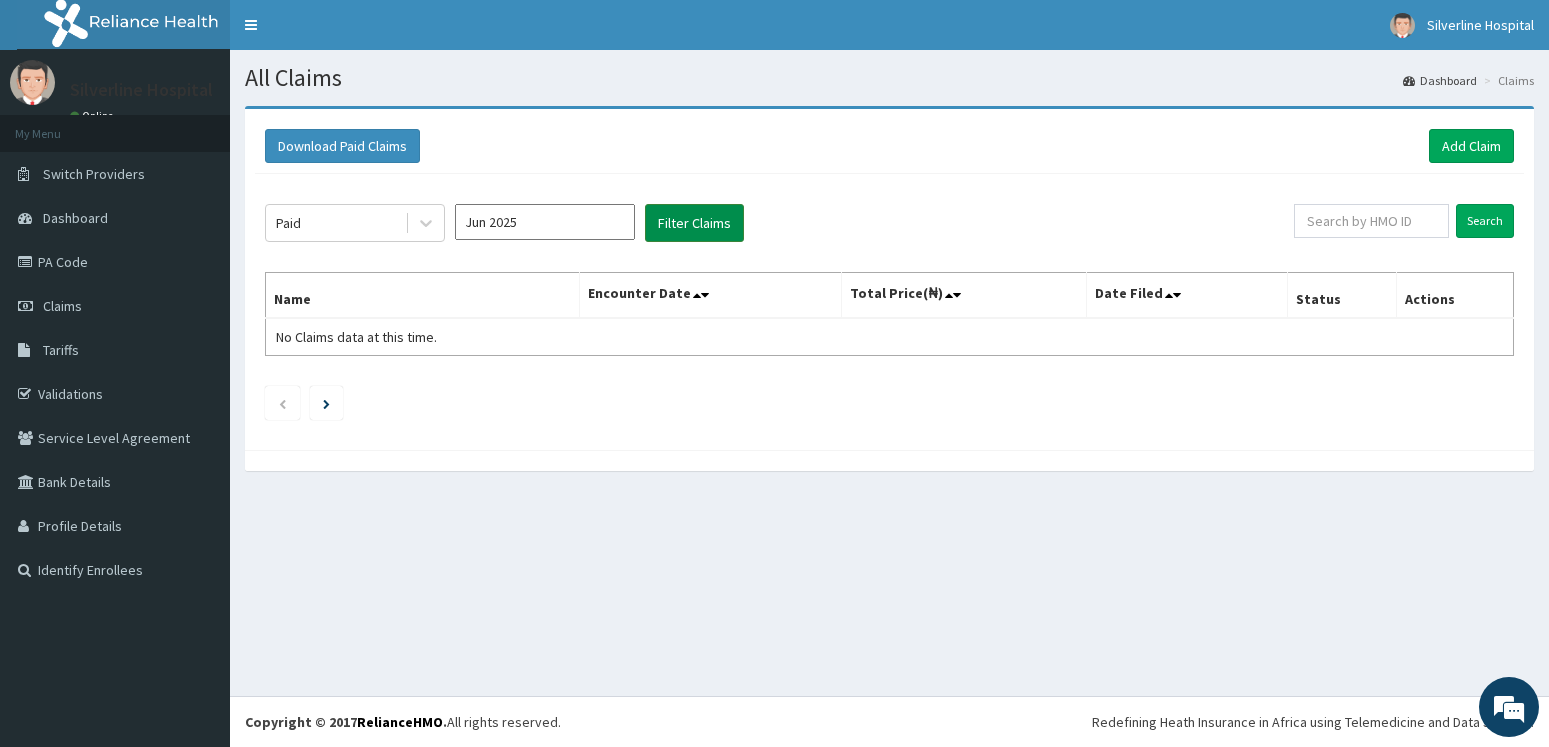 click on "Filter Claims" at bounding box center (694, 223) 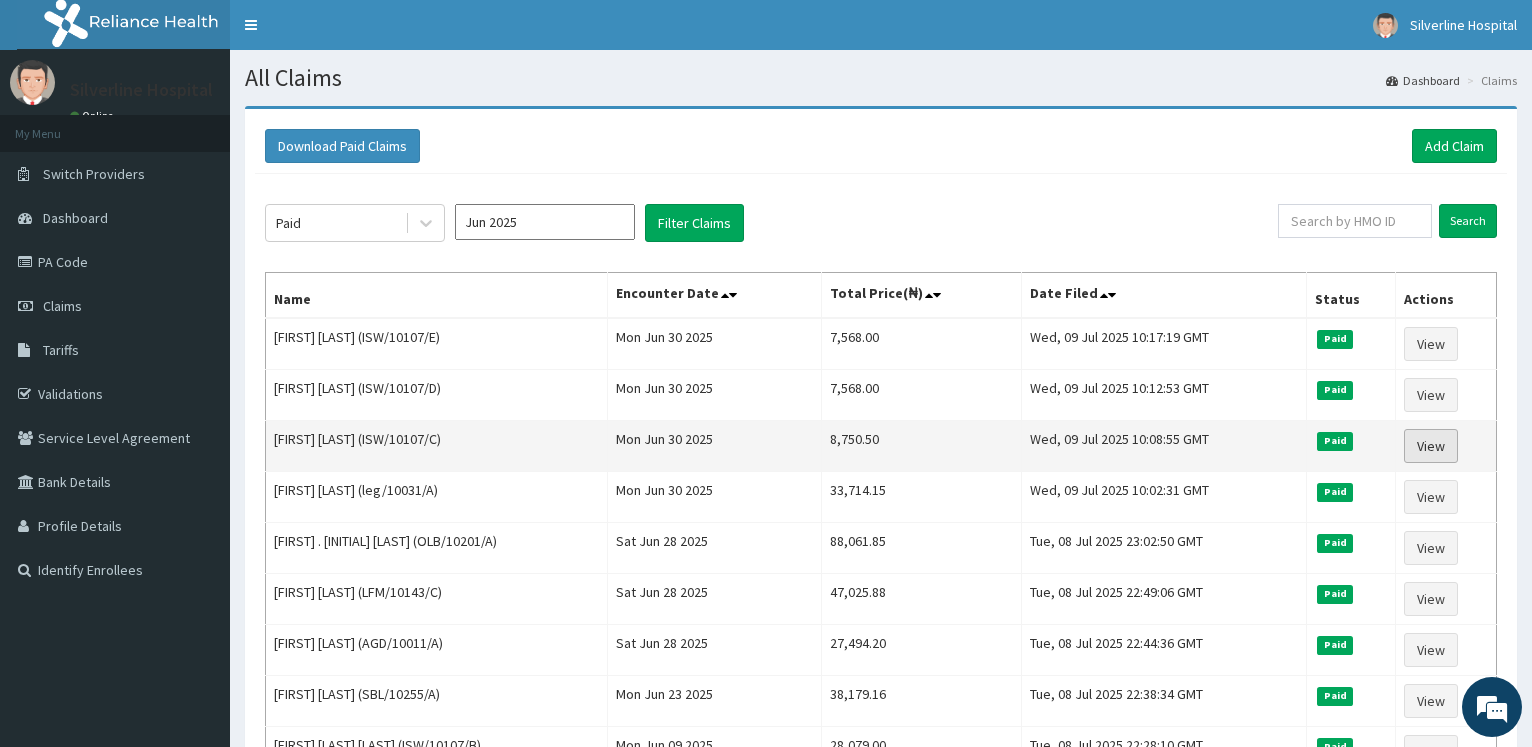 click on "View" at bounding box center [1431, 446] 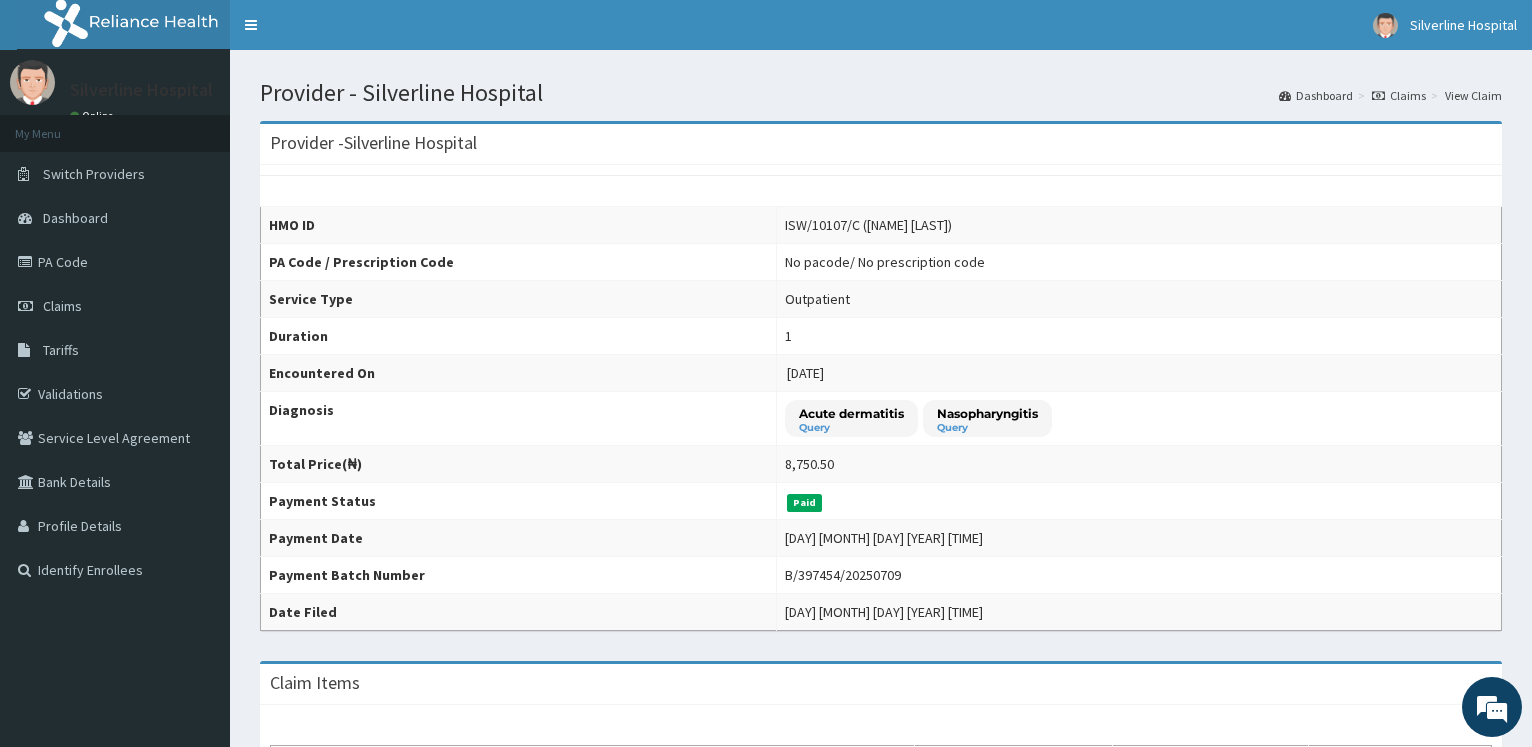 scroll, scrollTop: 0, scrollLeft: 0, axis: both 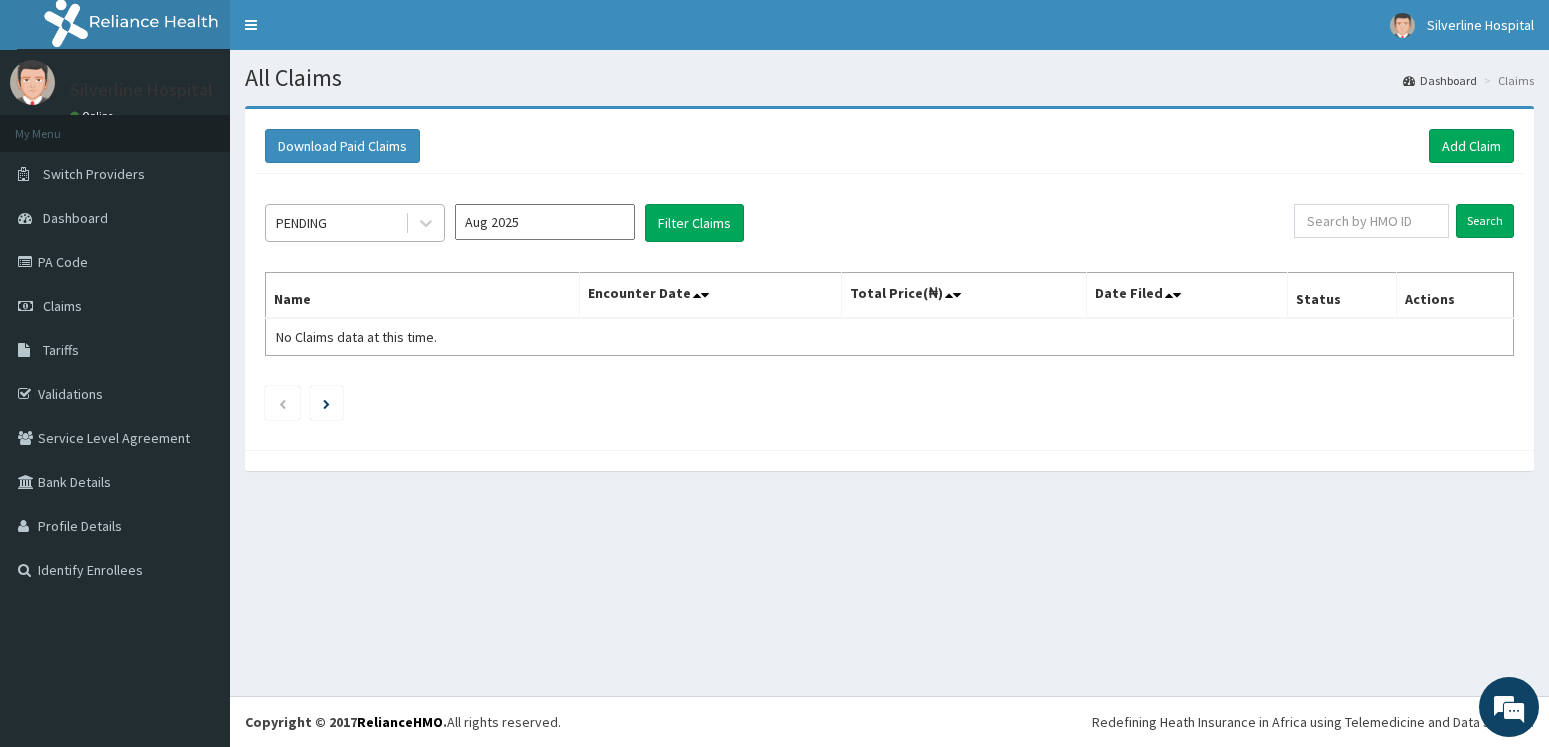 click on "PENDING" at bounding box center [355, 223] 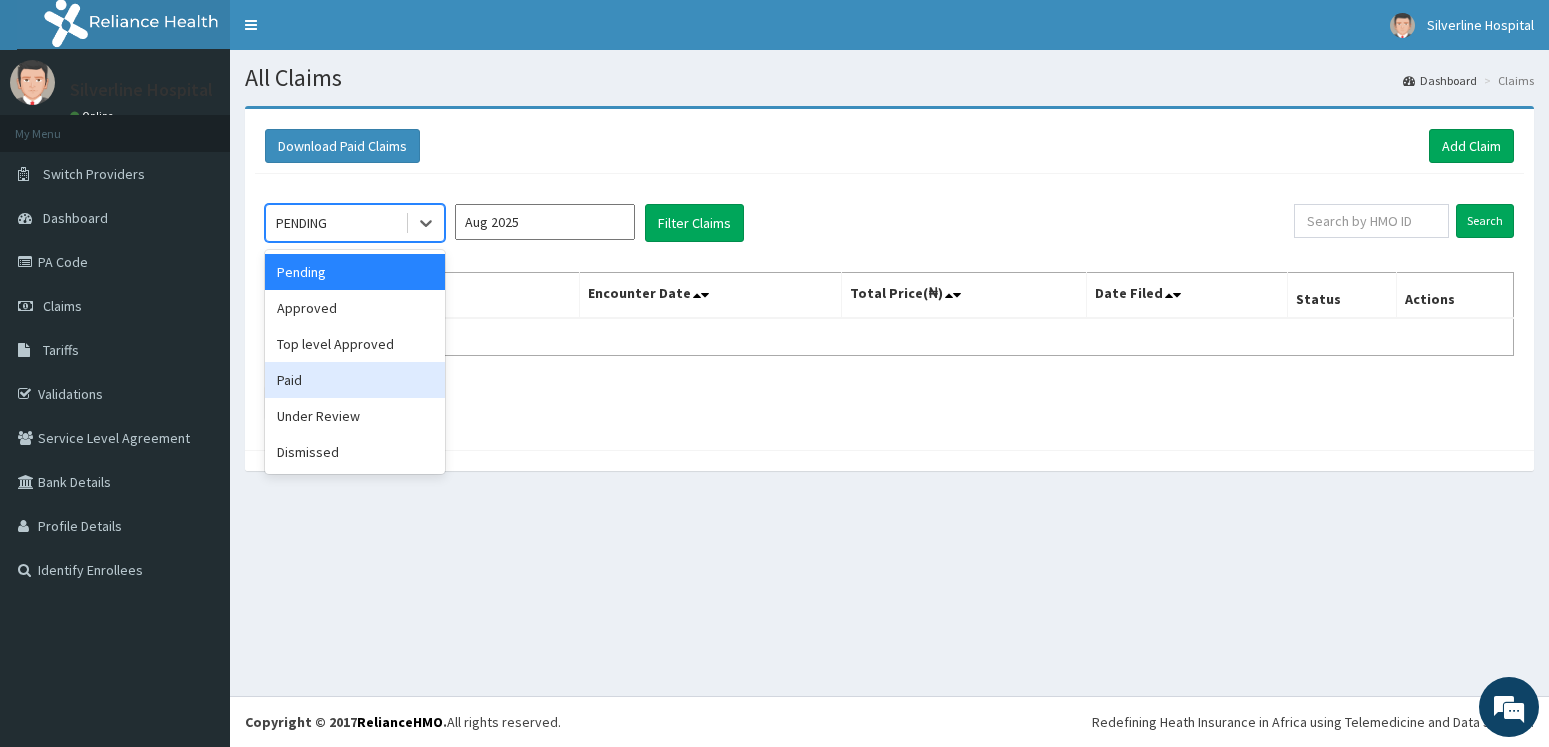 click on "Paid" at bounding box center (355, 380) 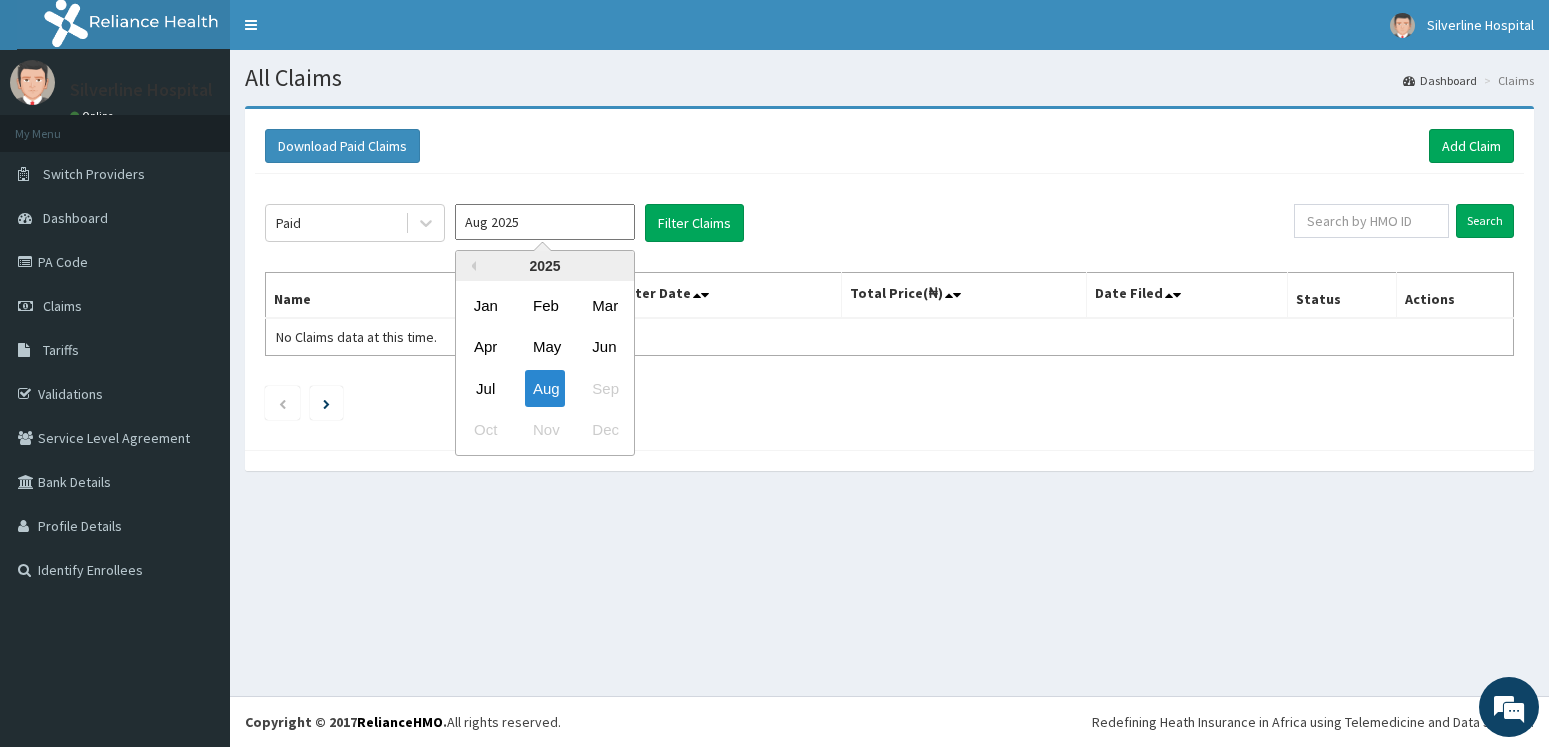 click on "Aug 2025" at bounding box center (545, 222) 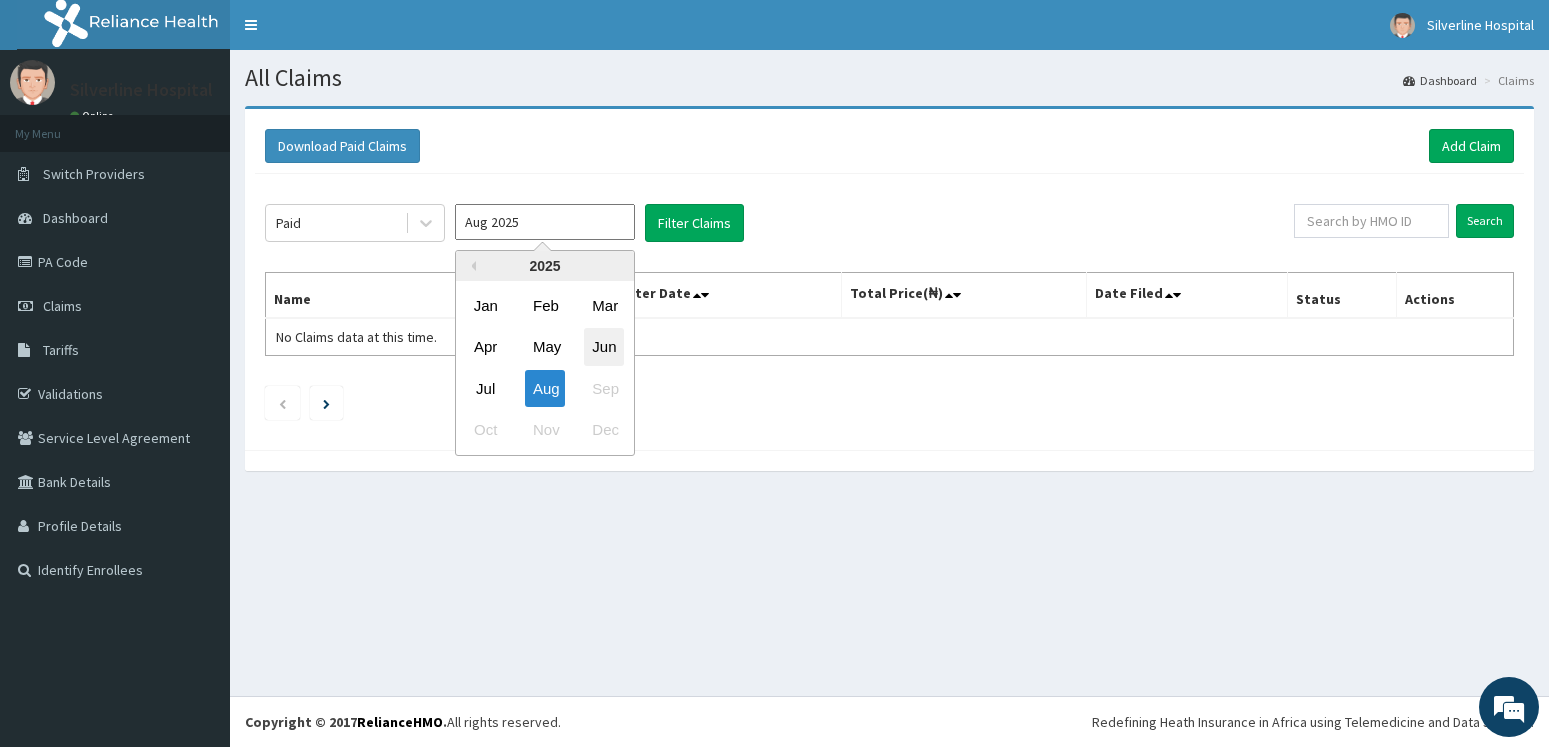 click on "Jun" at bounding box center [604, 347] 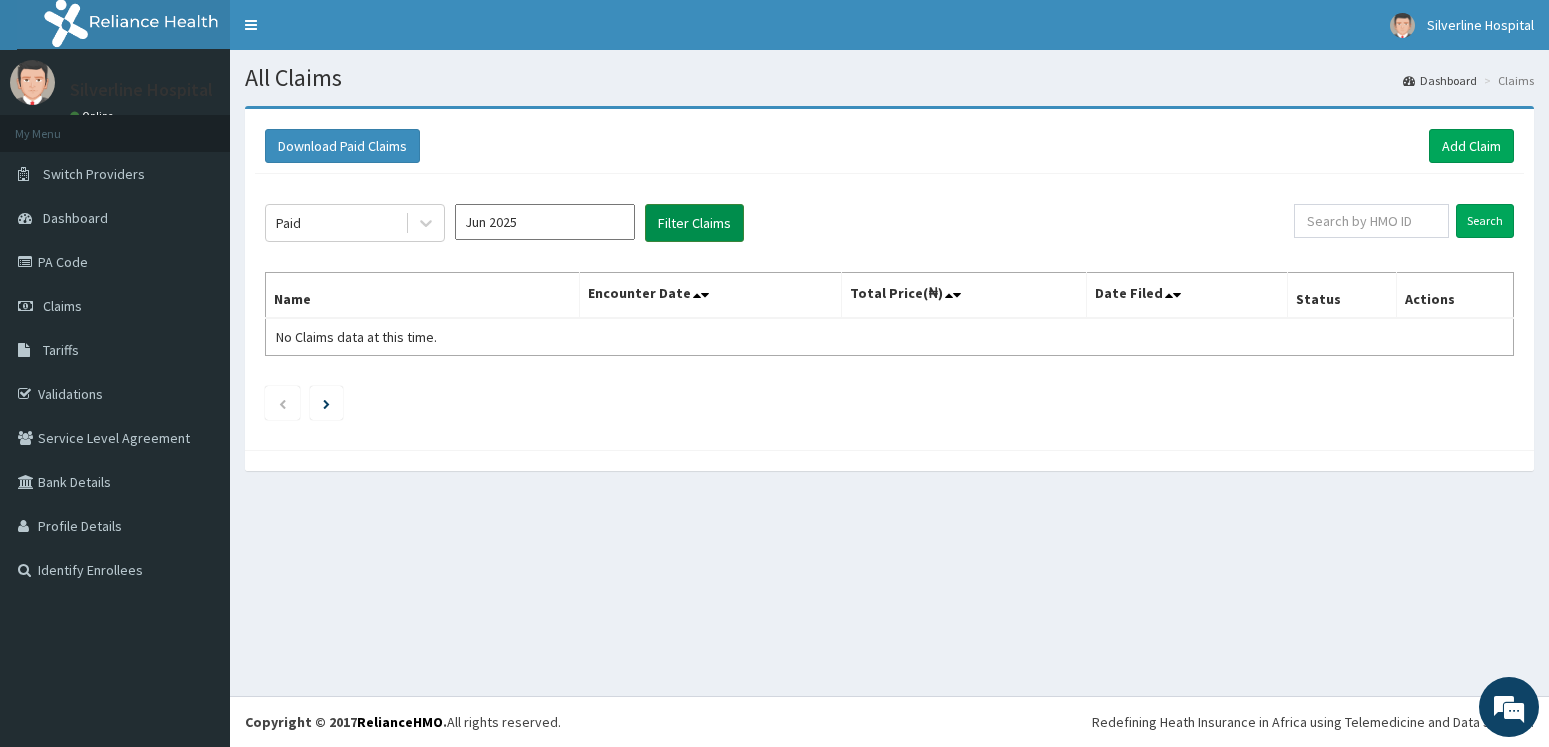 click on "Filter Claims" at bounding box center [694, 223] 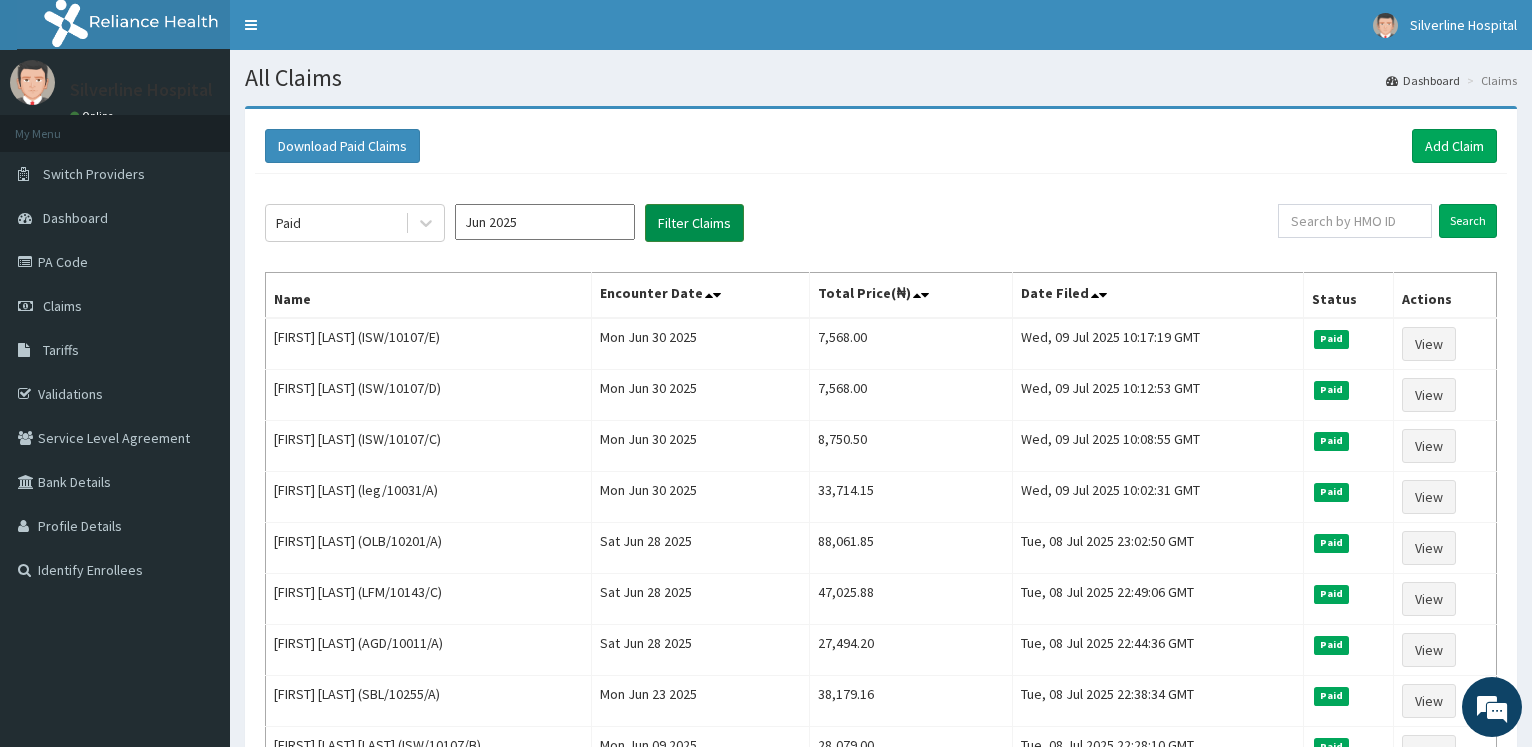 scroll, scrollTop: 0, scrollLeft: 0, axis: both 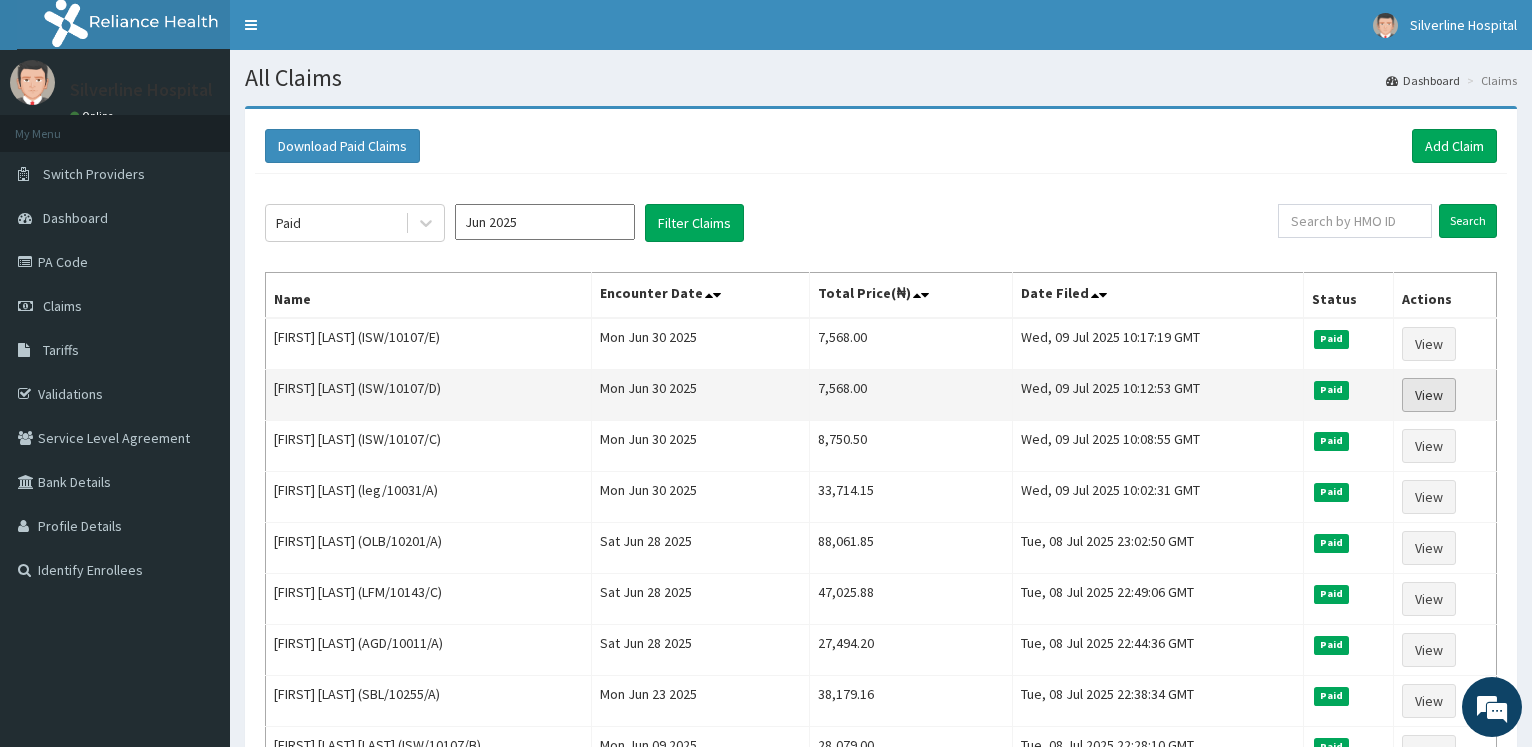 click on "View" at bounding box center [1429, 395] 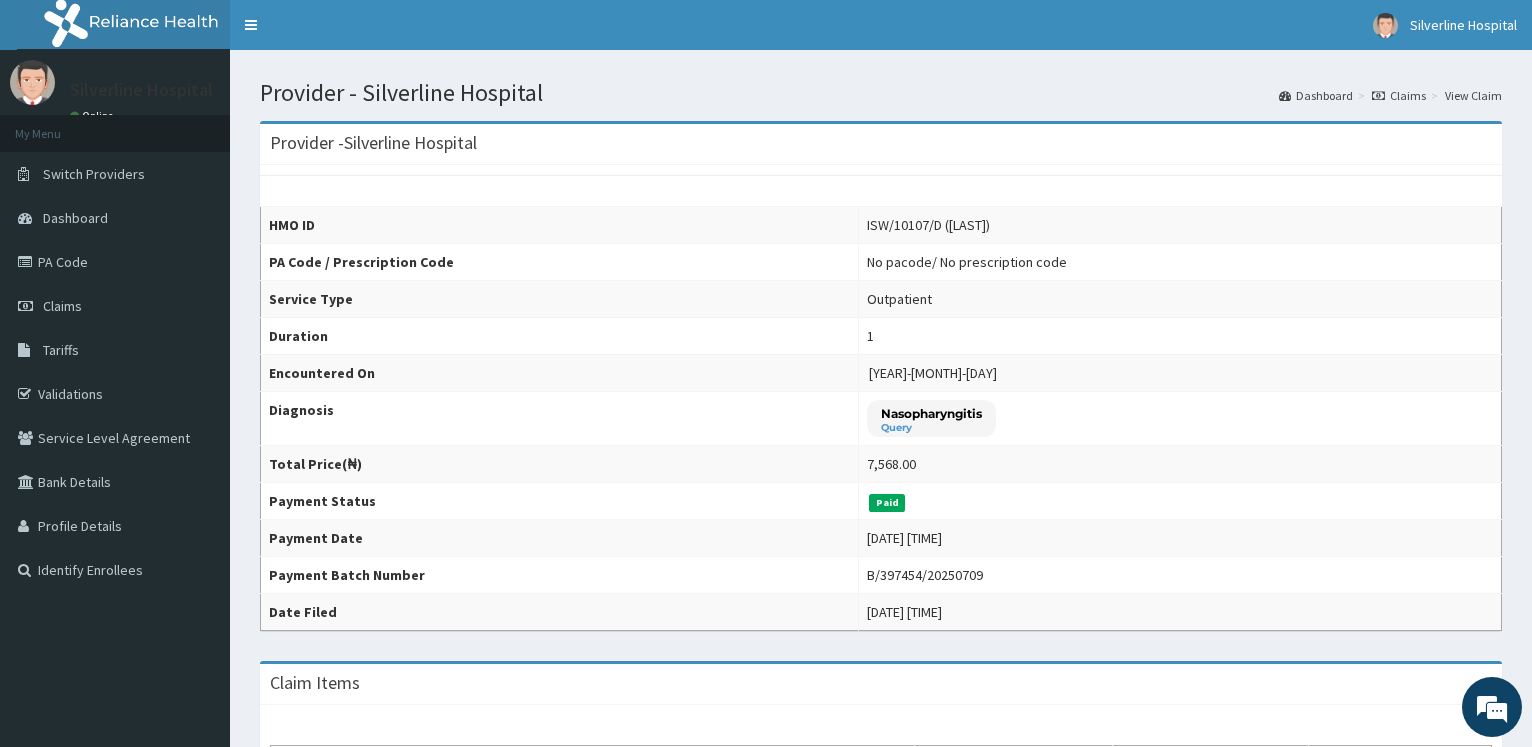 scroll, scrollTop: 0, scrollLeft: 0, axis: both 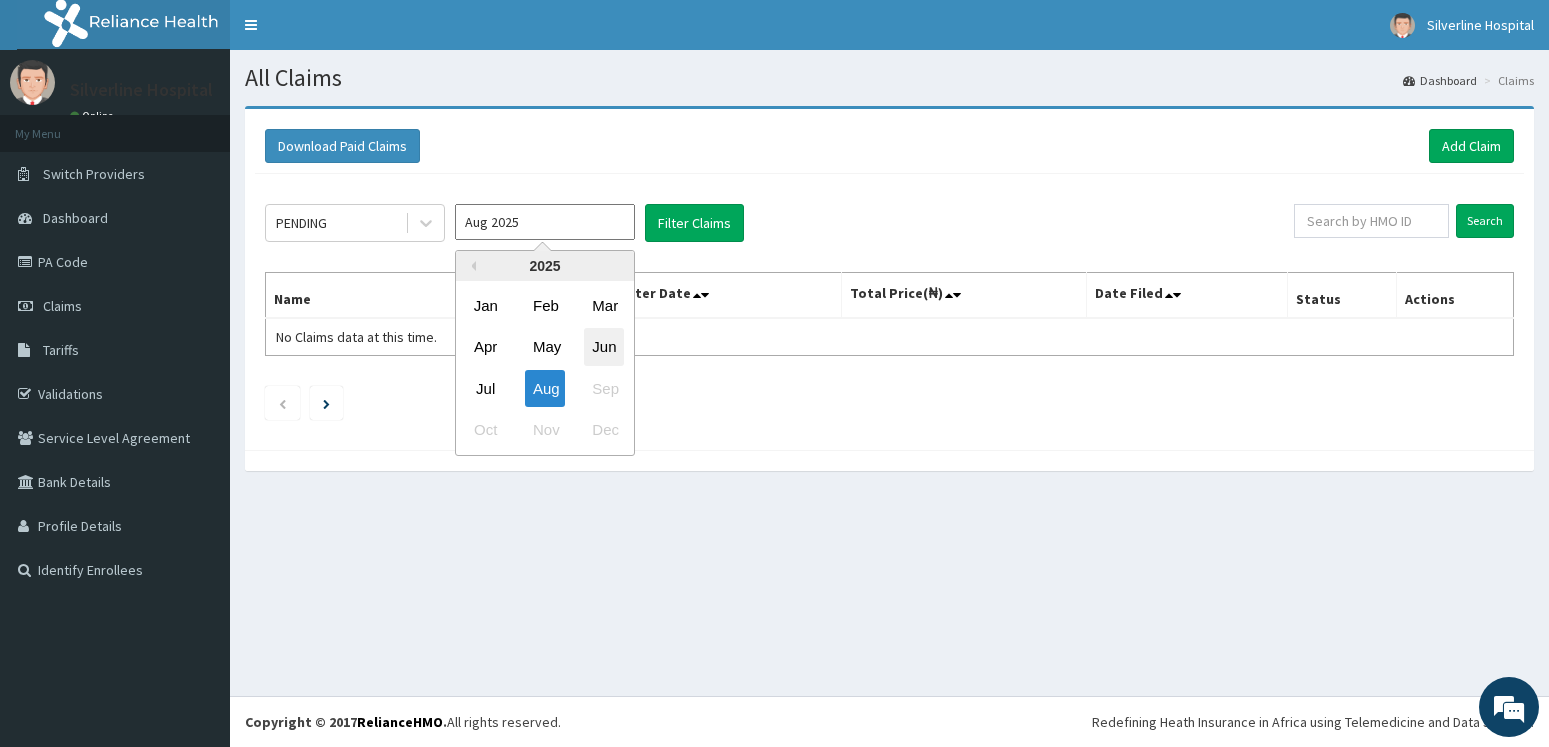 click on "Jun" at bounding box center [604, 347] 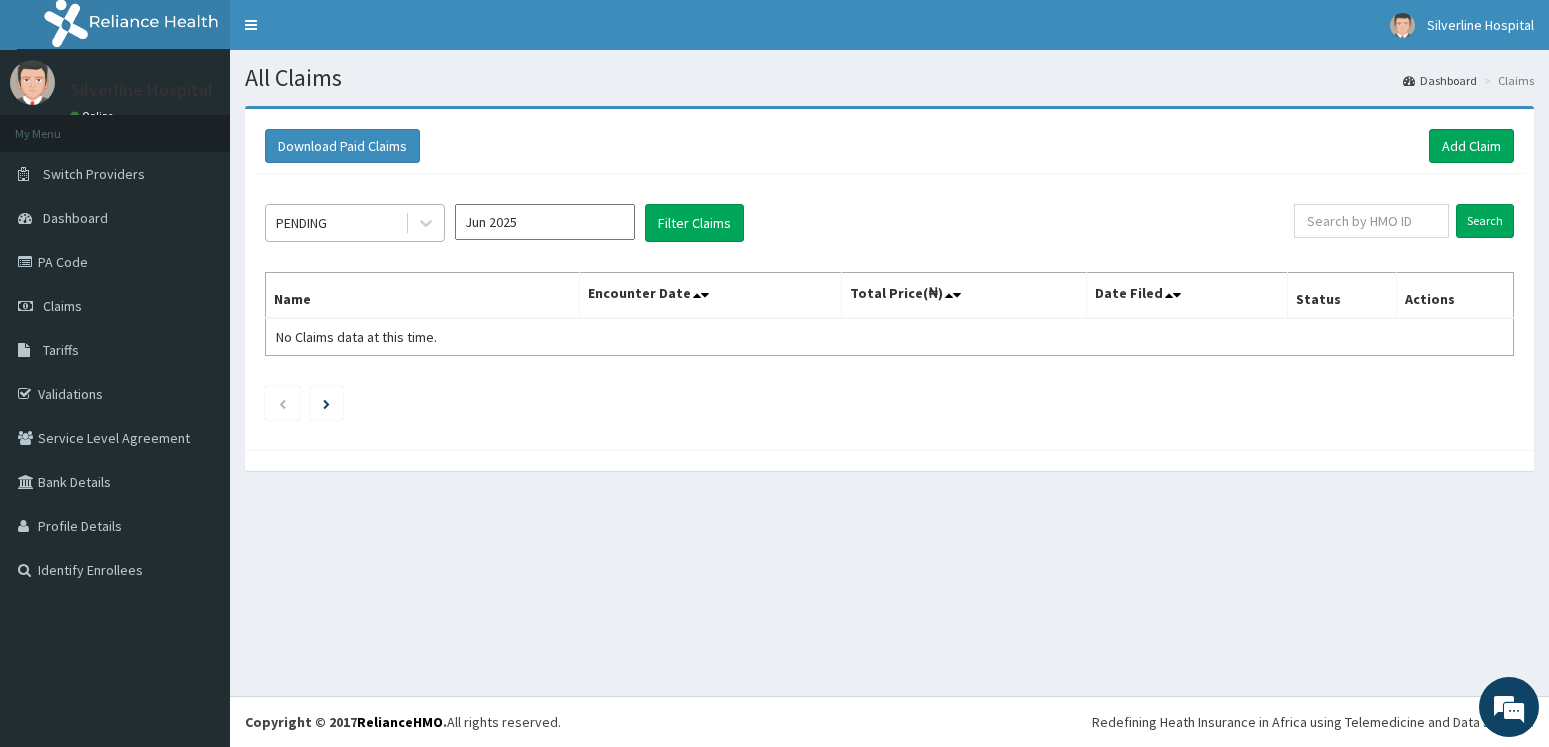 click on "PENDING" at bounding box center [335, 223] 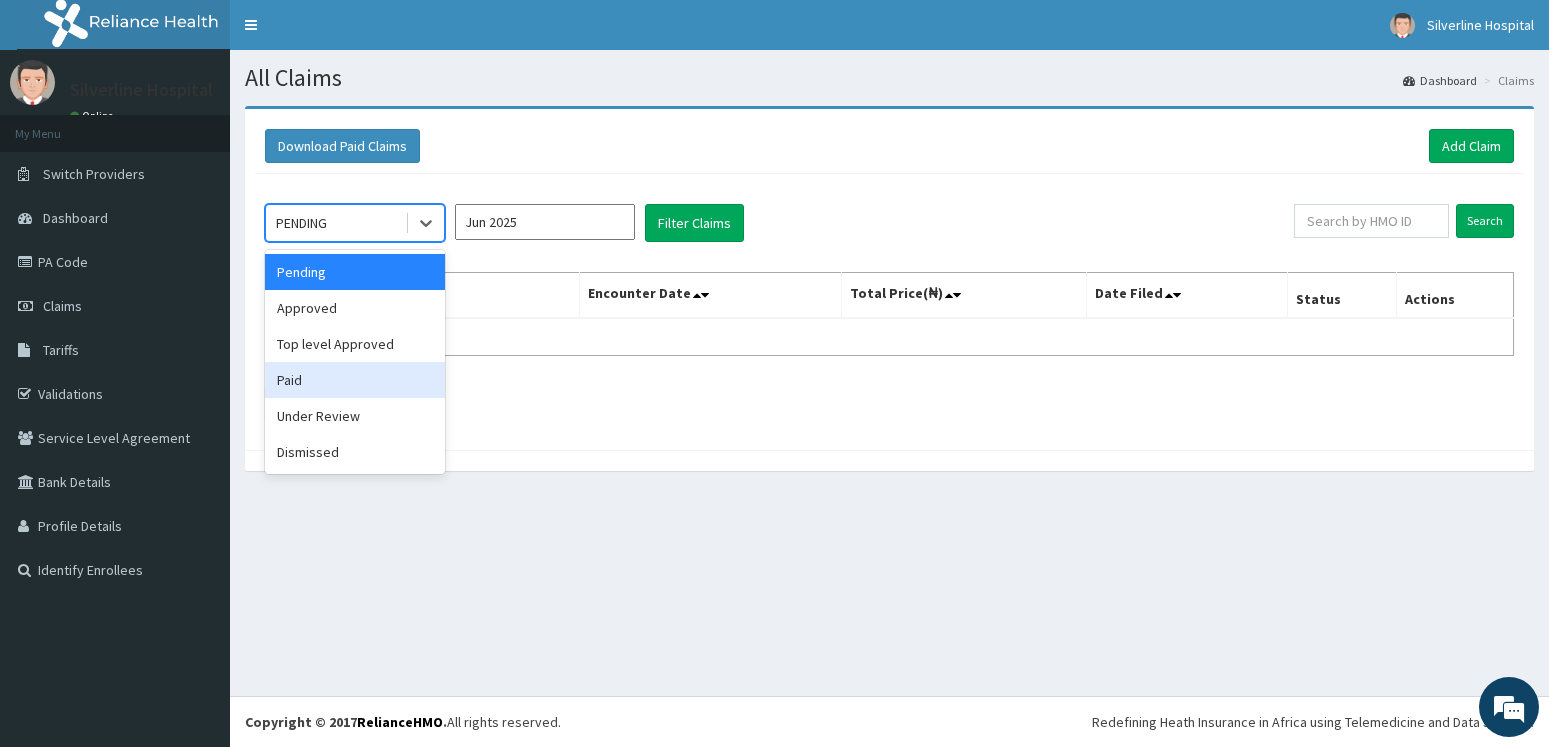 click on "Paid" at bounding box center (355, 380) 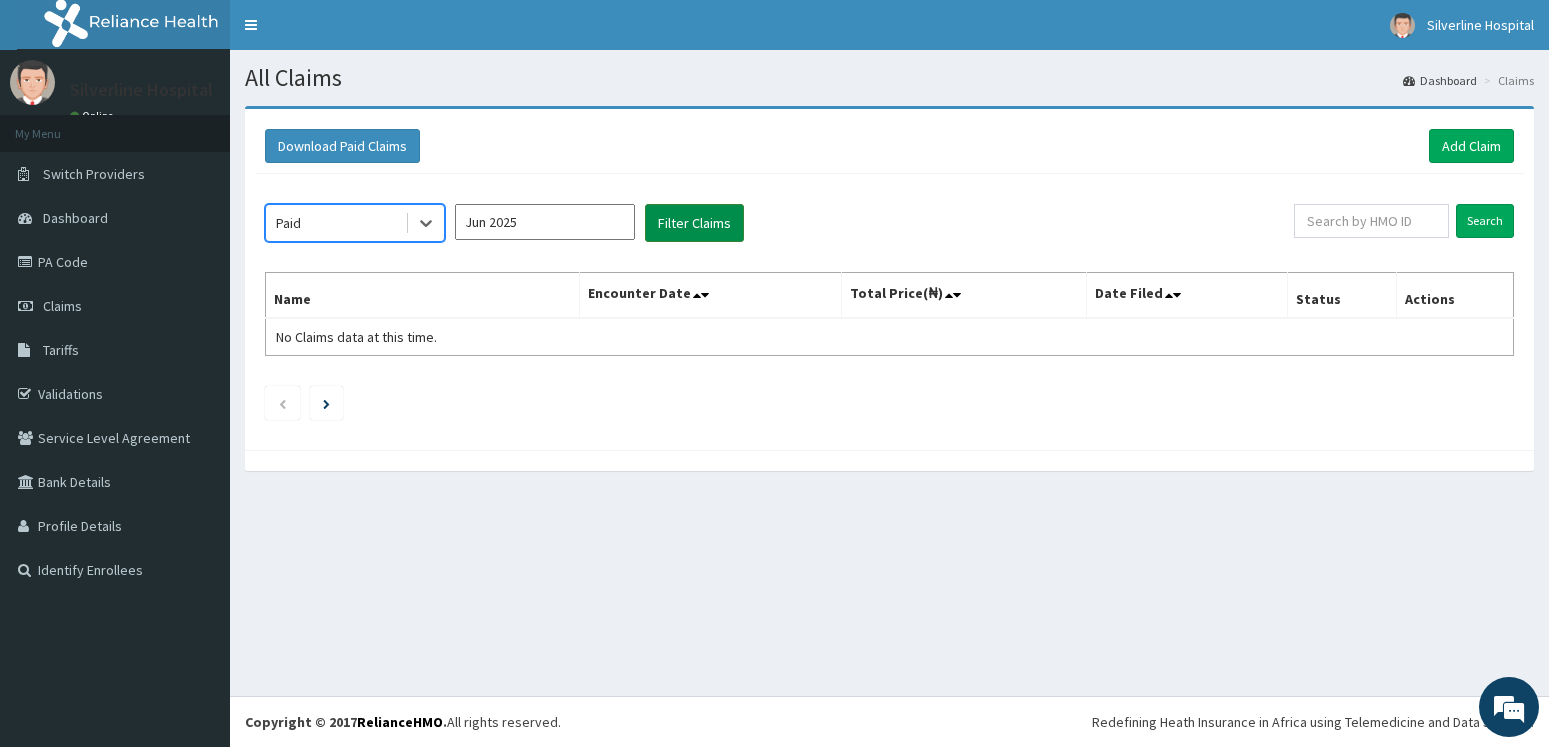 click on "Filter Claims" at bounding box center [694, 223] 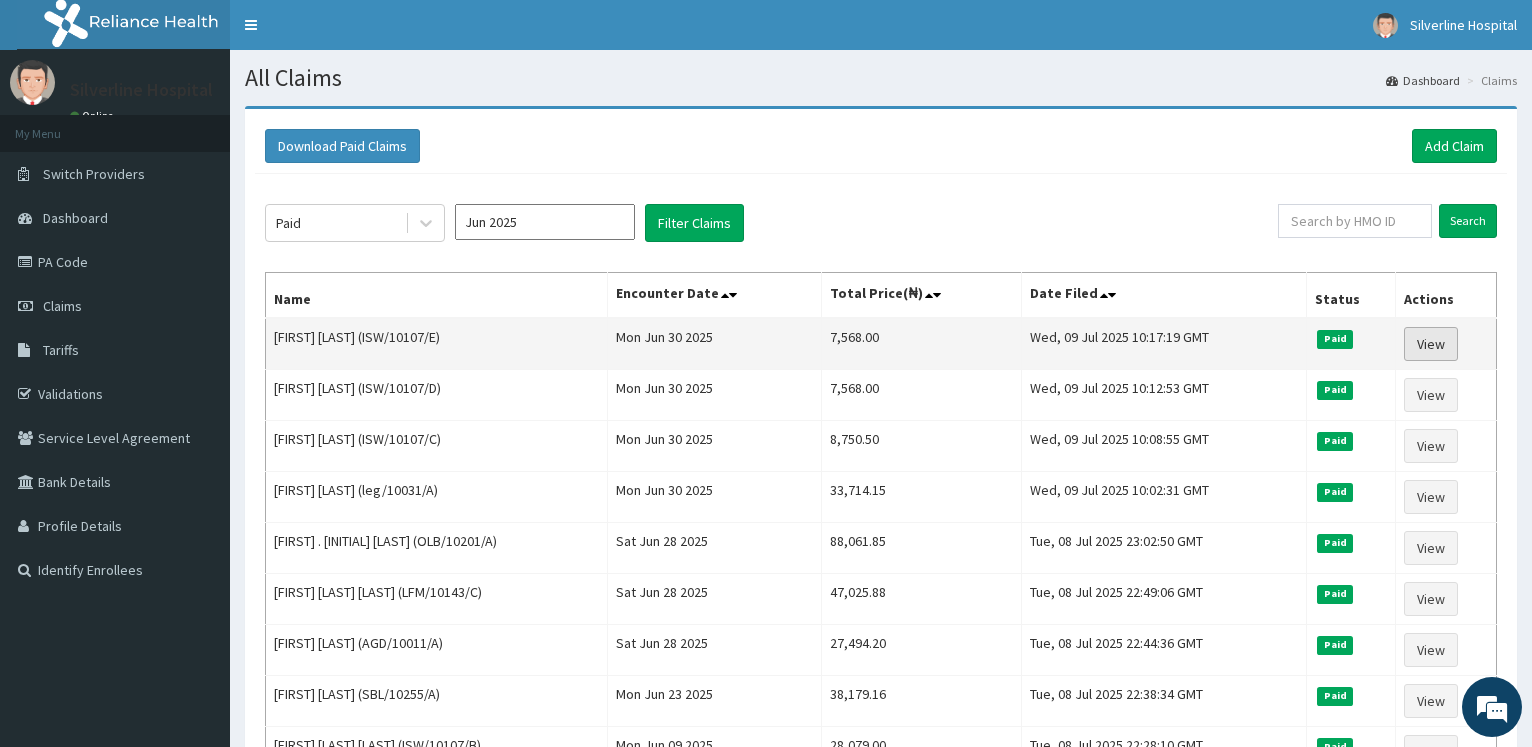 click on "View" at bounding box center [1431, 344] 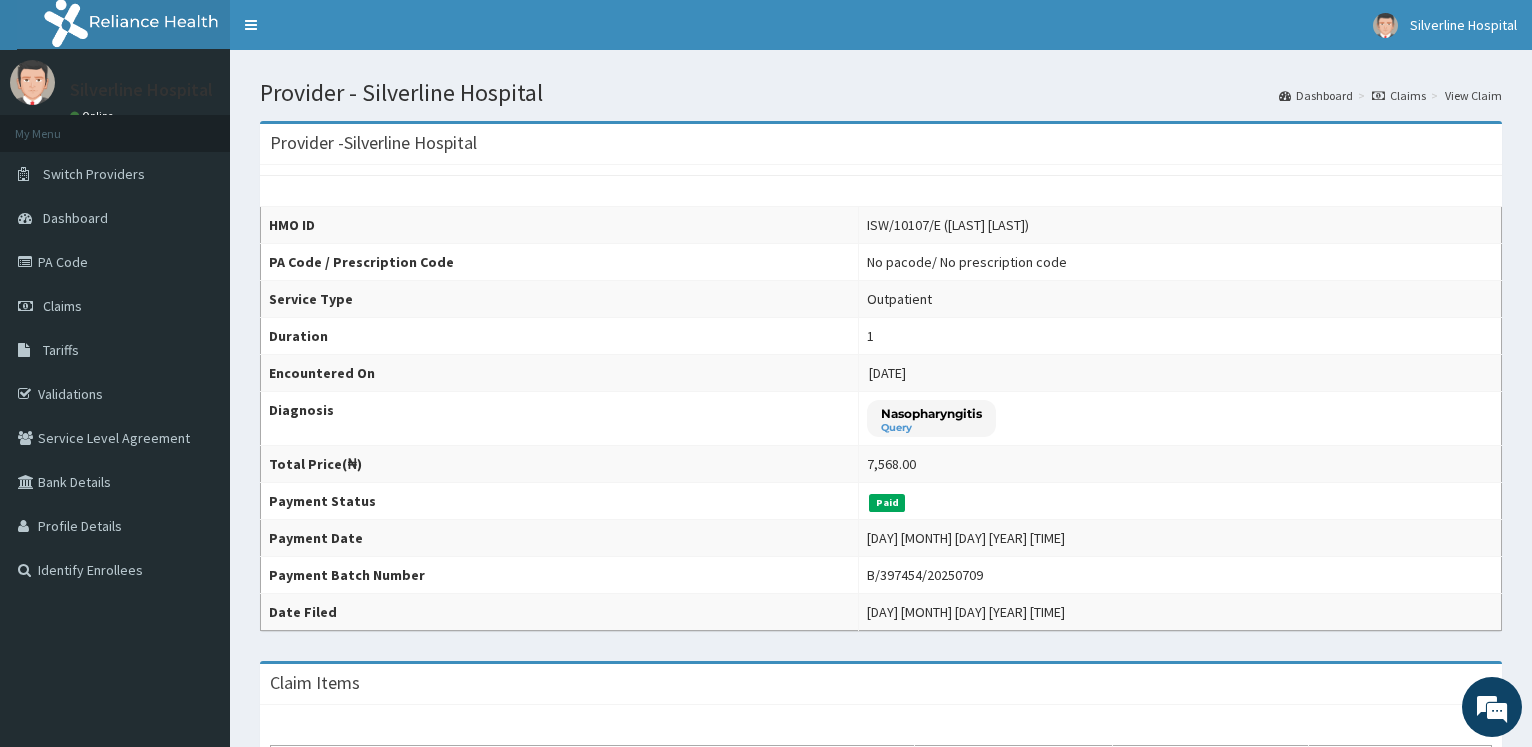 scroll, scrollTop: 0, scrollLeft: 0, axis: both 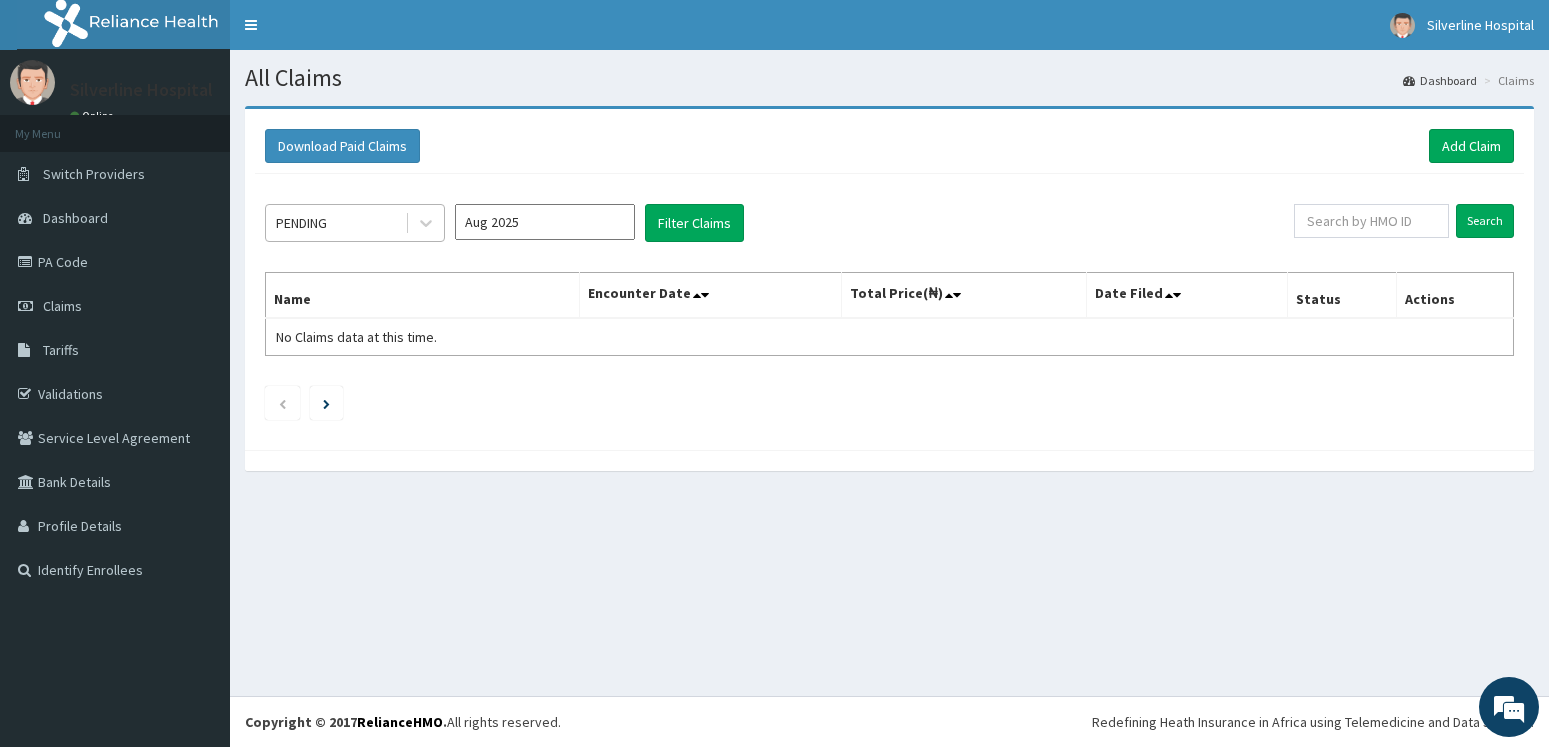 click on "PENDING" at bounding box center [335, 223] 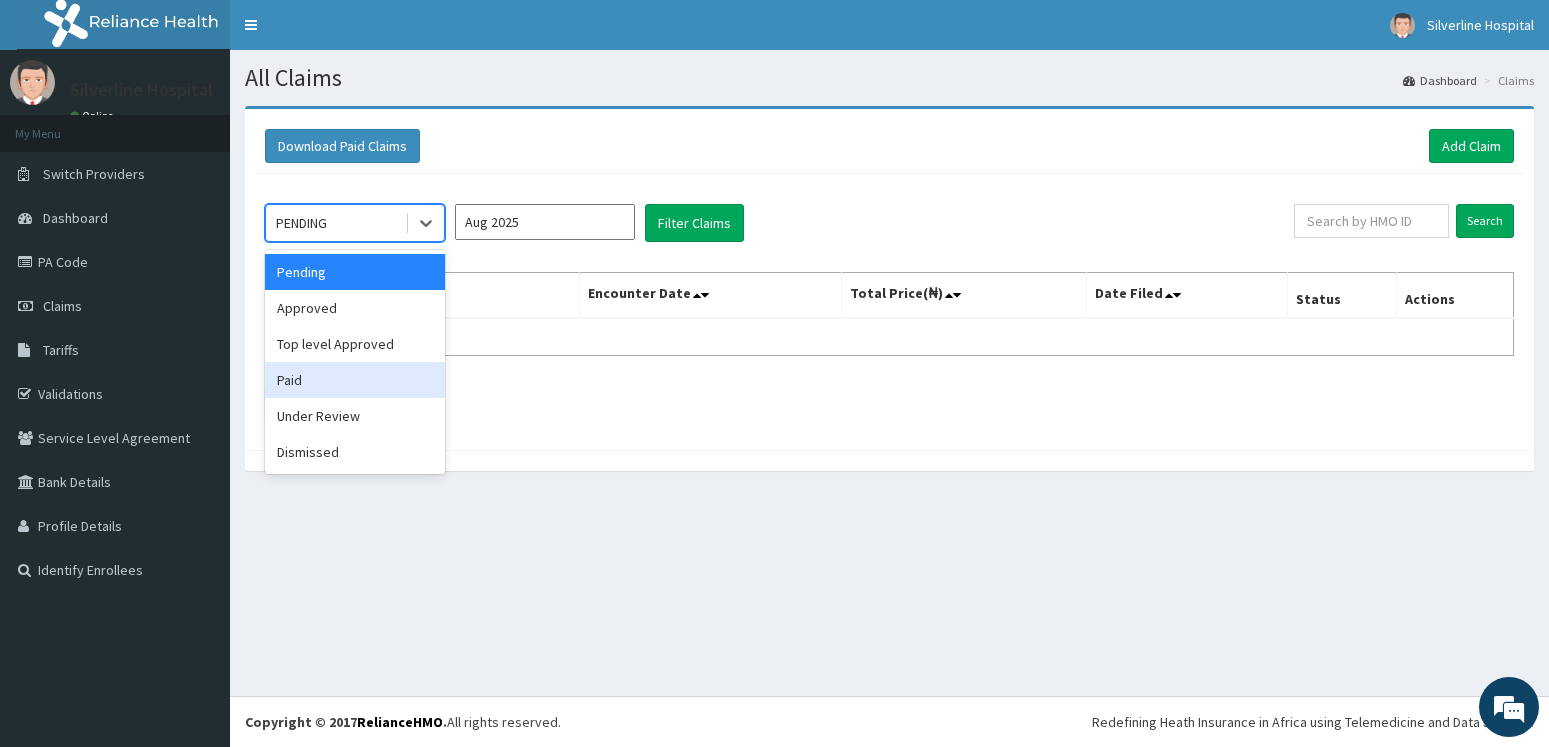 click on "Paid" at bounding box center (355, 380) 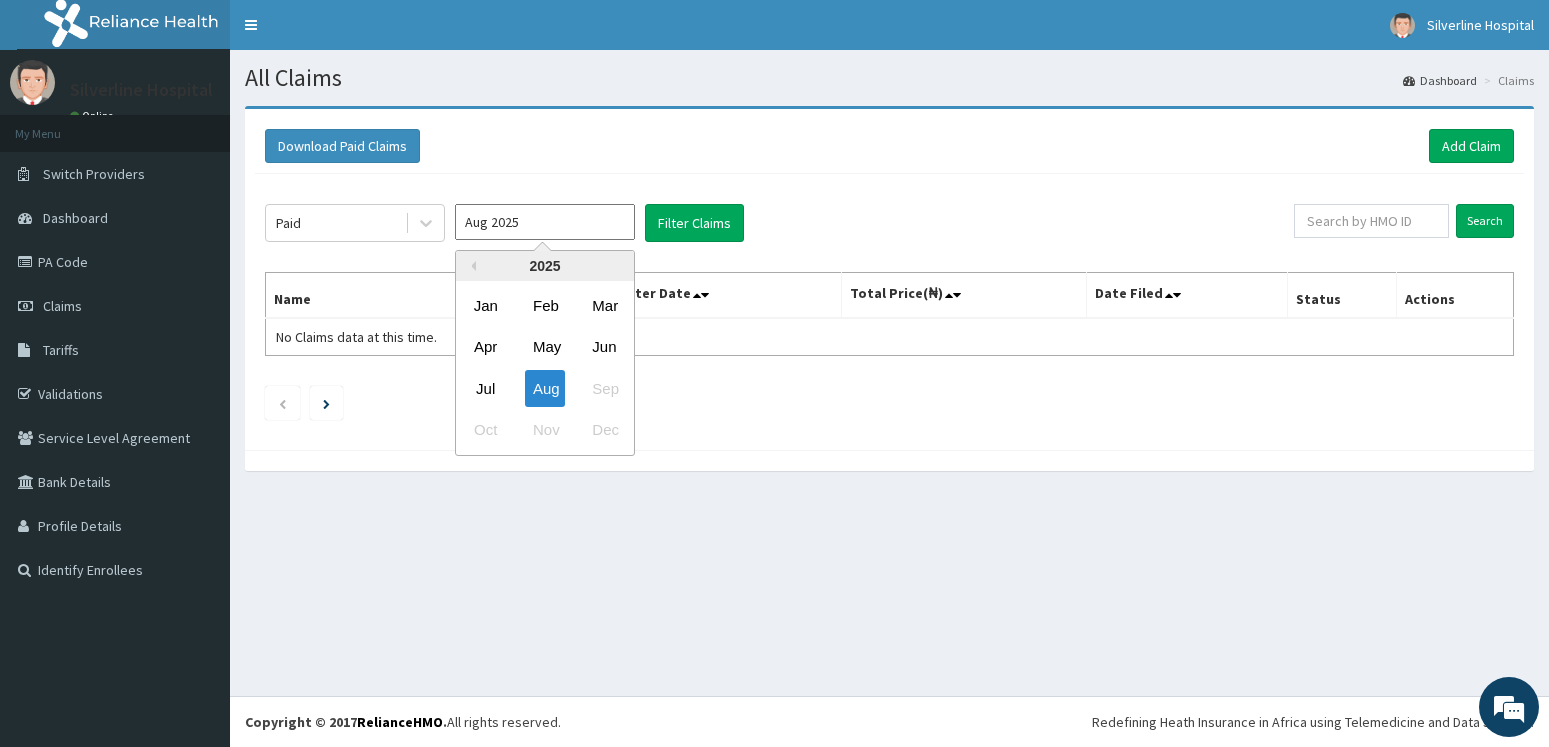 click on "Aug 2025" at bounding box center [545, 222] 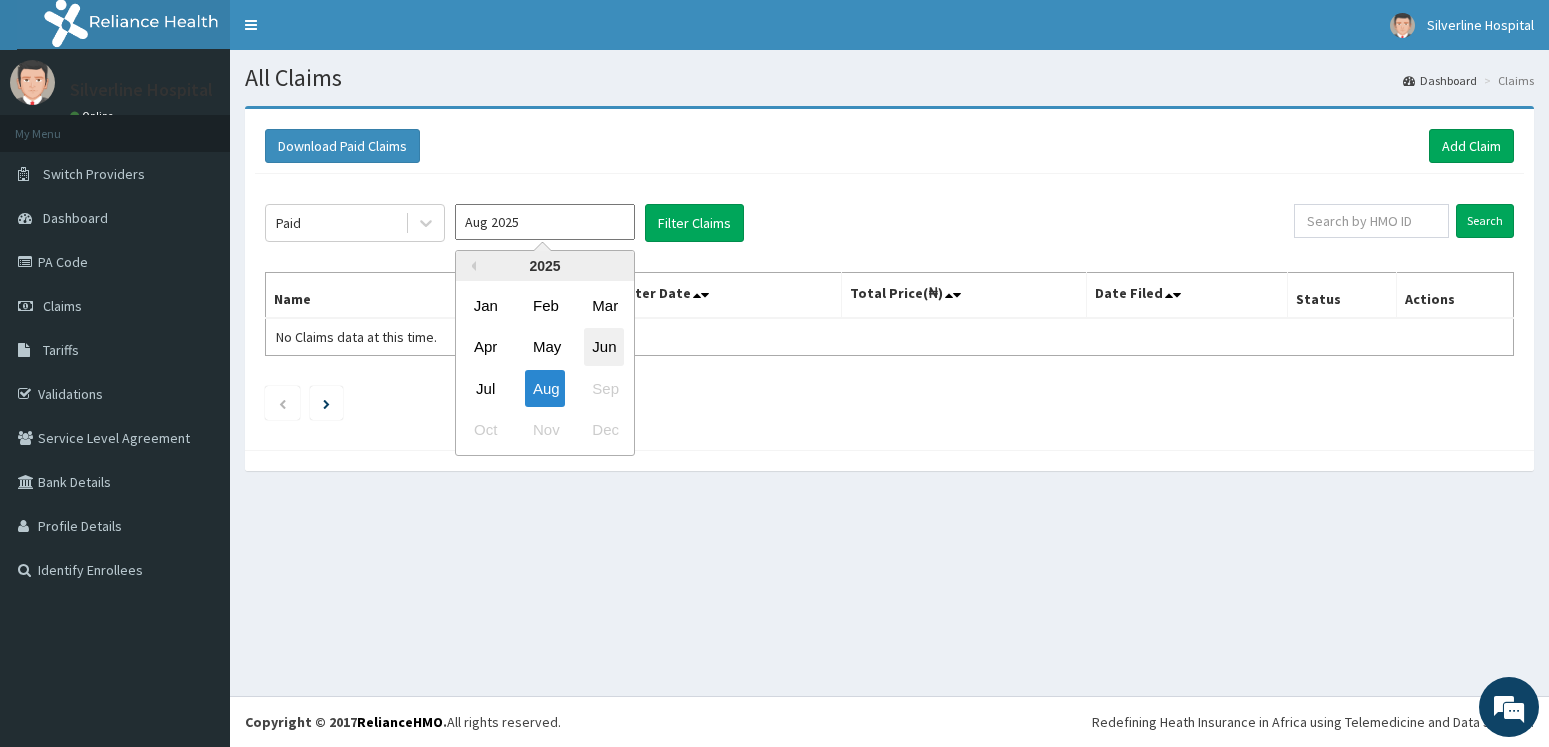 click on "Jun" at bounding box center (604, 347) 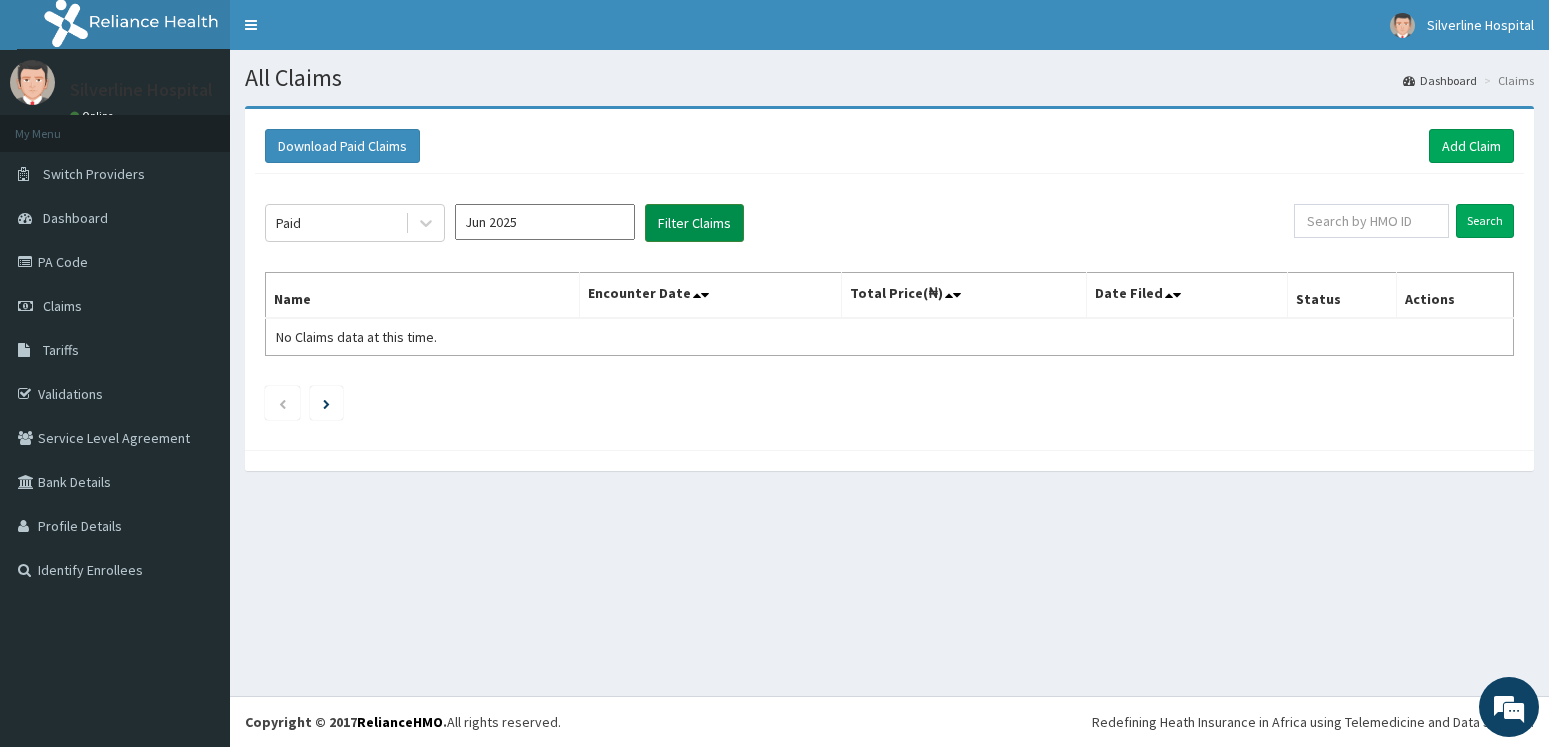 click on "Filter Claims" at bounding box center [694, 223] 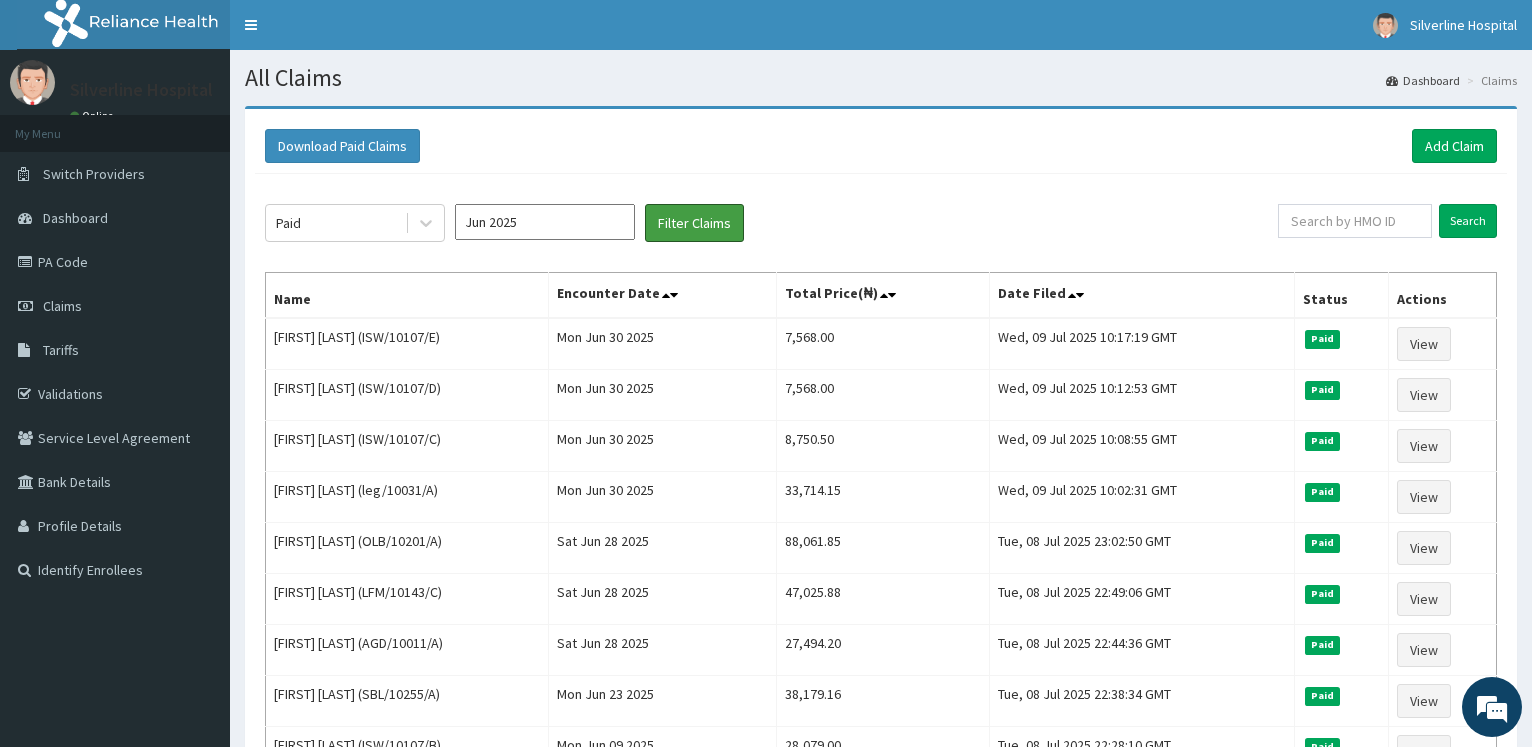 scroll, scrollTop: 0, scrollLeft: 0, axis: both 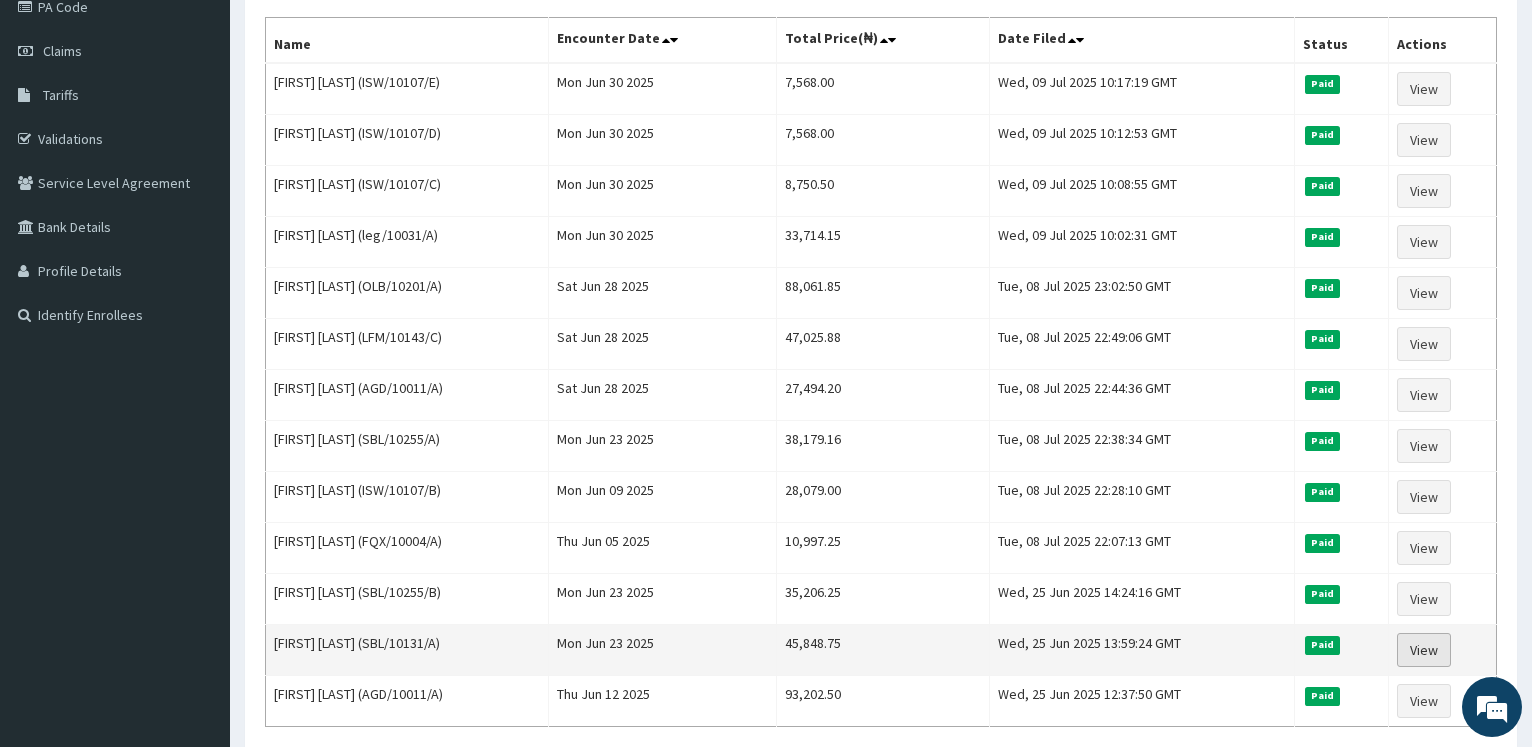 click on "View" at bounding box center (1424, 650) 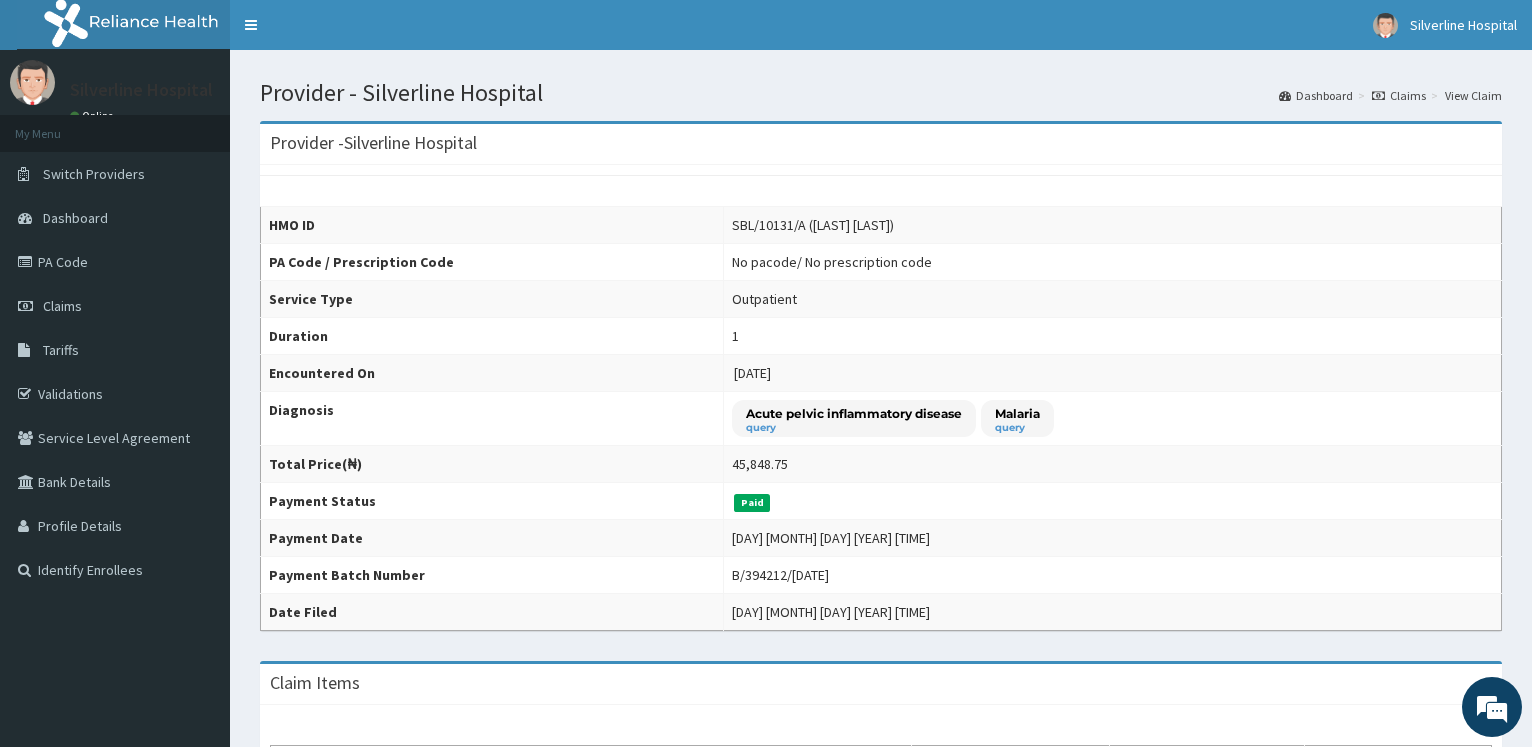 scroll, scrollTop: 0, scrollLeft: 0, axis: both 